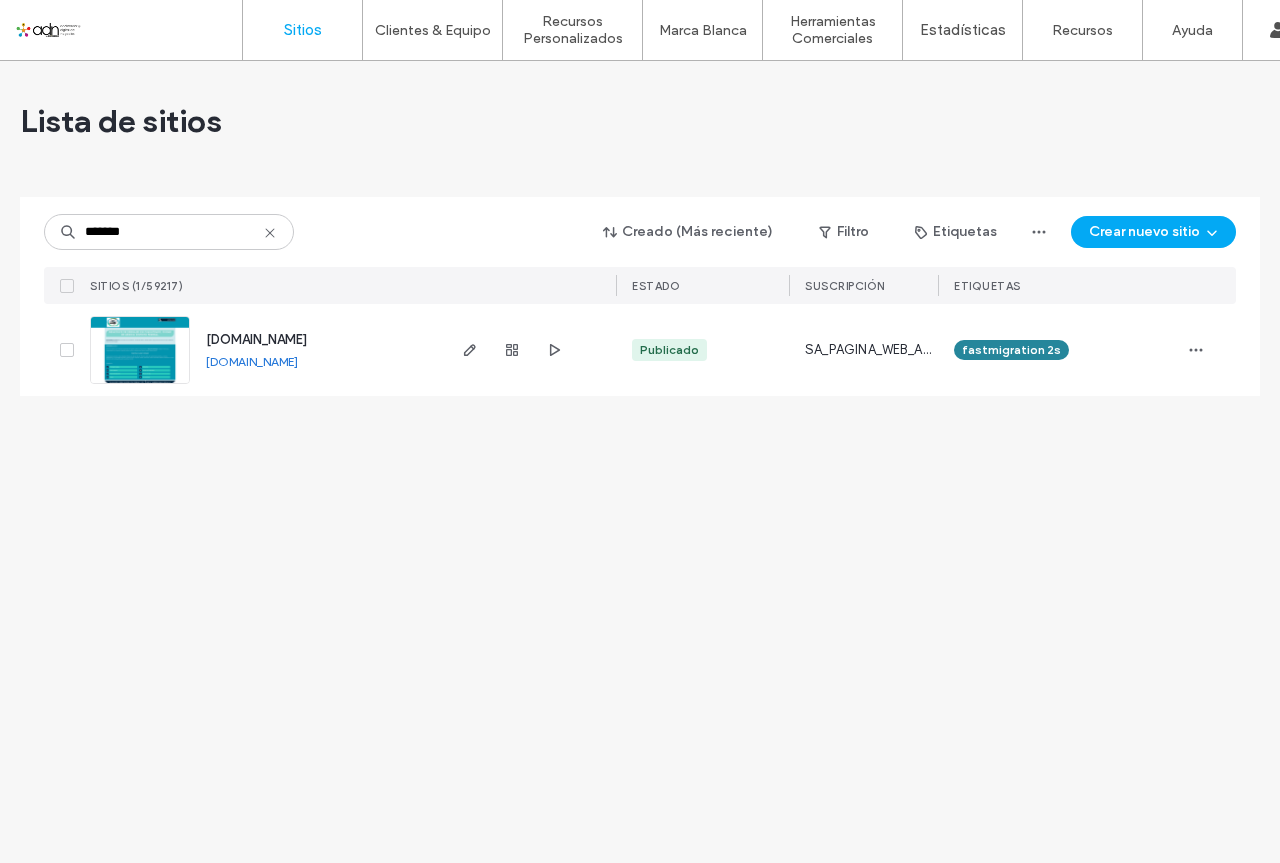 scroll, scrollTop: 0, scrollLeft: 0, axis: both 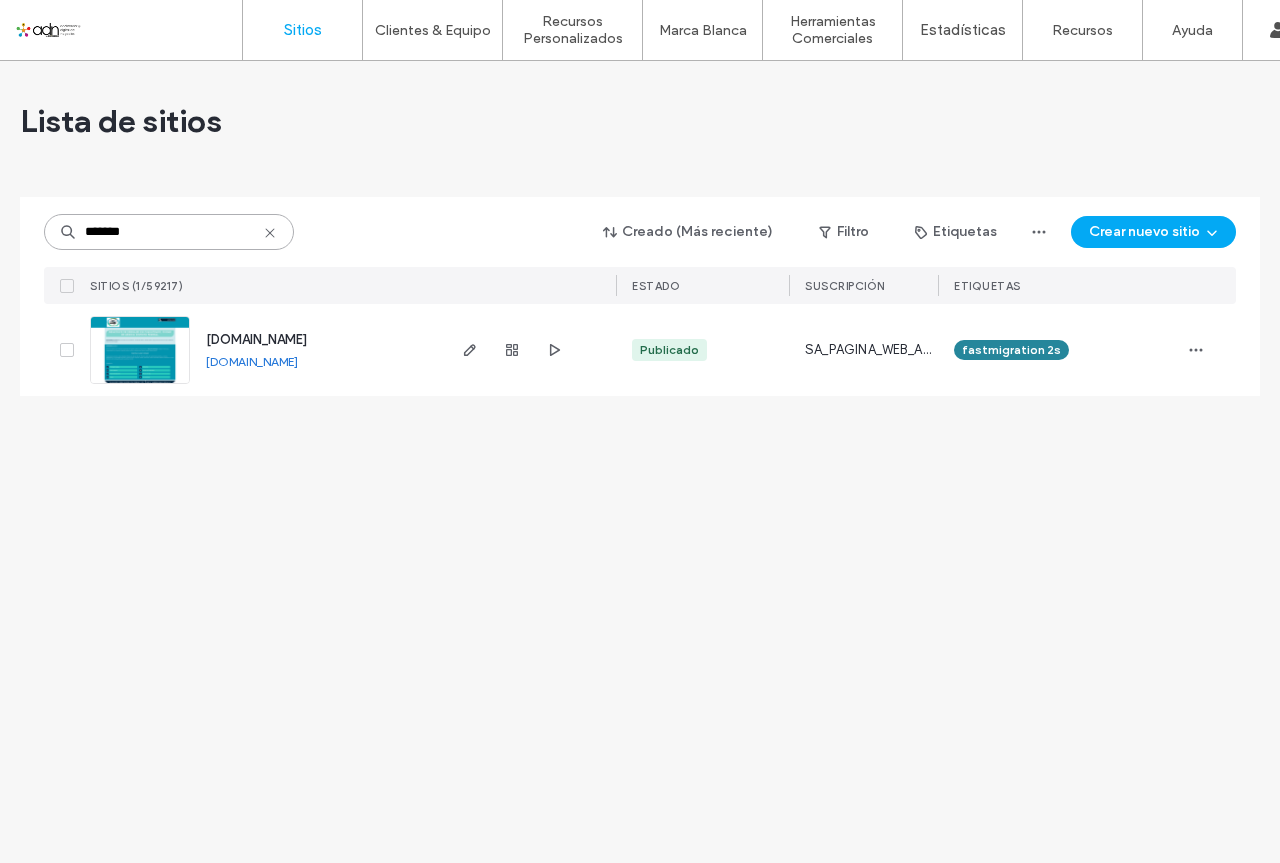 drag, startPoint x: 232, startPoint y: 236, endPoint x: 56, endPoint y: 240, distance: 176.04546 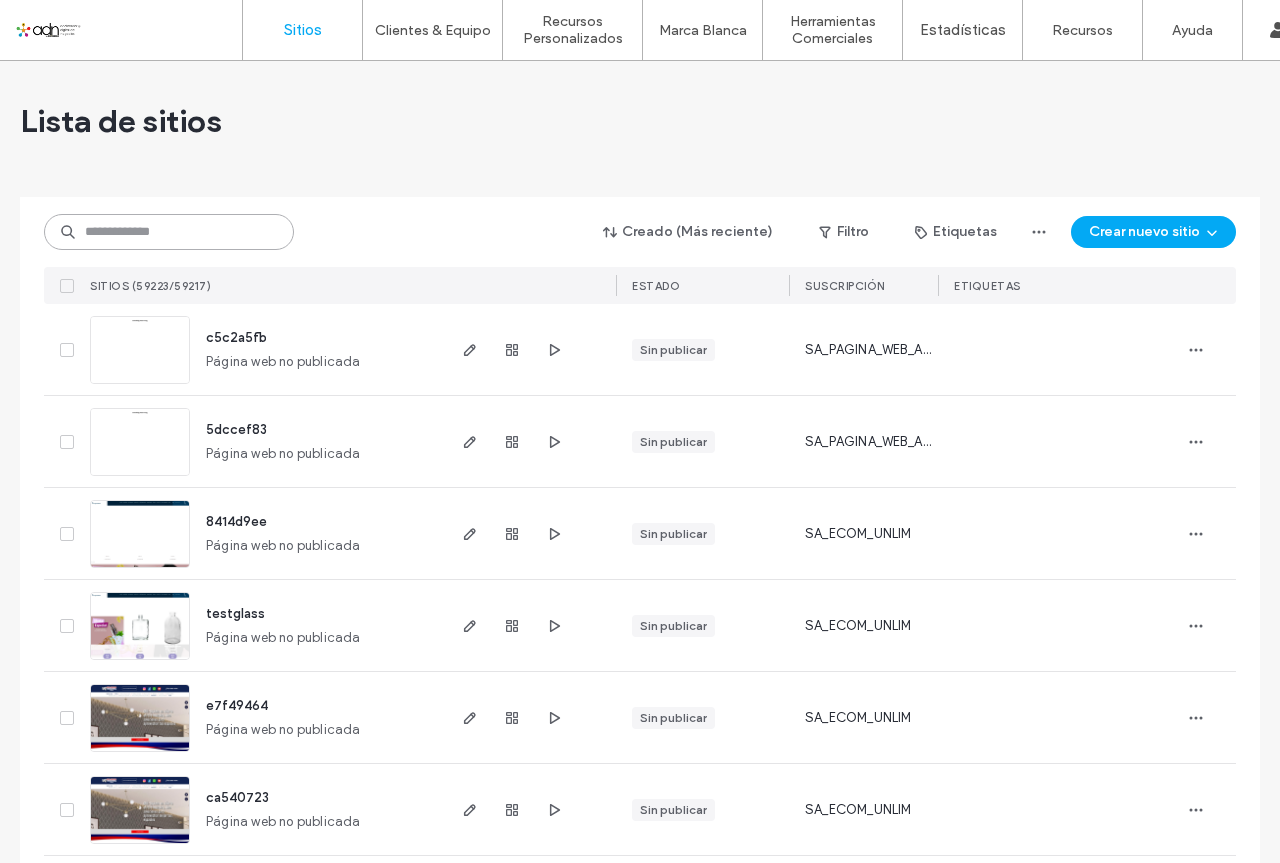 click at bounding box center (169, 232) 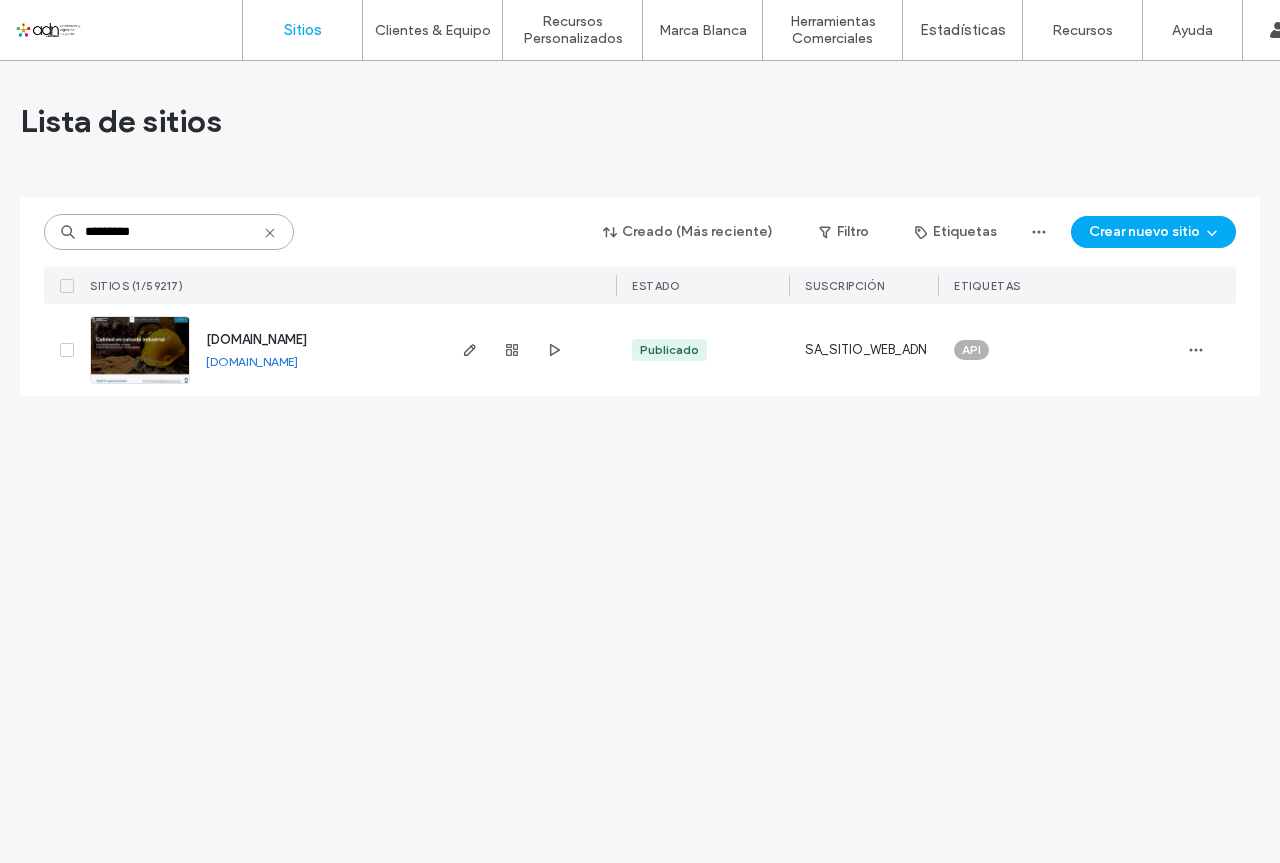 type on "*********" 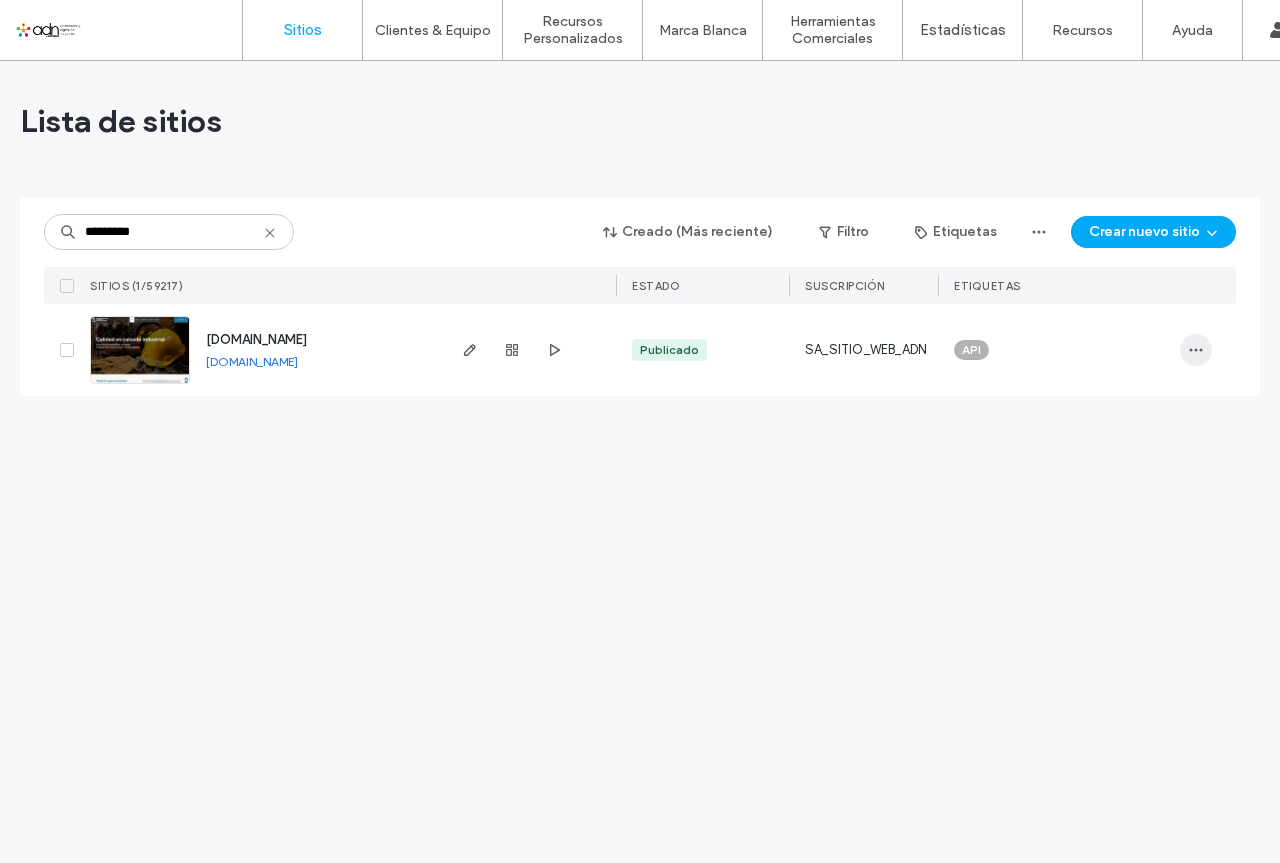click at bounding box center [1196, 350] 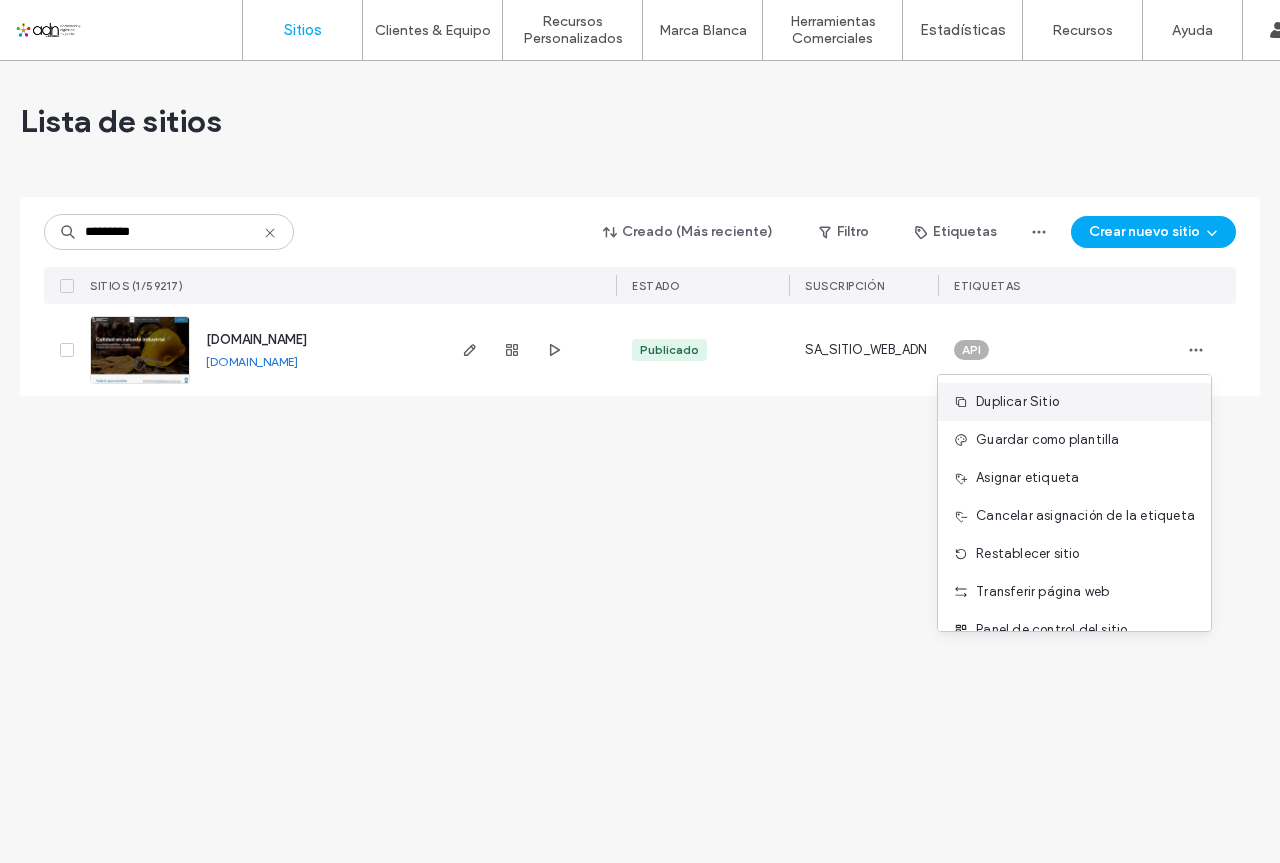 click on "Duplicar Sitio" at bounding box center (1017, 402) 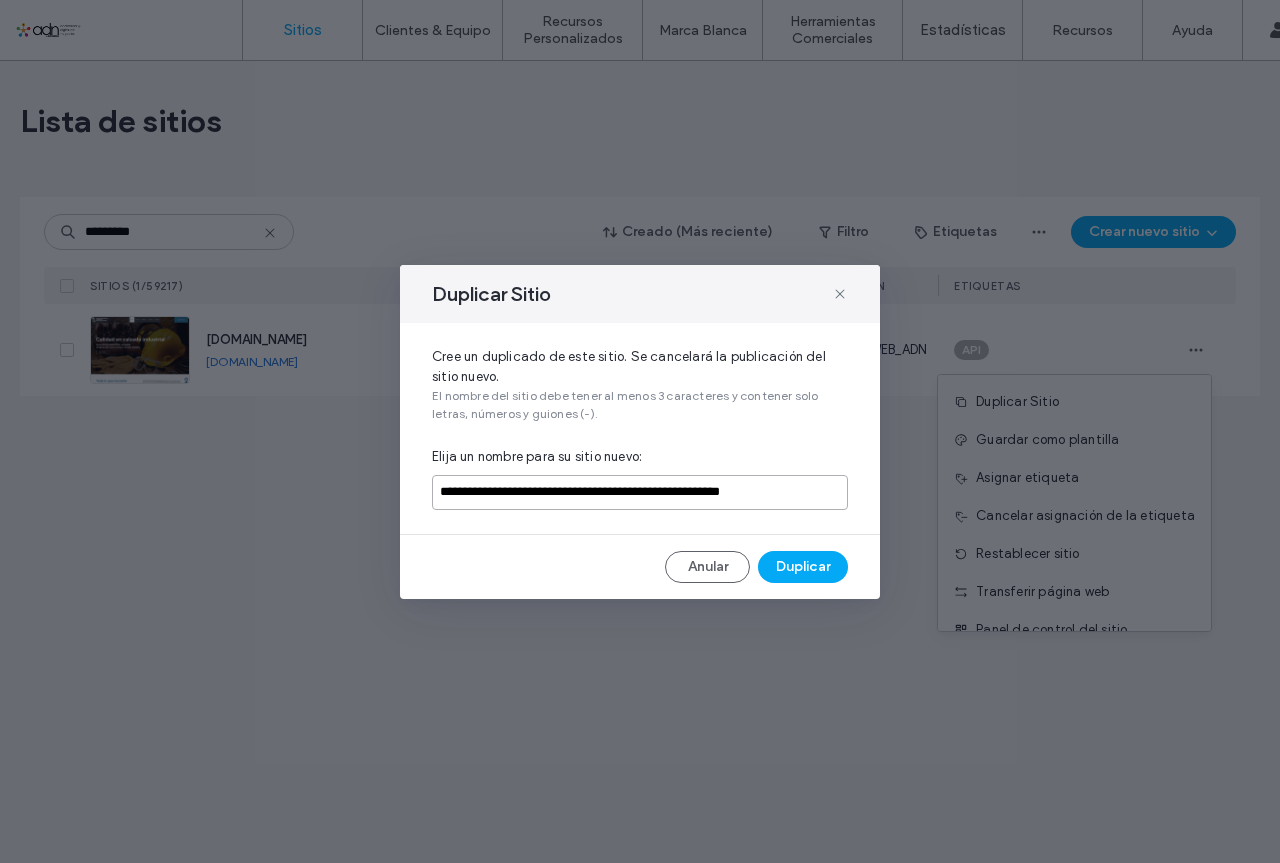 drag, startPoint x: 513, startPoint y: 496, endPoint x: 820, endPoint y: 497, distance: 307.00162 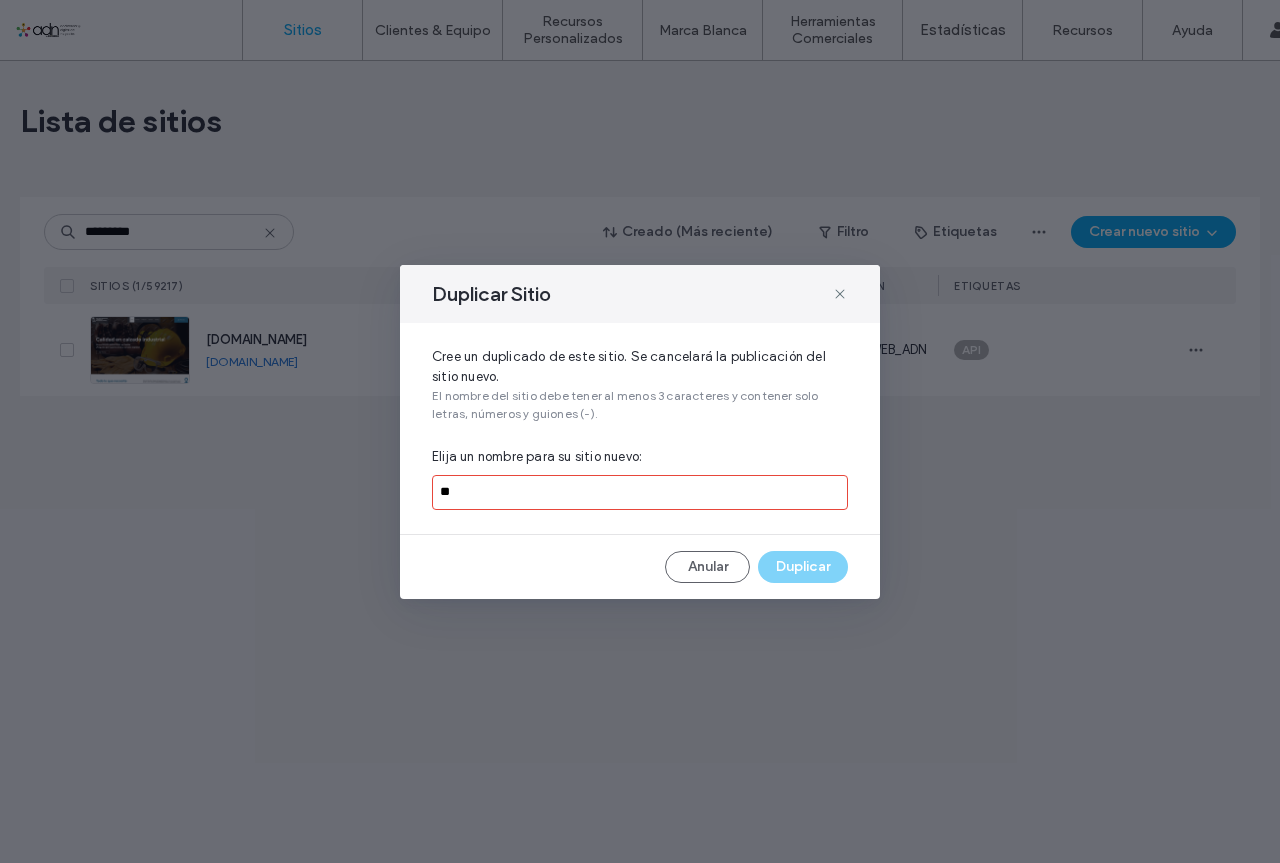 type on "*" 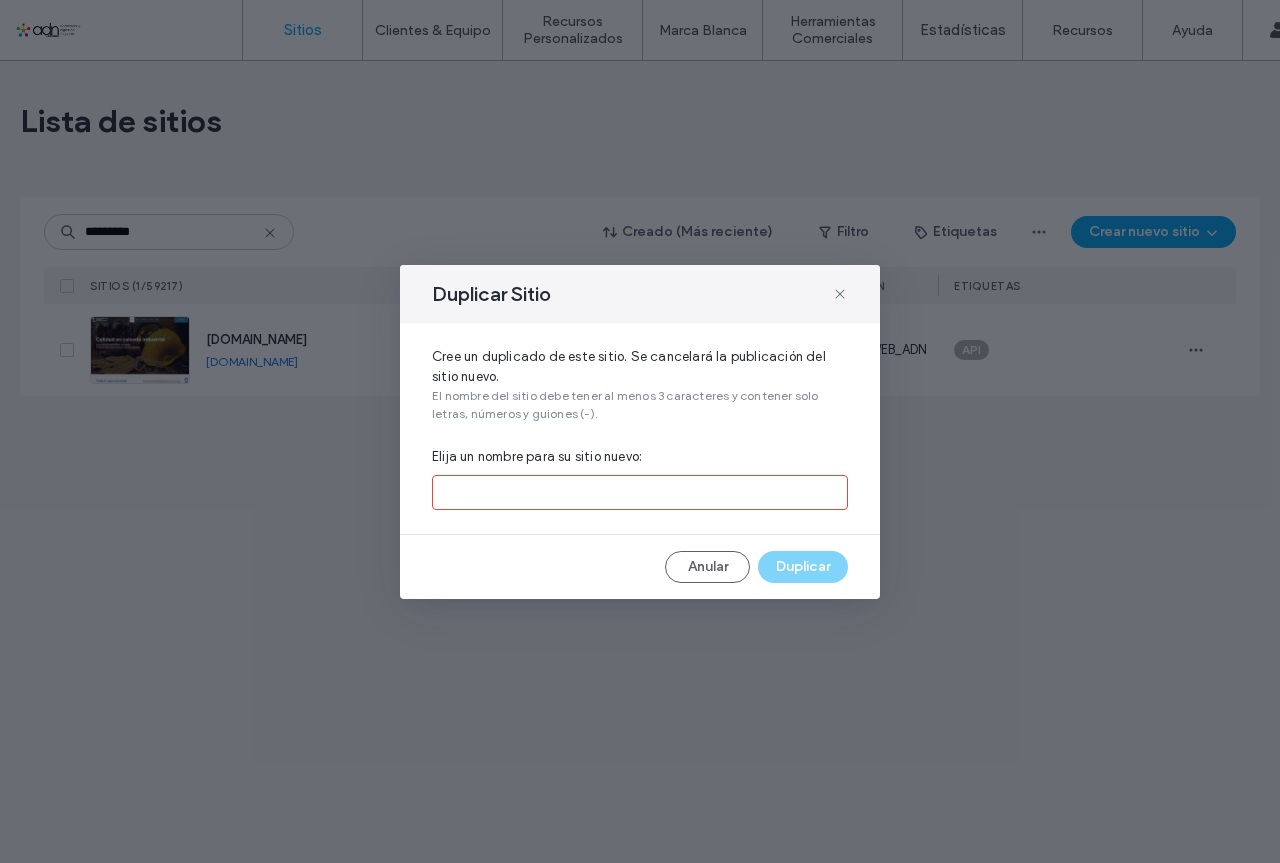 paste on "*********" 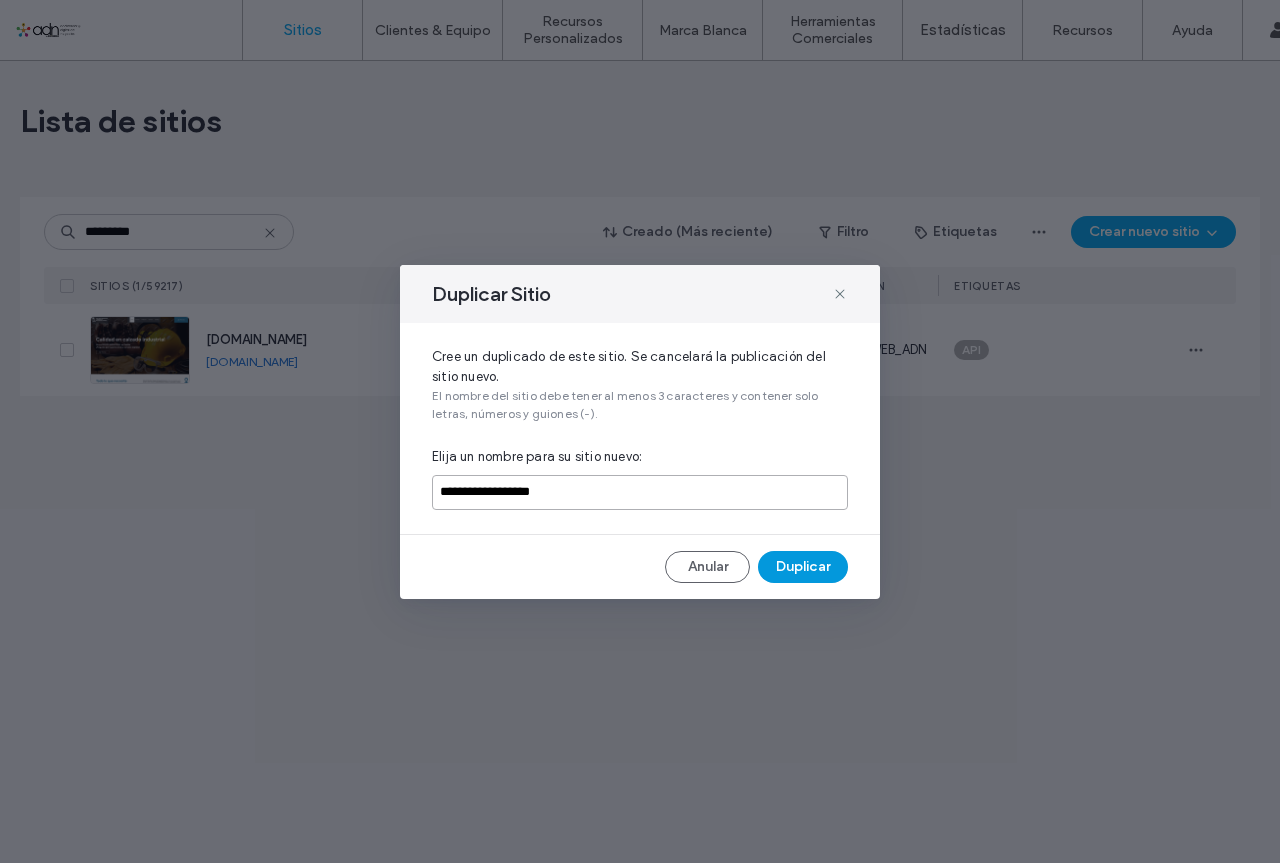 type on "**********" 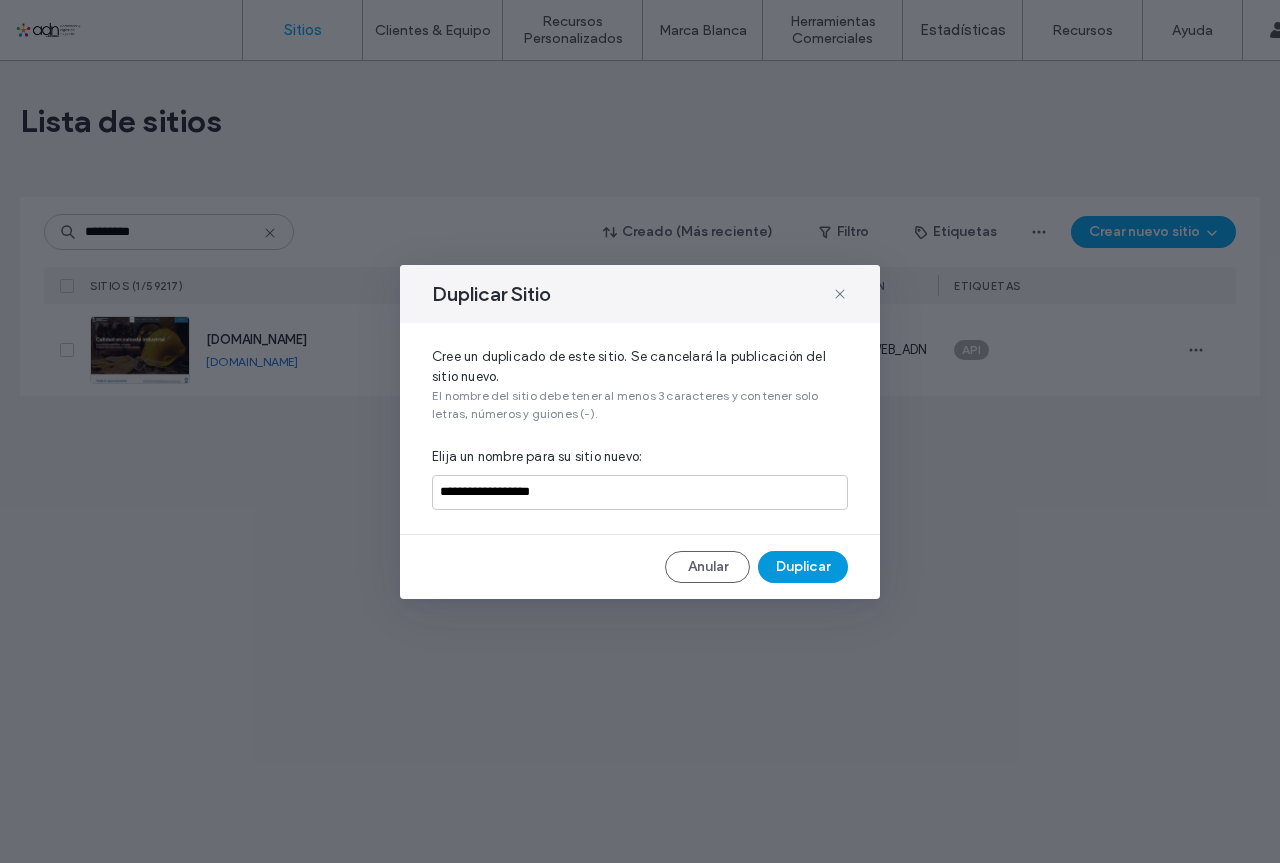 click on "Duplicar" at bounding box center (803, 567) 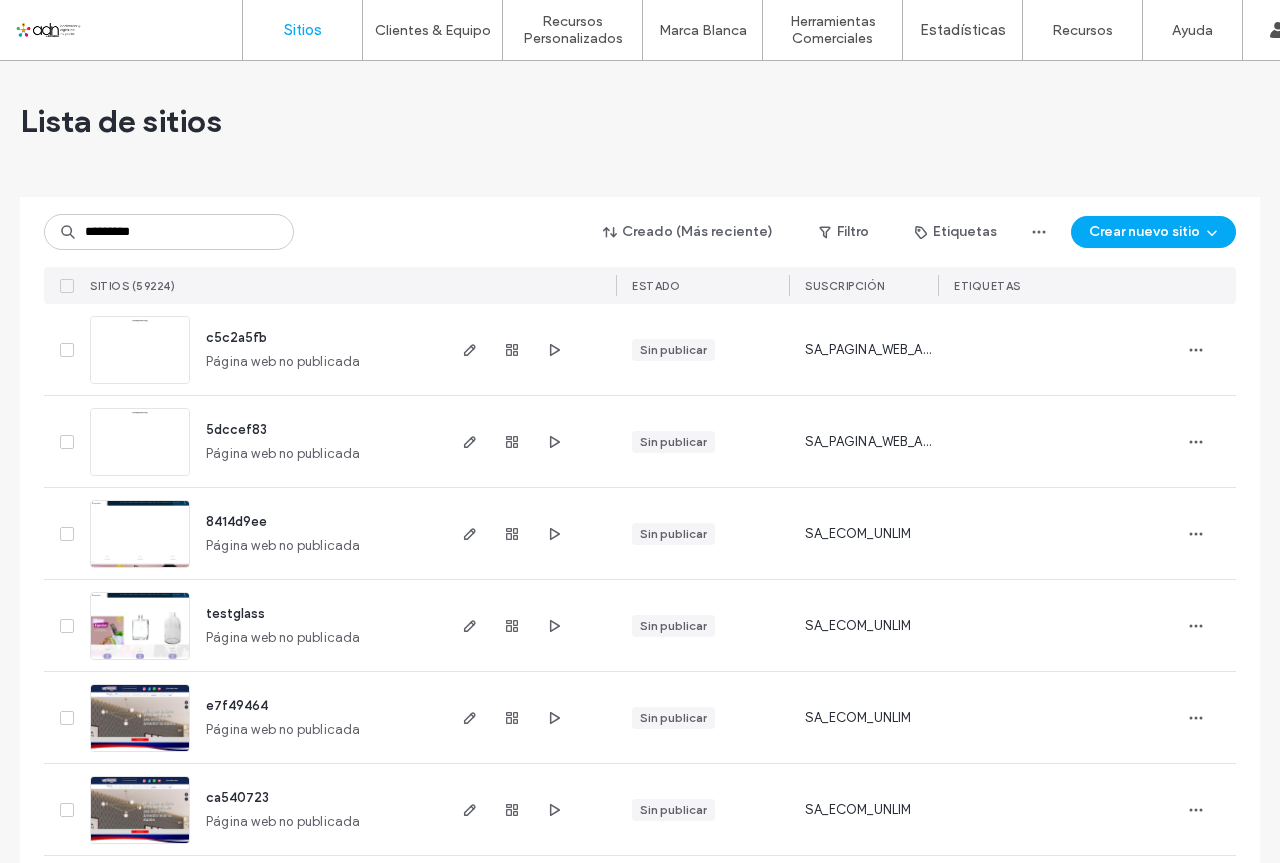 scroll, scrollTop: 0, scrollLeft: 0, axis: both 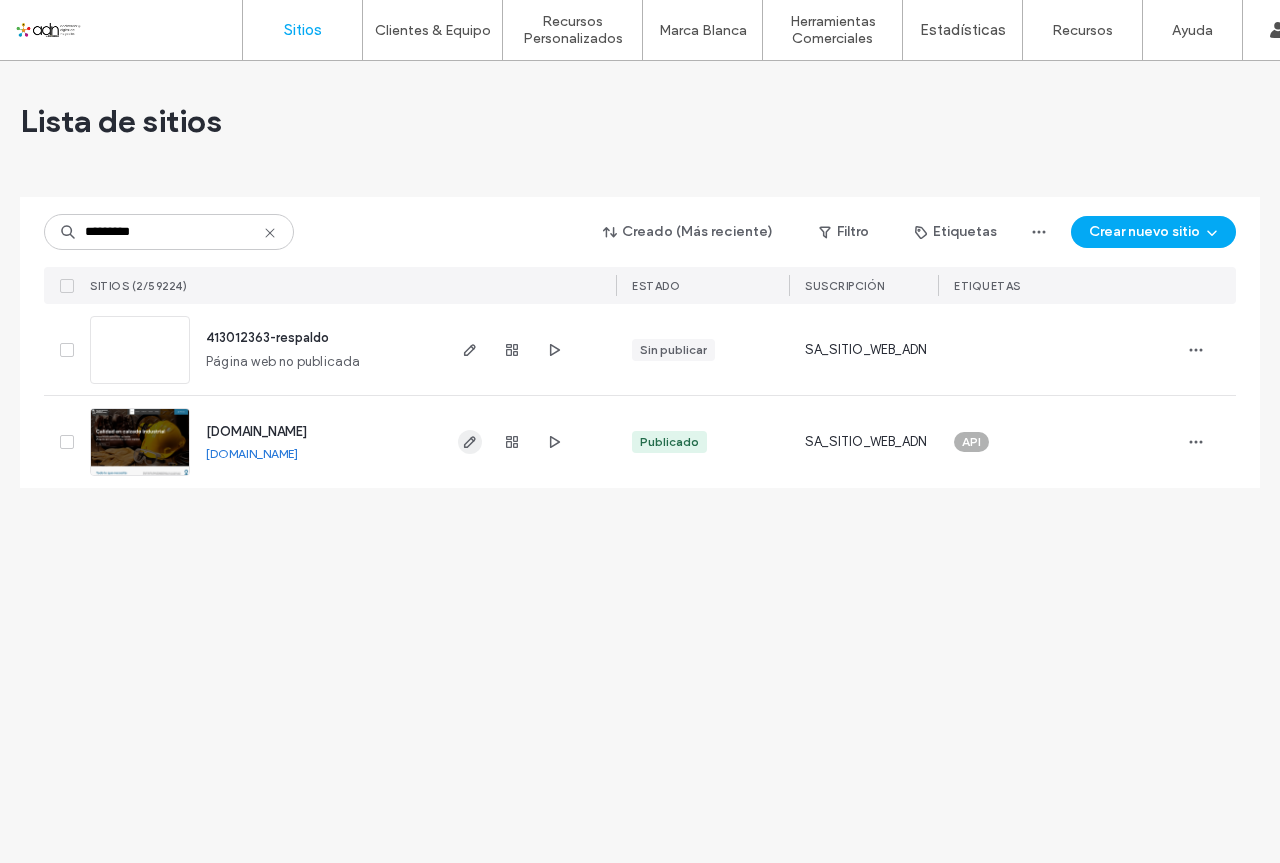 type on "*********" 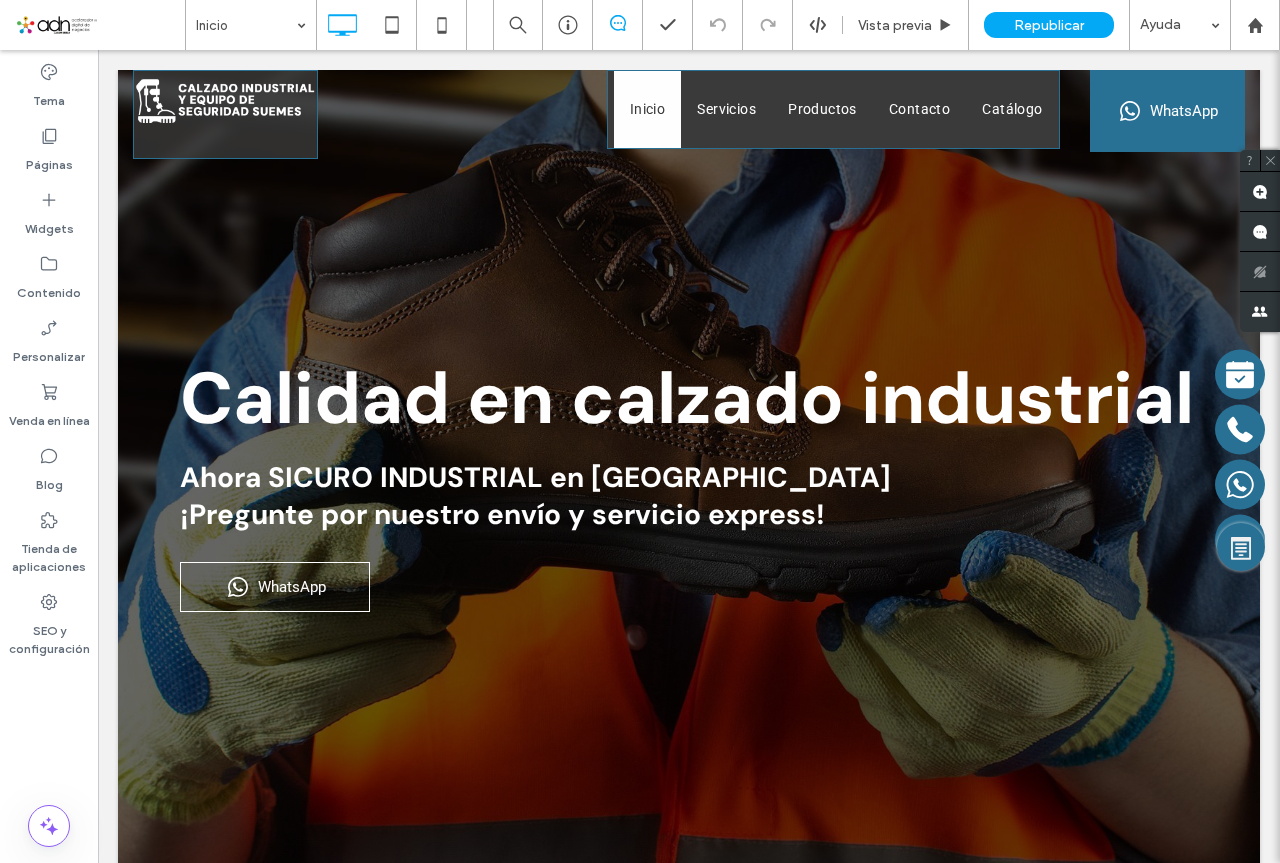 scroll, scrollTop: 0, scrollLeft: 0, axis: both 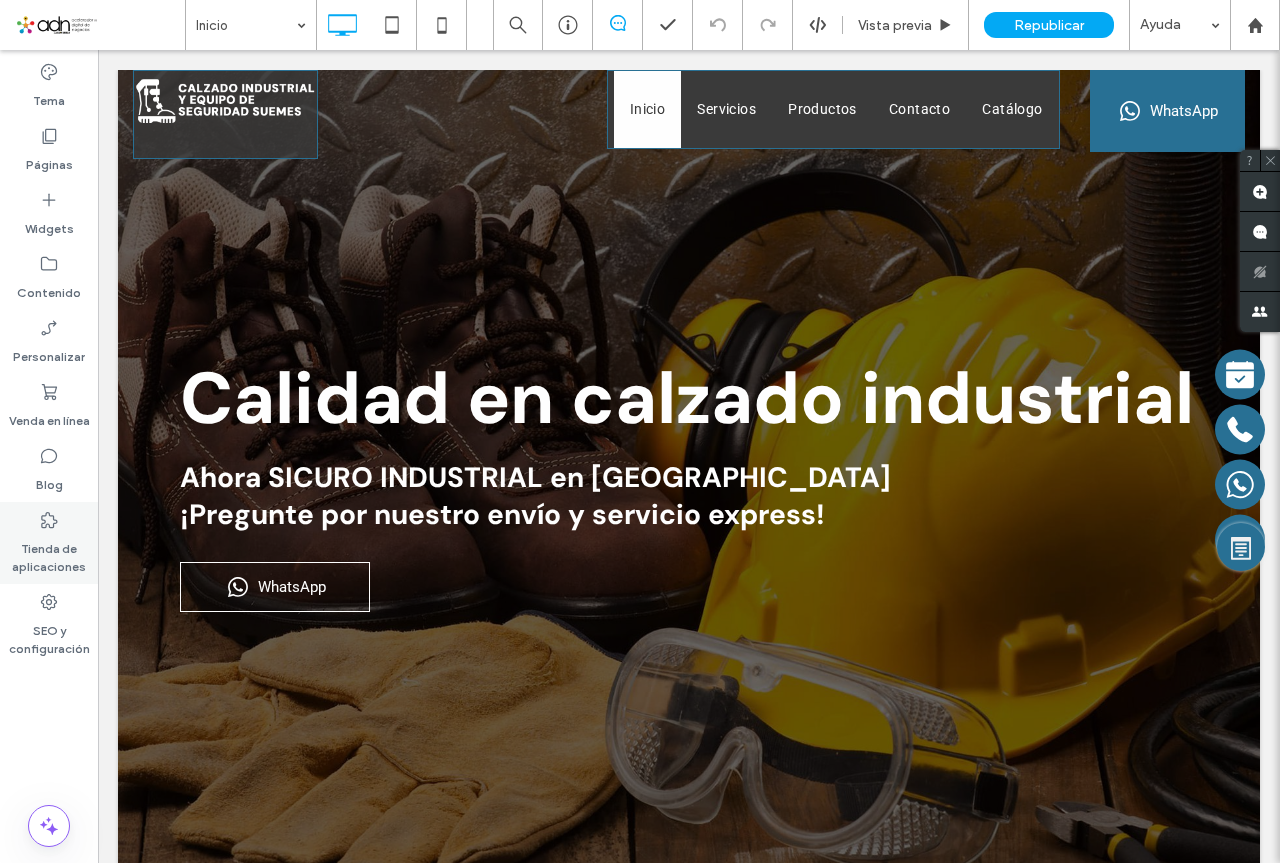 drag, startPoint x: 51, startPoint y: 545, endPoint x: 72, endPoint y: 534, distance: 23.70654 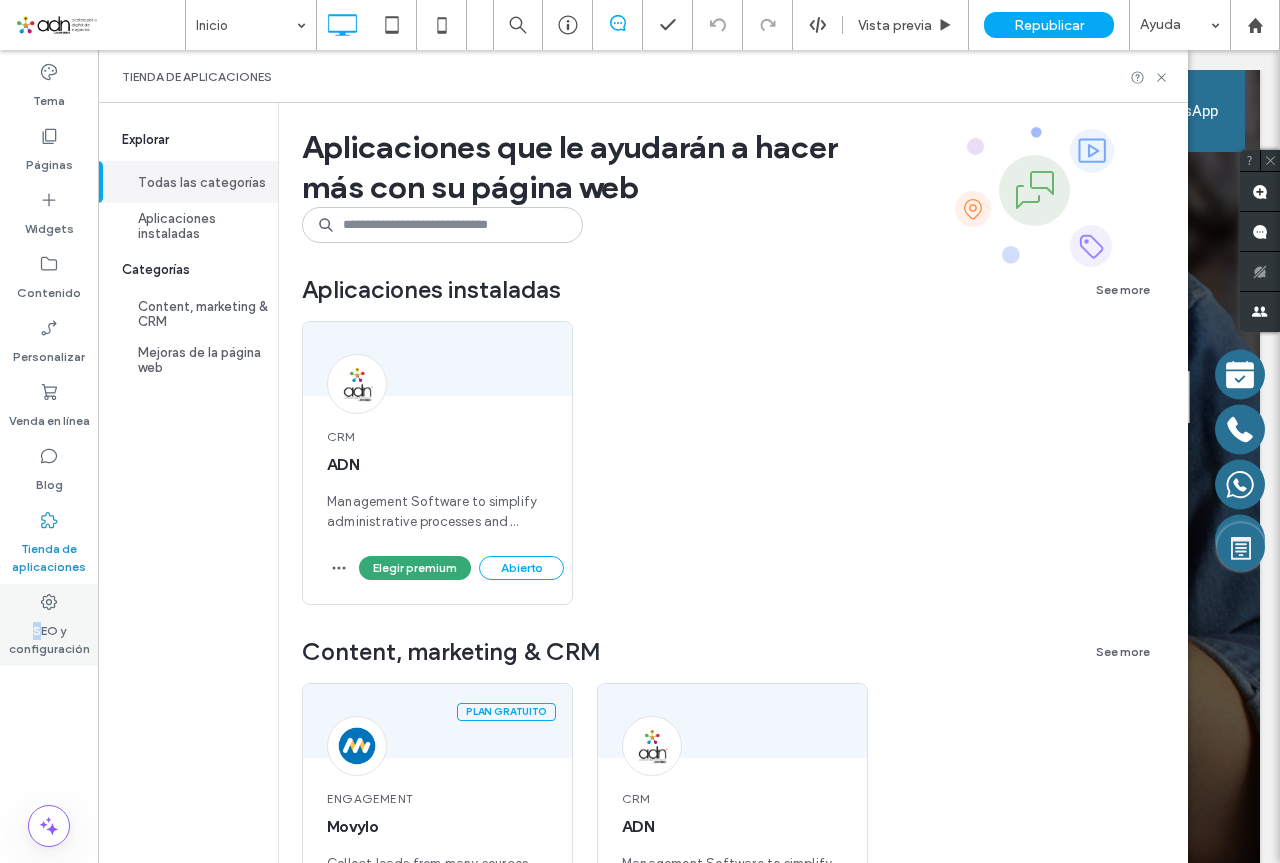 drag, startPoint x: 43, startPoint y: 609, endPoint x: 61, endPoint y: 612, distance: 18.248287 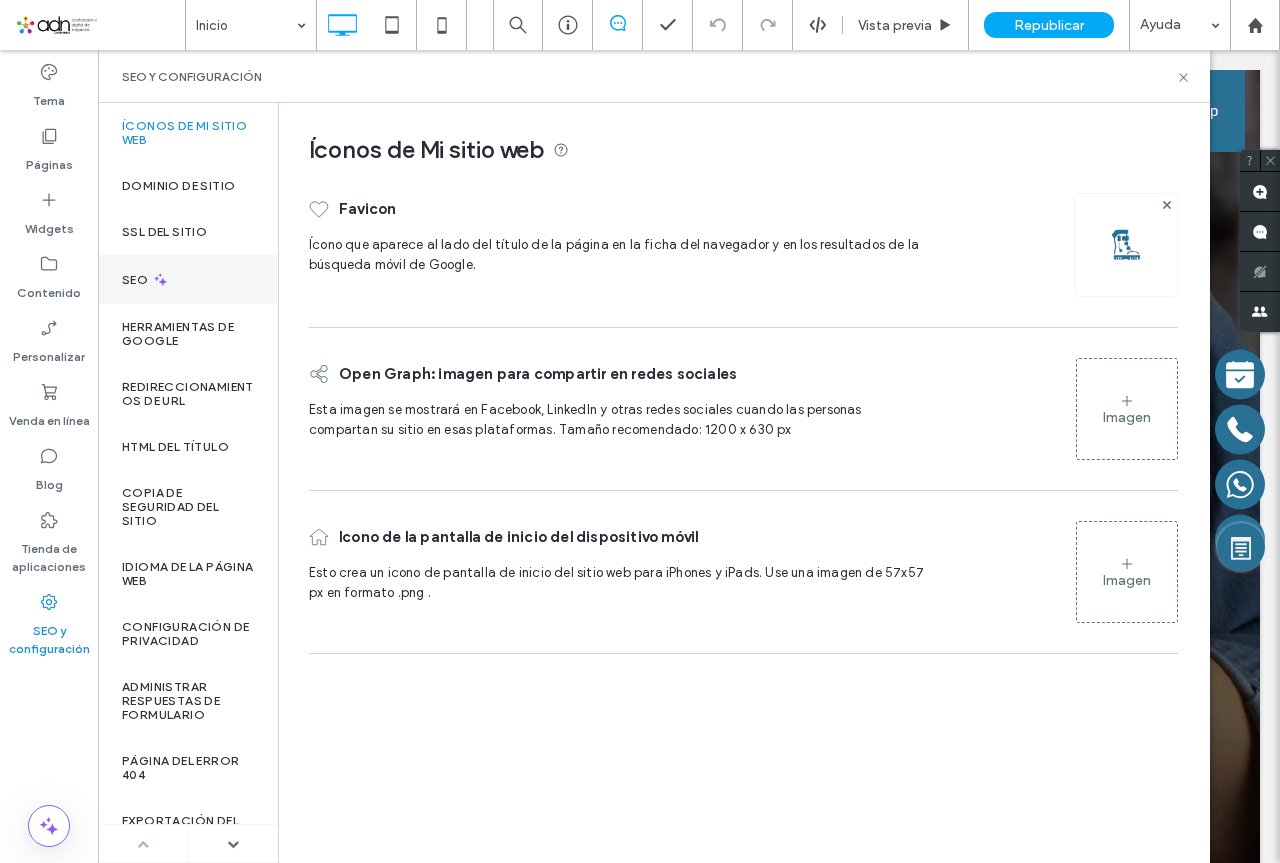 click on "SEO" at bounding box center (137, 280) 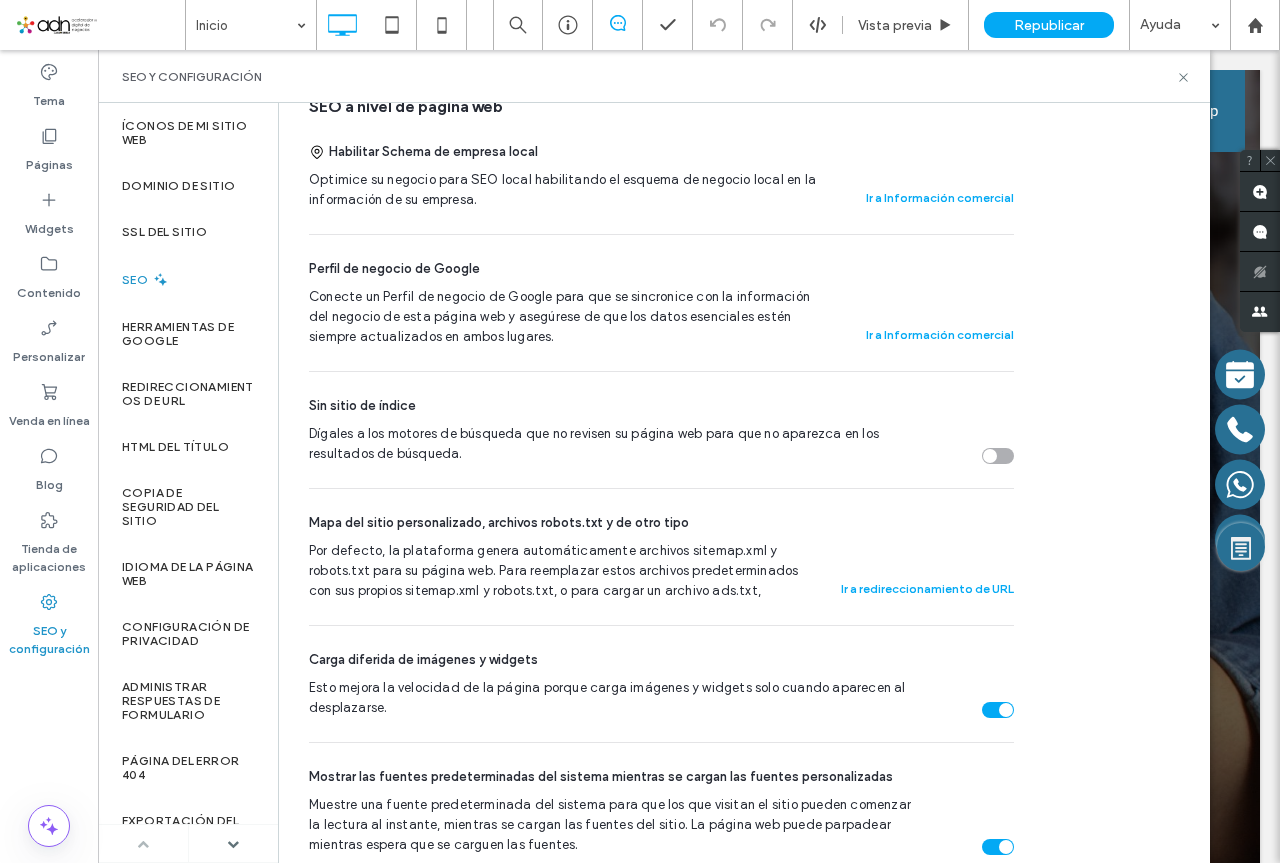 scroll, scrollTop: 933, scrollLeft: 0, axis: vertical 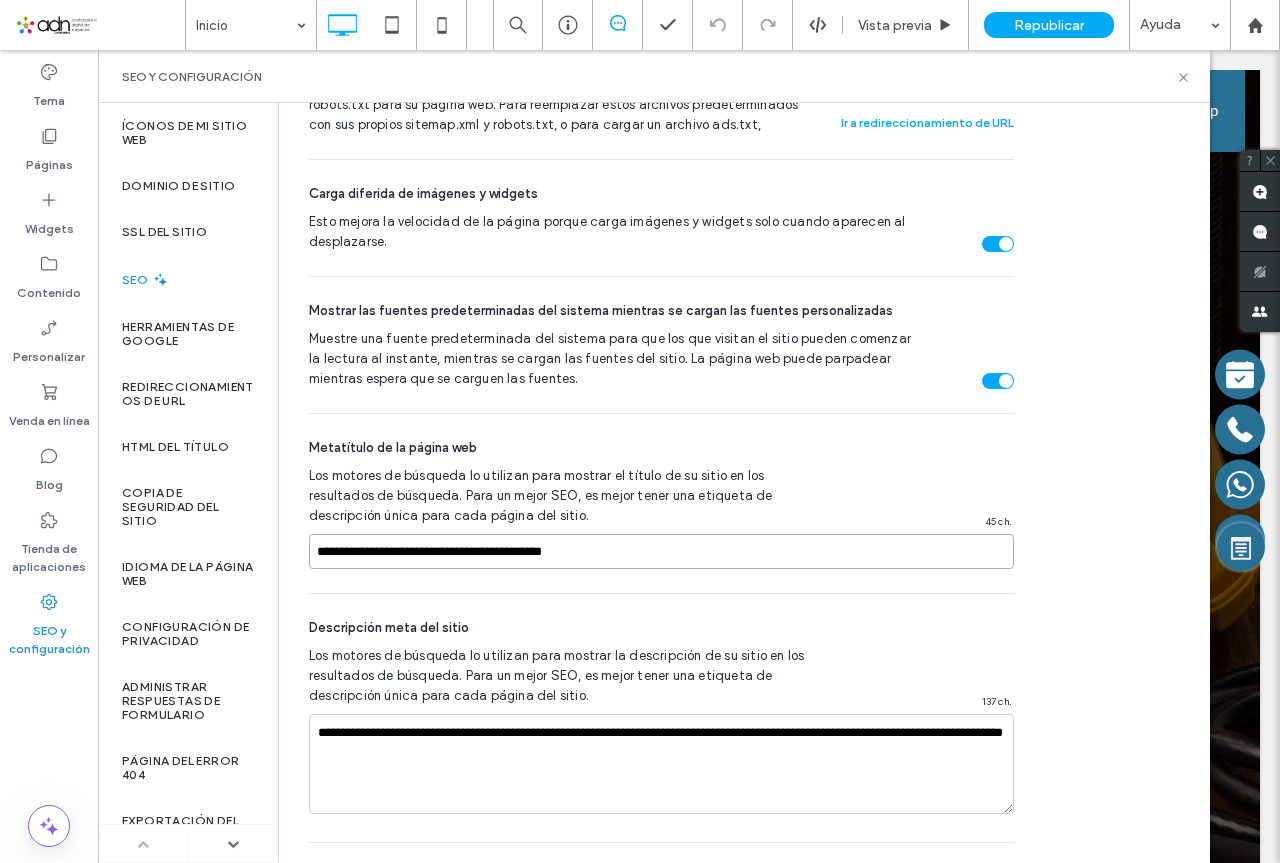 drag, startPoint x: 618, startPoint y: 555, endPoint x: 325, endPoint y: 560, distance: 293.04266 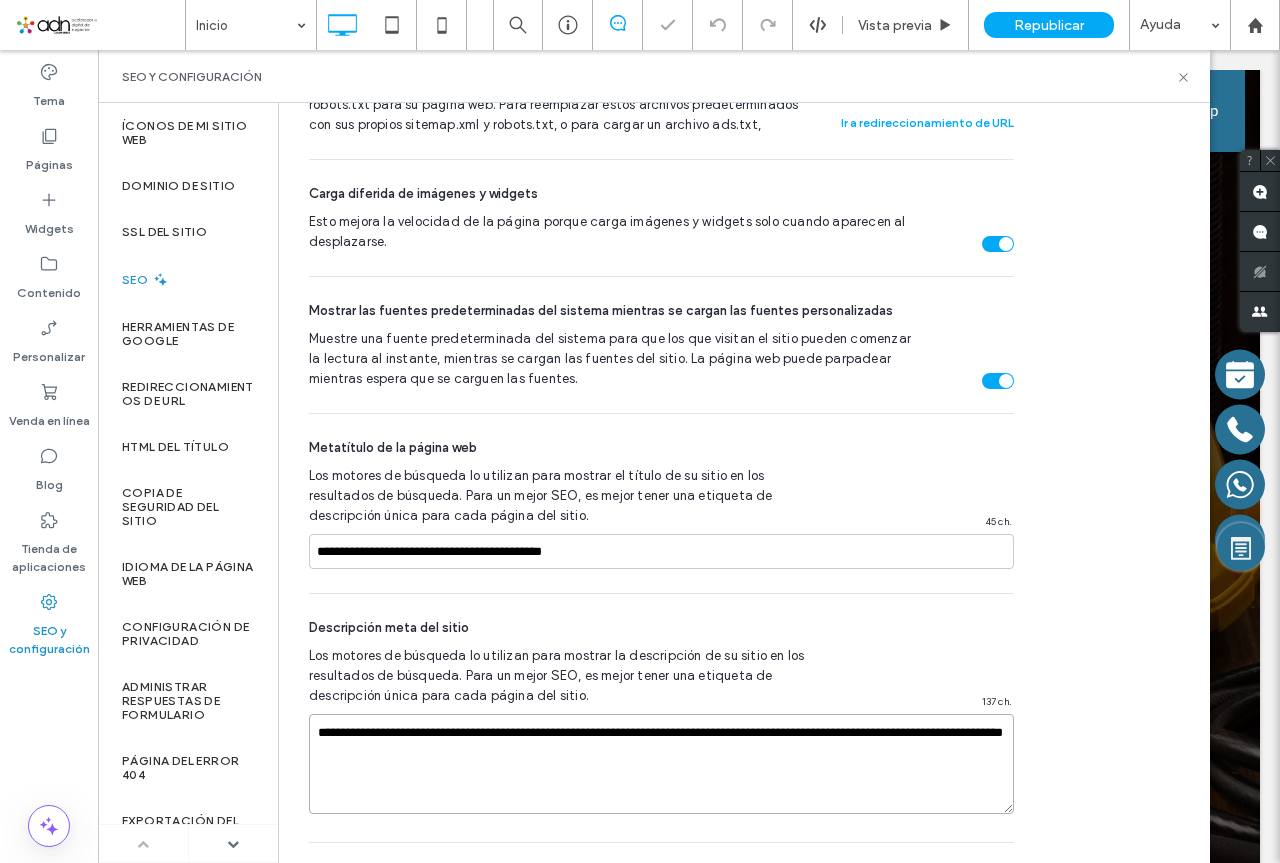 drag, startPoint x: 584, startPoint y: 767, endPoint x: 309, endPoint y: 739, distance: 276.42178 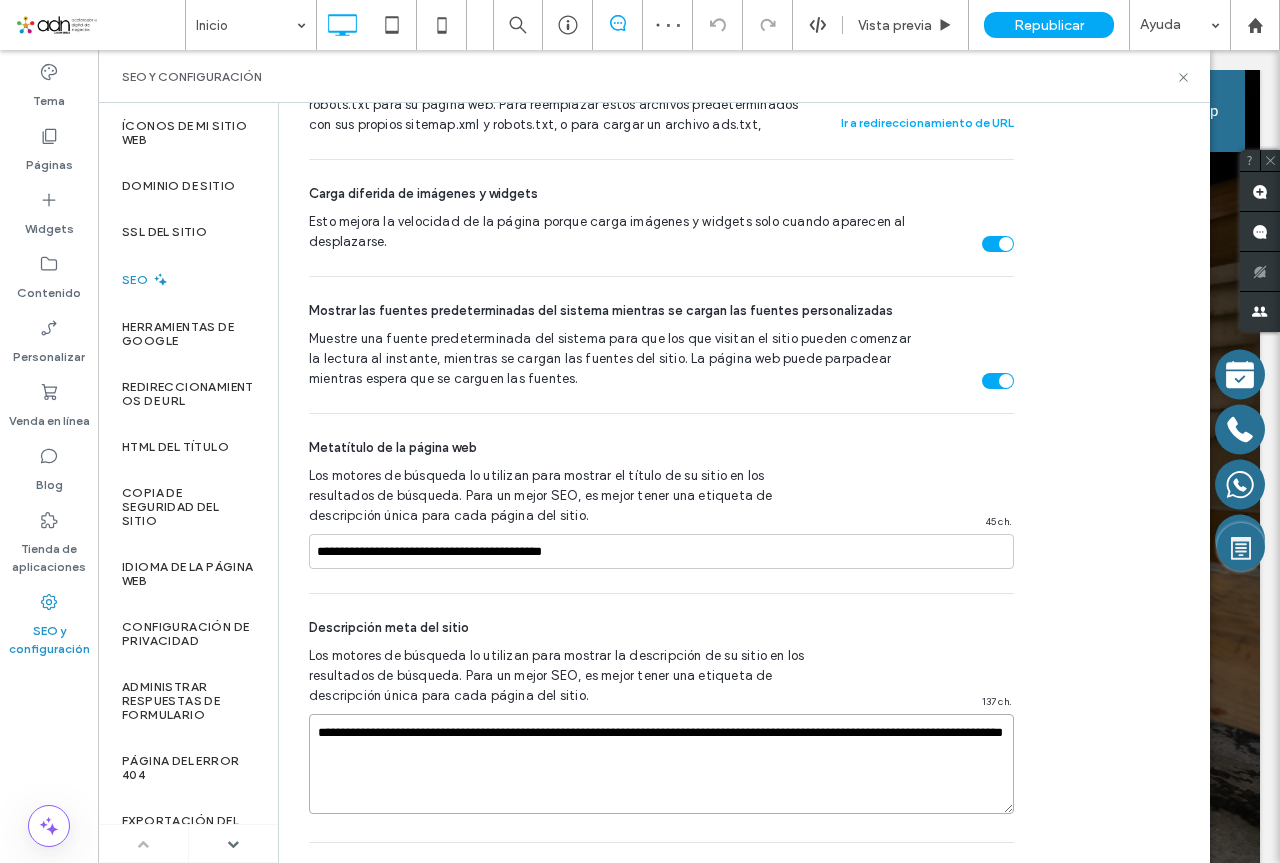 drag, startPoint x: 595, startPoint y: 769, endPoint x: 633, endPoint y: 727, distance: 56.63921 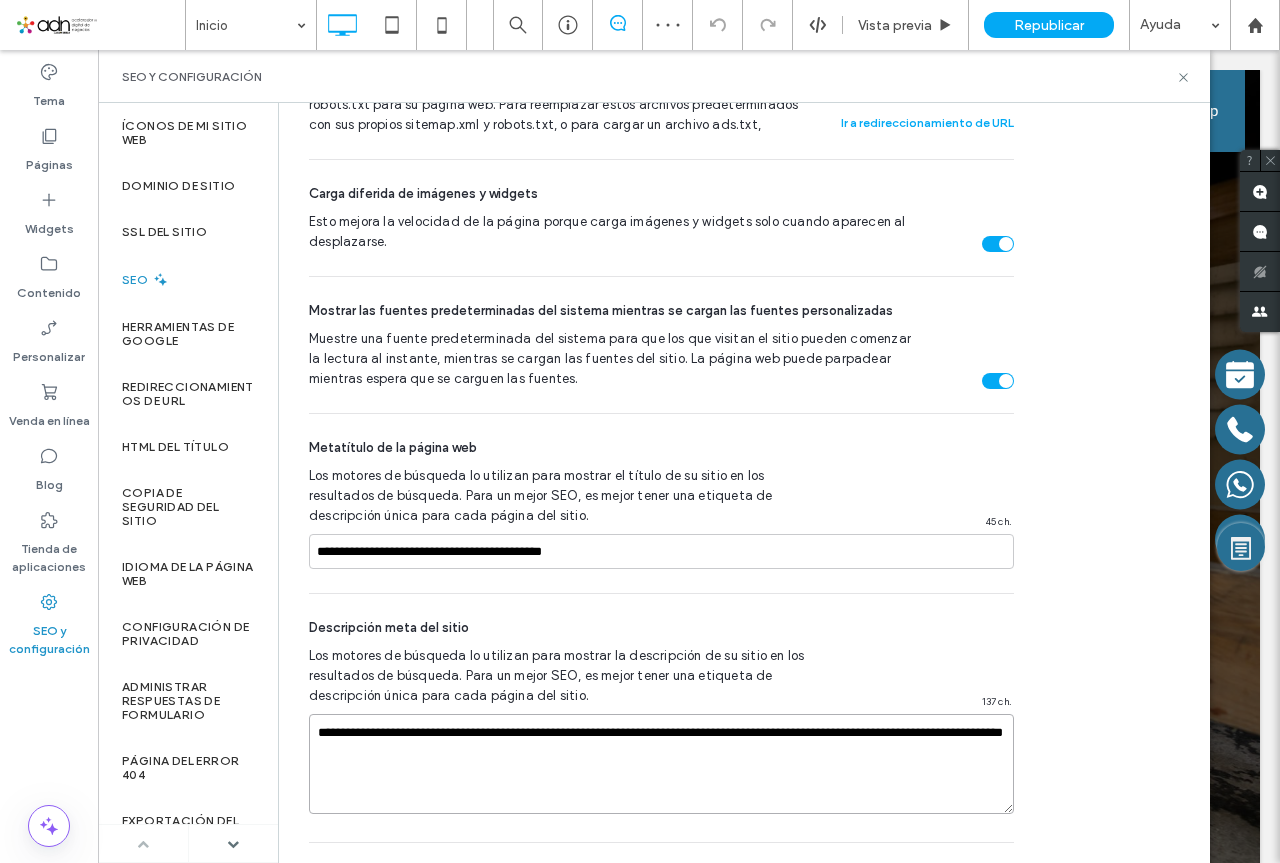click on "SEO Optimice su sitio para aumentar su visibilidad en los resultados de búsqueda relevantes. ¡Novedad! Perspectiva general de SEO Vea todos los problemas de SEO de su sitio que deben solucionarse en una sola página. Ver cómo hacerlo Instalar la aplicación WooRank Ayude a que sus páginas web funcionen mejor. Ejecute auditorías completas de sitios y páginas, haga un seguimiento de las palabras clave y mucho más.‎  Instale WooRank SEO a nivel de página Establece las etiquetas meta de cada página, la configuración del índice y más. Administrar páginas Generar etiquetas con IA SEO a nivel de página web Habilitar Schema de empresa local Optimice su negocio para SEO local habilitando el esquema de negocio local en la información de su empresa.  Ir a Información comercial Perfil de negocio de Google Conecte un Perfil de negocio de Google para que se sincronice con la información del negocio de esta página web y asegúrese de que los datos esenciales estén siempre actualizados en ambos lugares." at bounding box center (654, 128) 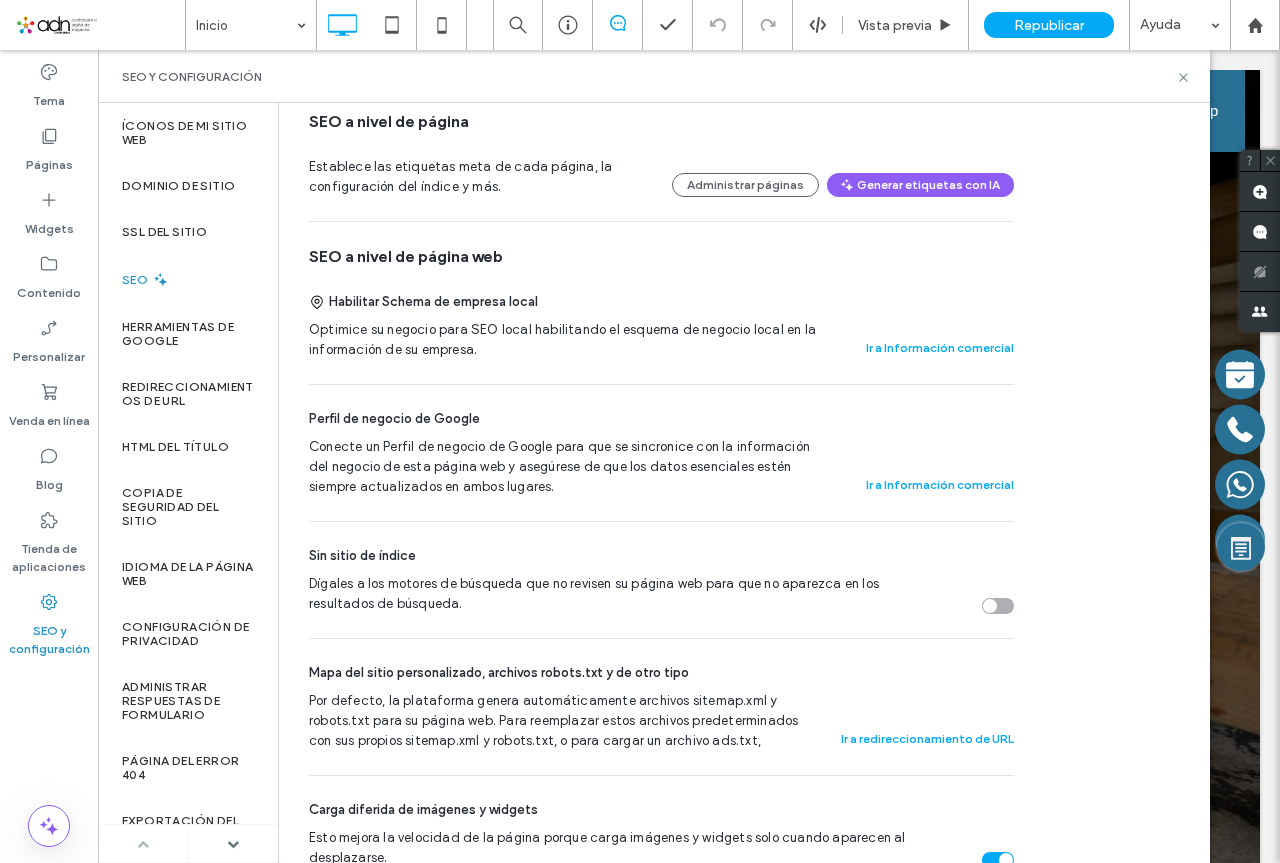 scroll, scrollTop: 0, scrollLeft: 0, axis: both 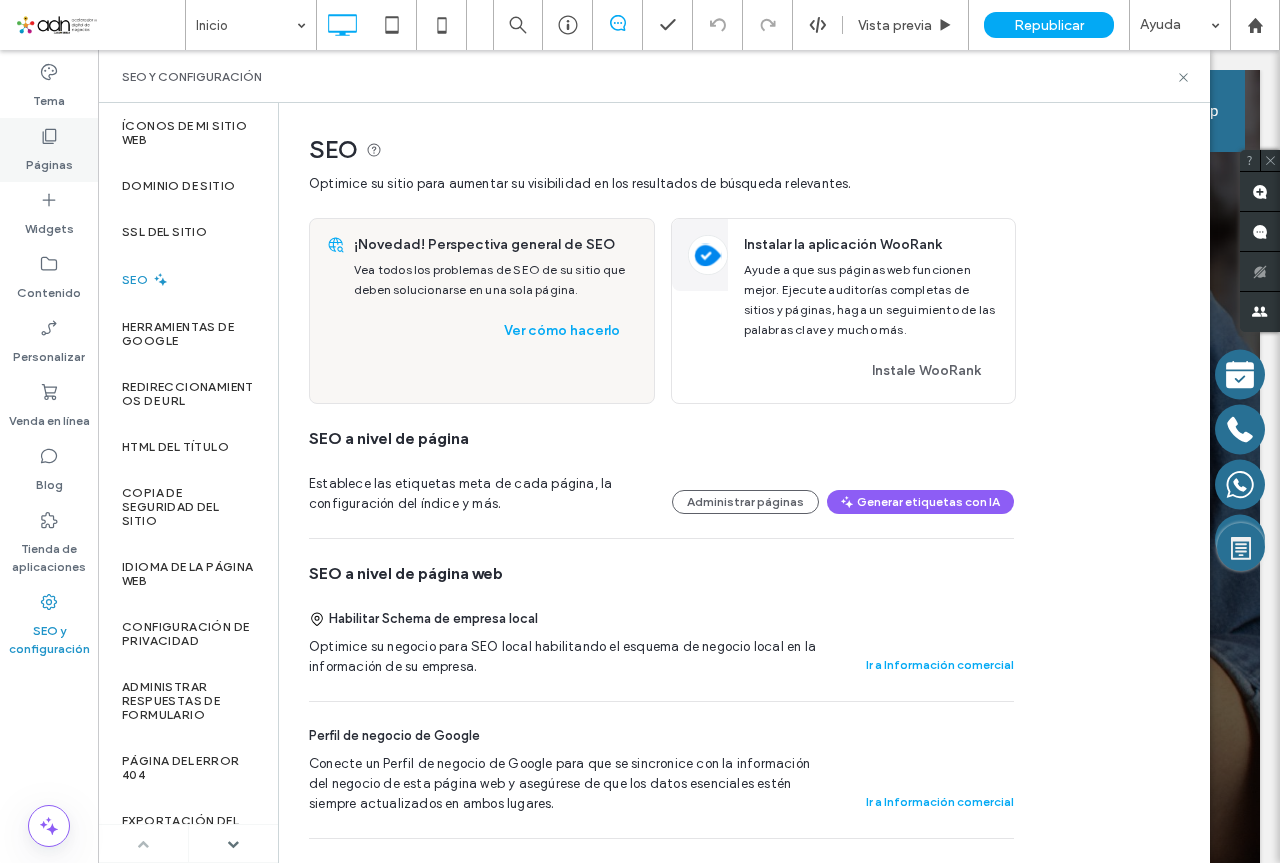 click 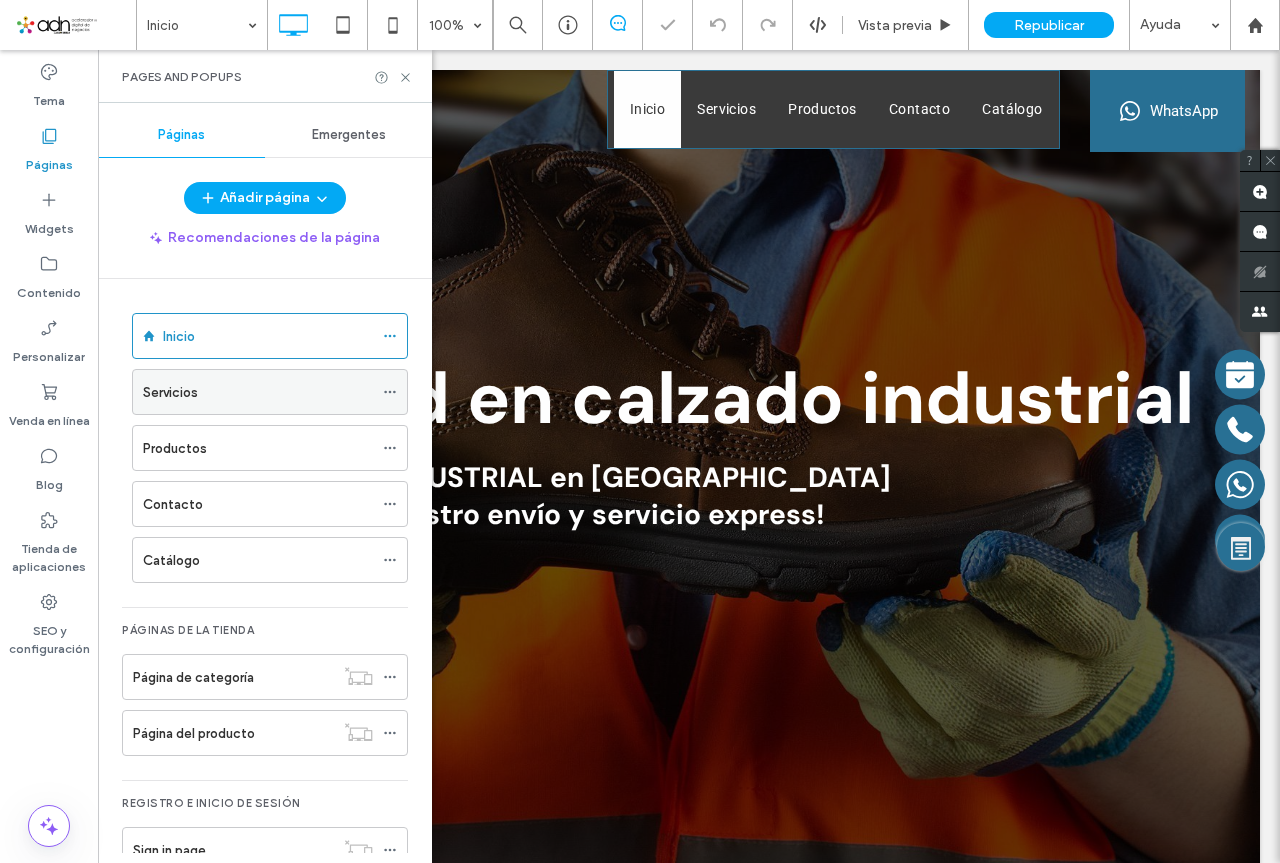 click on "Servicios" at bounding box center (258, 392) 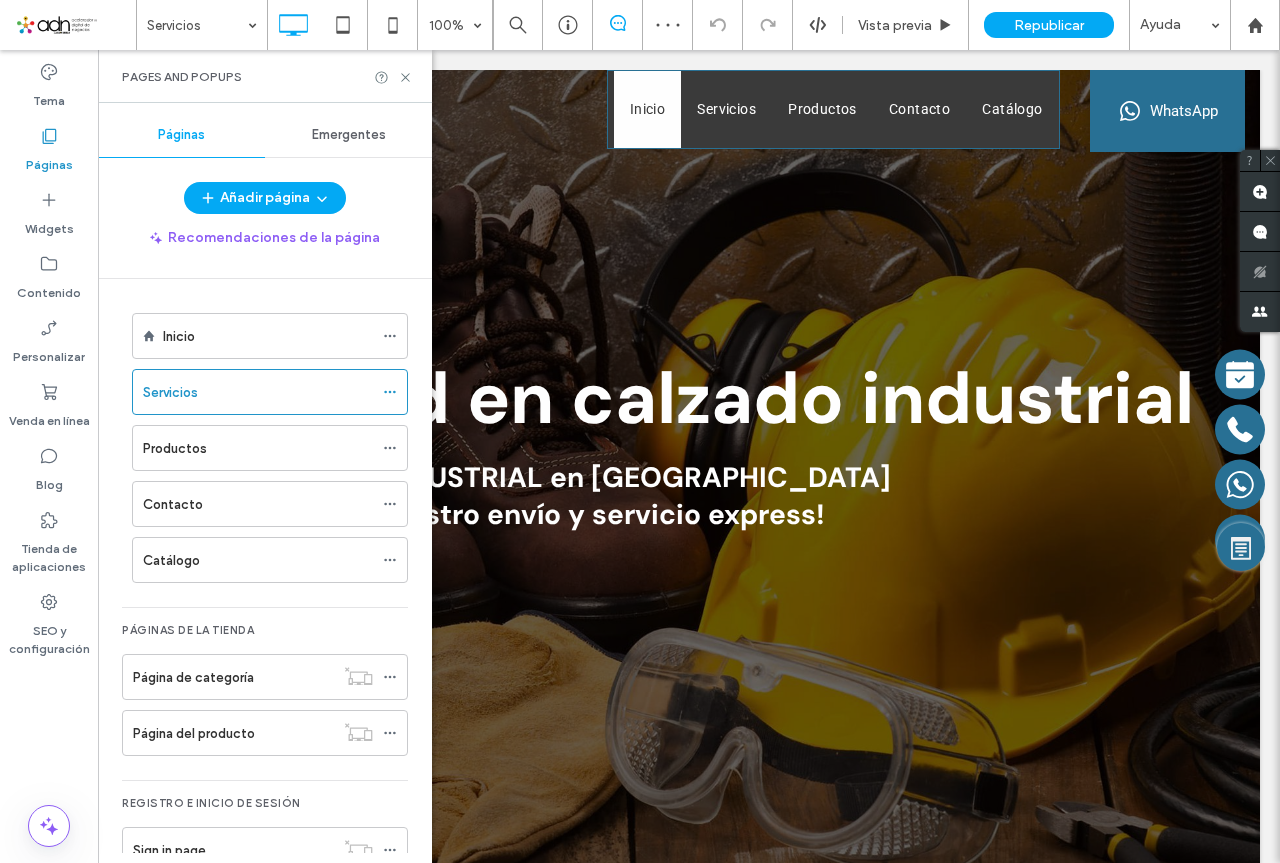 click 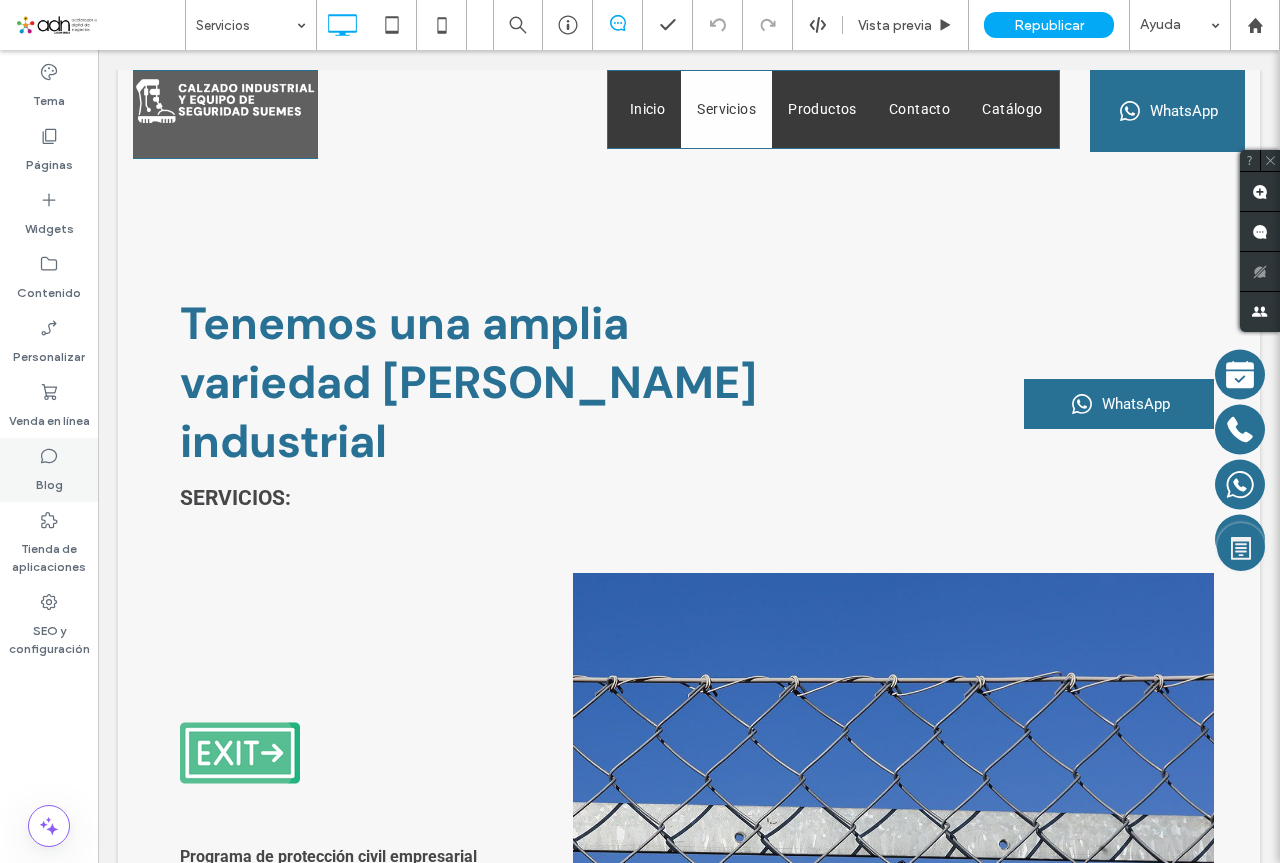 scroll, scrollTop: 0, scrollLeft: 0, axis: both 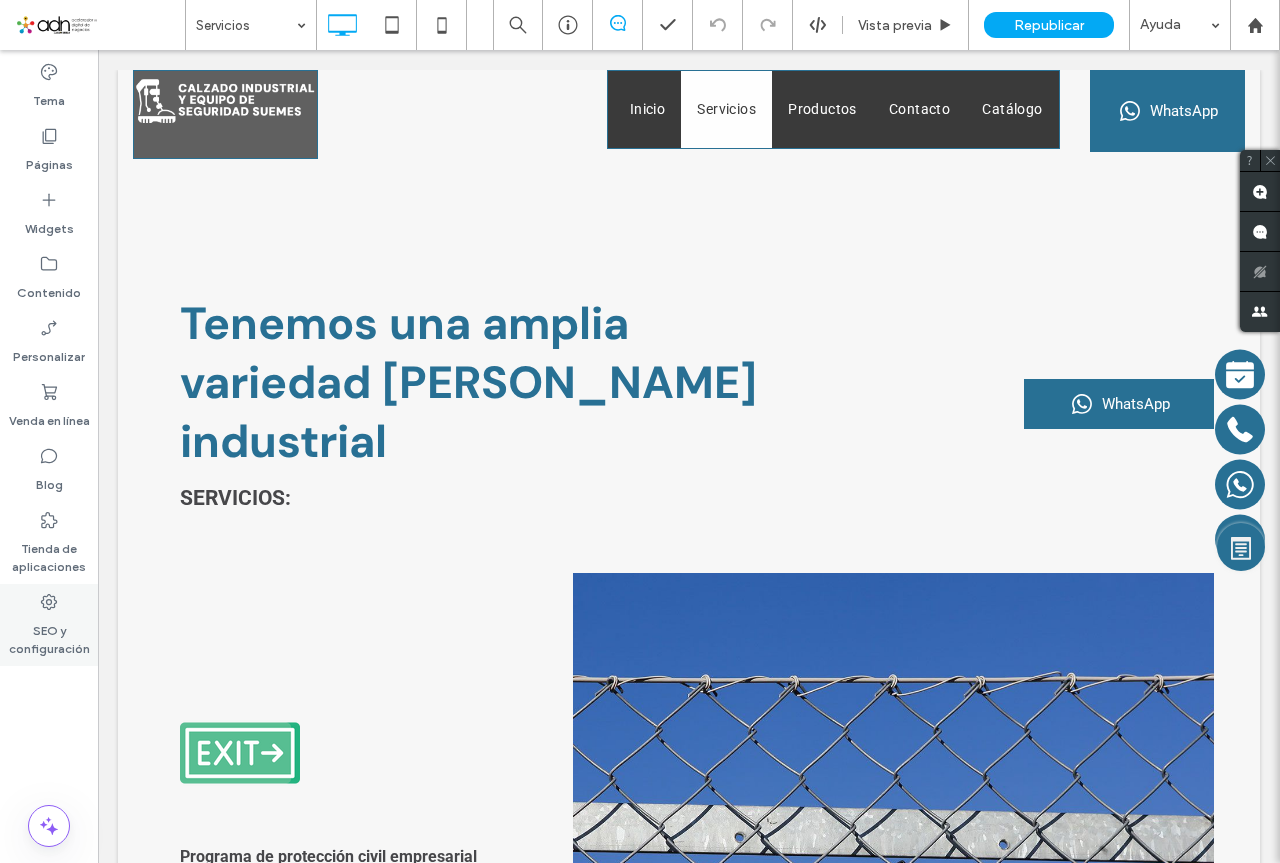 click 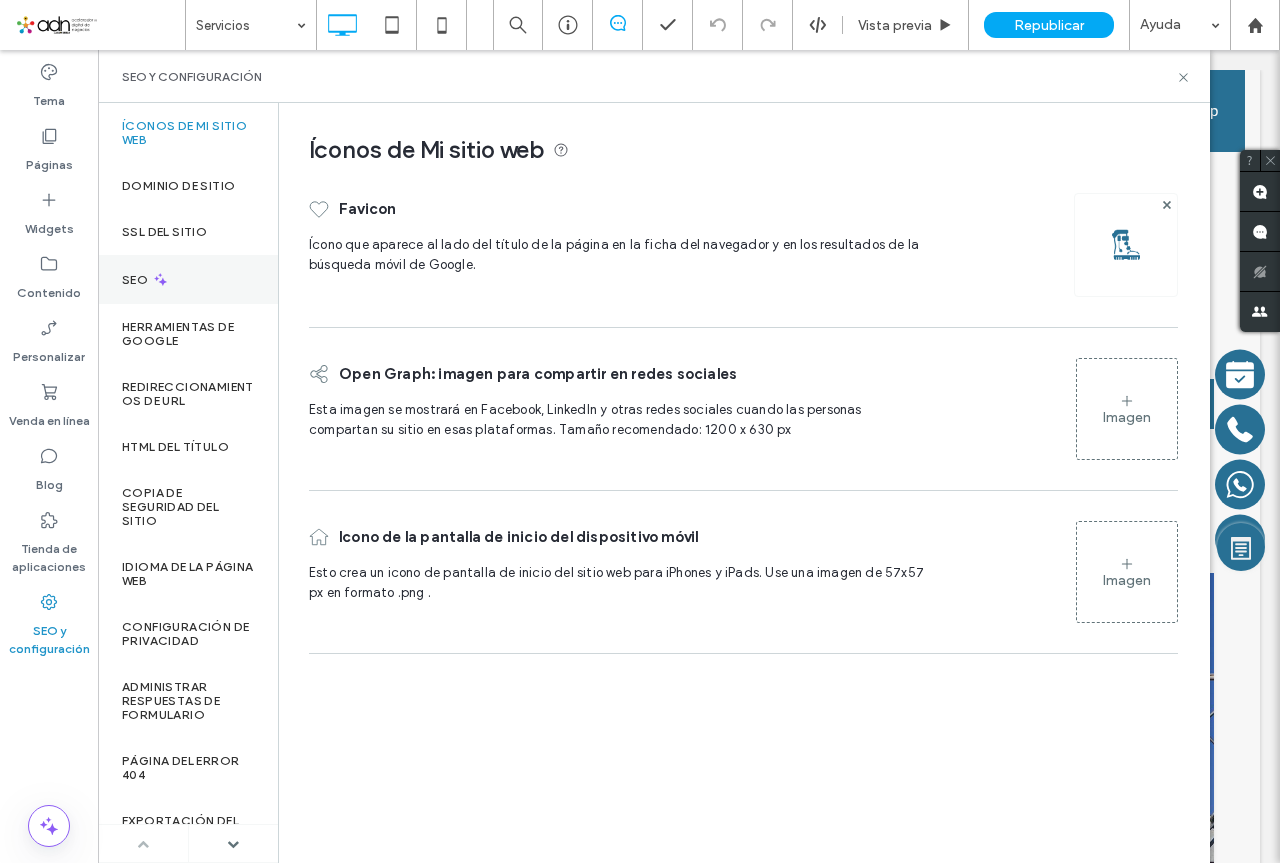 click on "SEO" at bounding box center (137, 280) 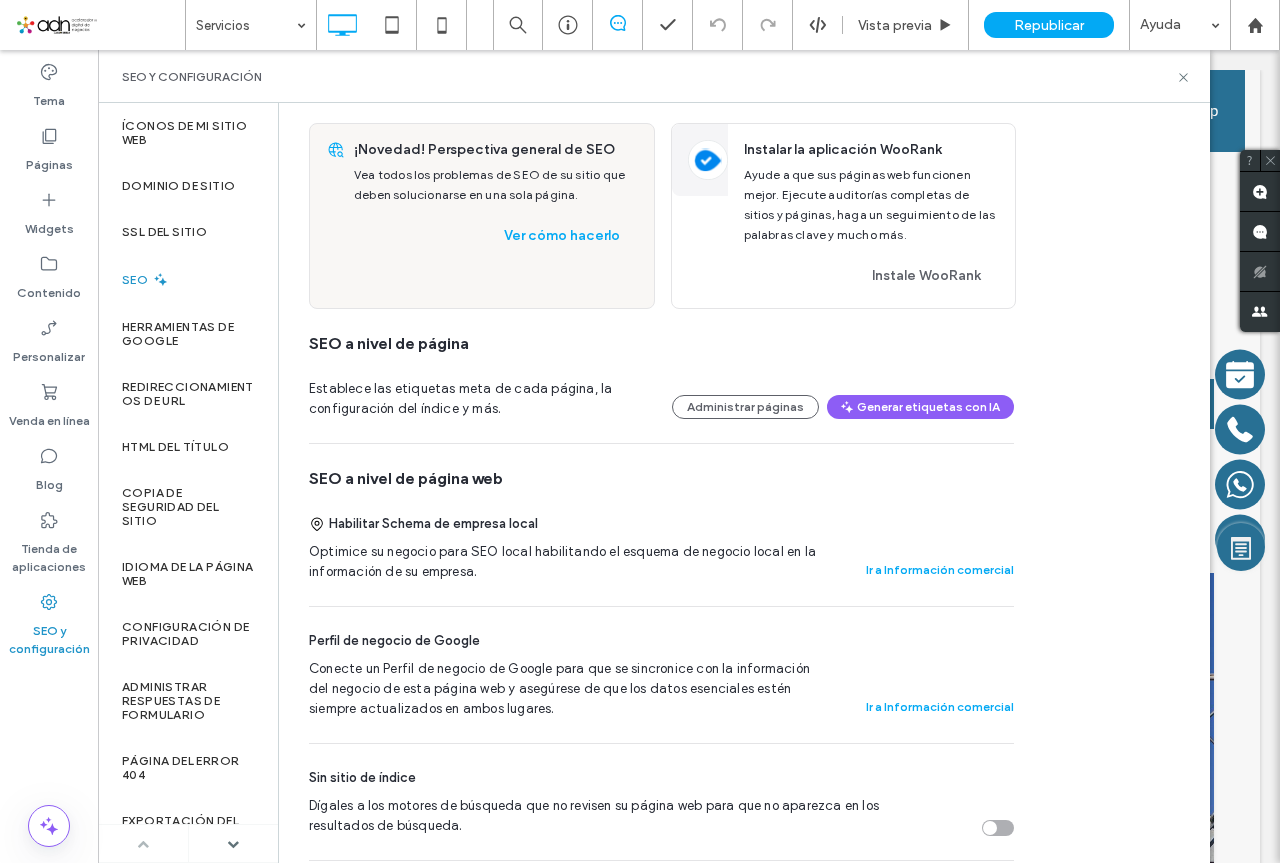 scroll, scrollTop: 0, scrollLeft: 0, axis: both 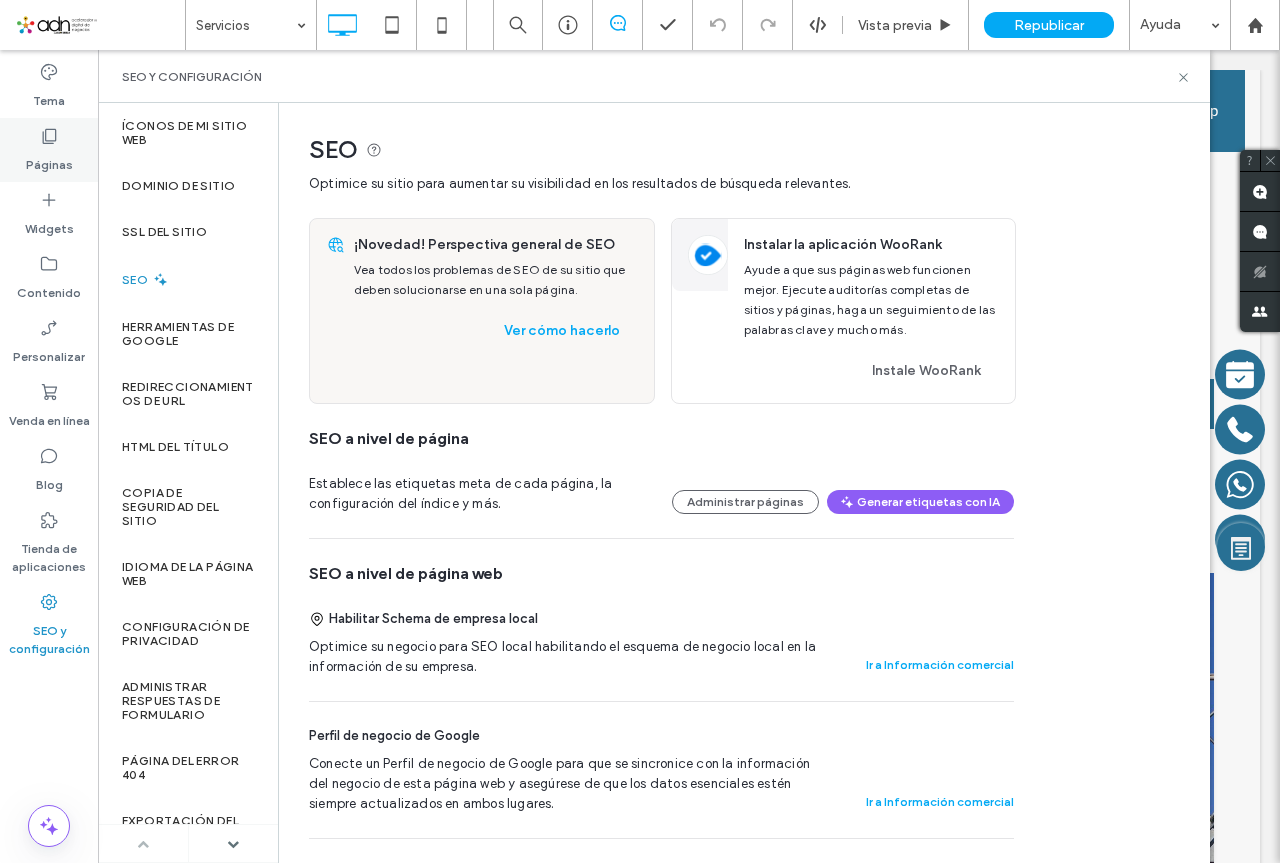 click on "Páginas" at bounding box center [49, 160] 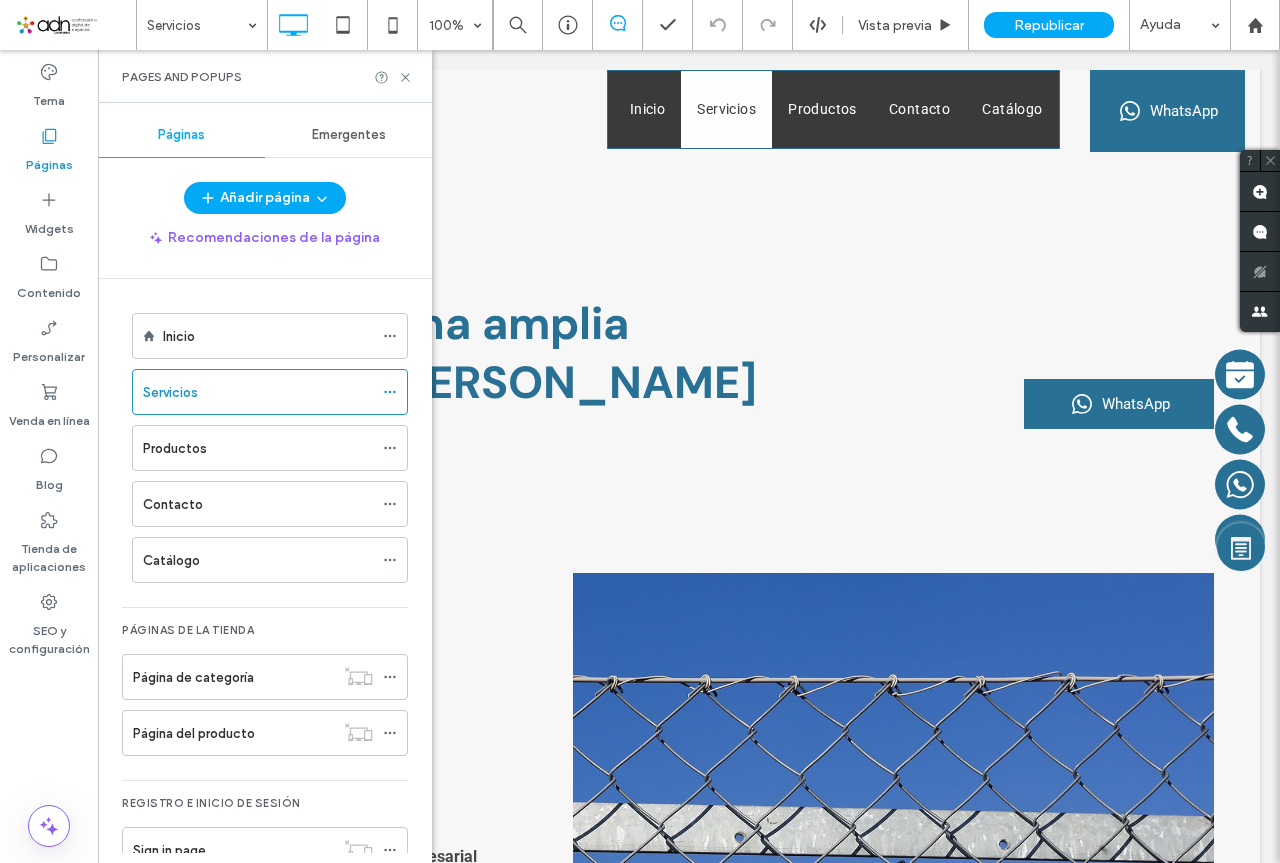 click on "Inicio" at bounding box center (268, 336) 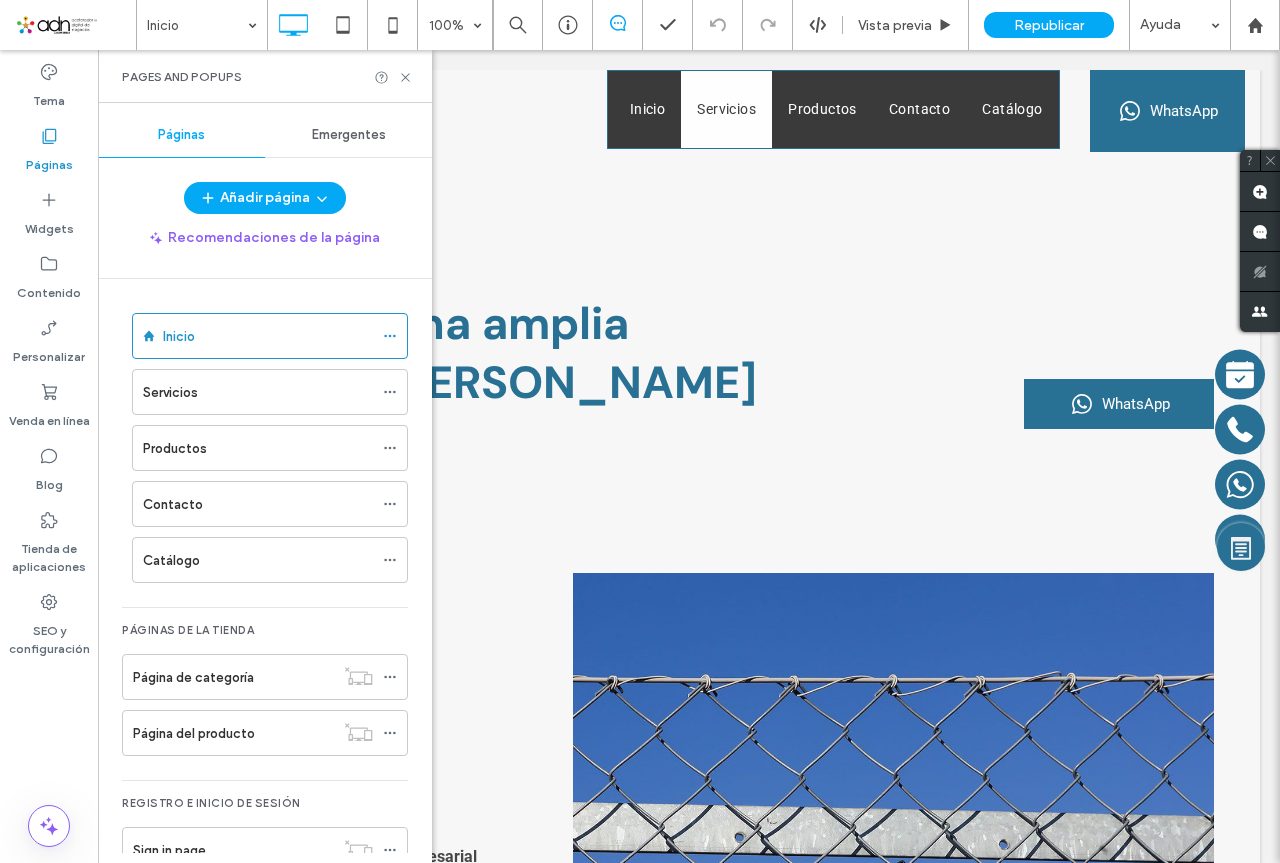 click at bounding box center (640, 431) 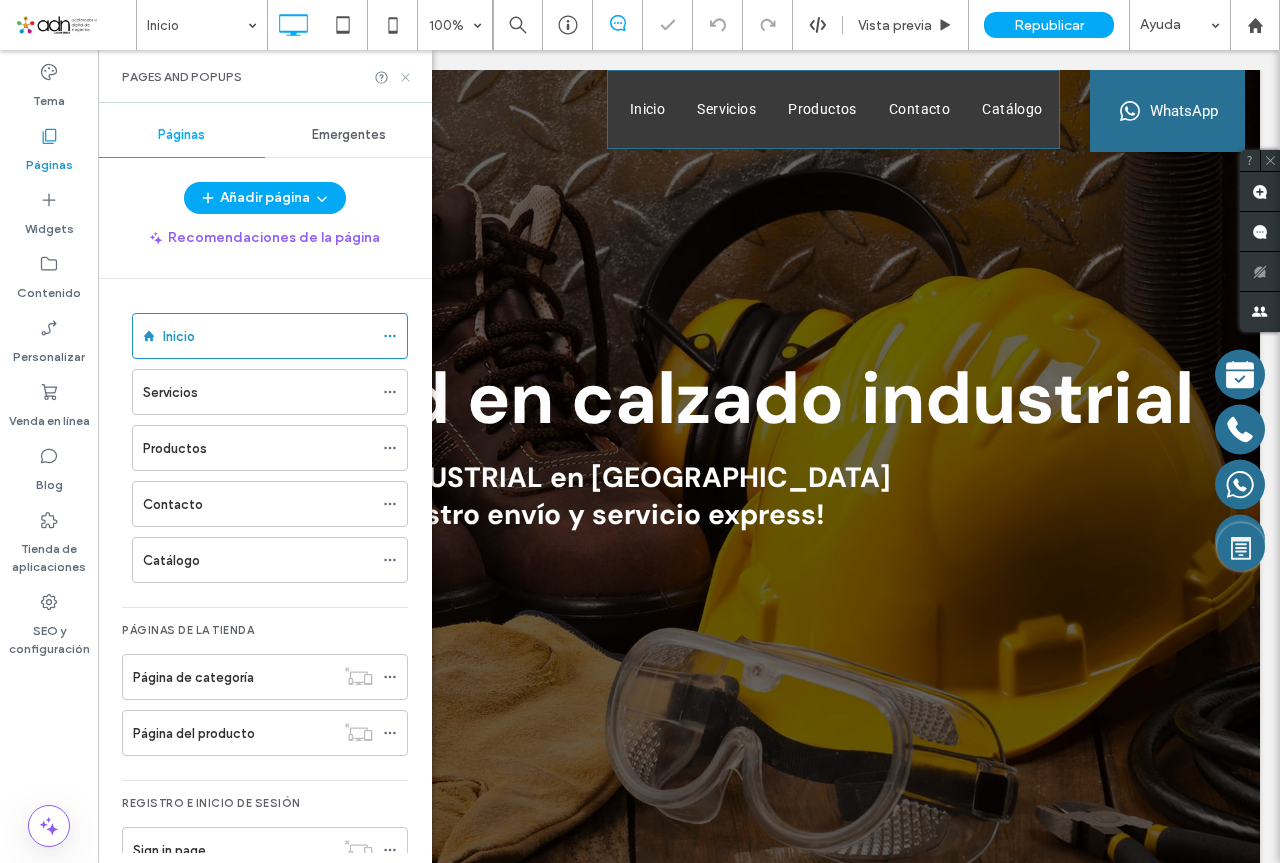 scroll, scrollTop: 0, scrollLeft: 0, axis: both 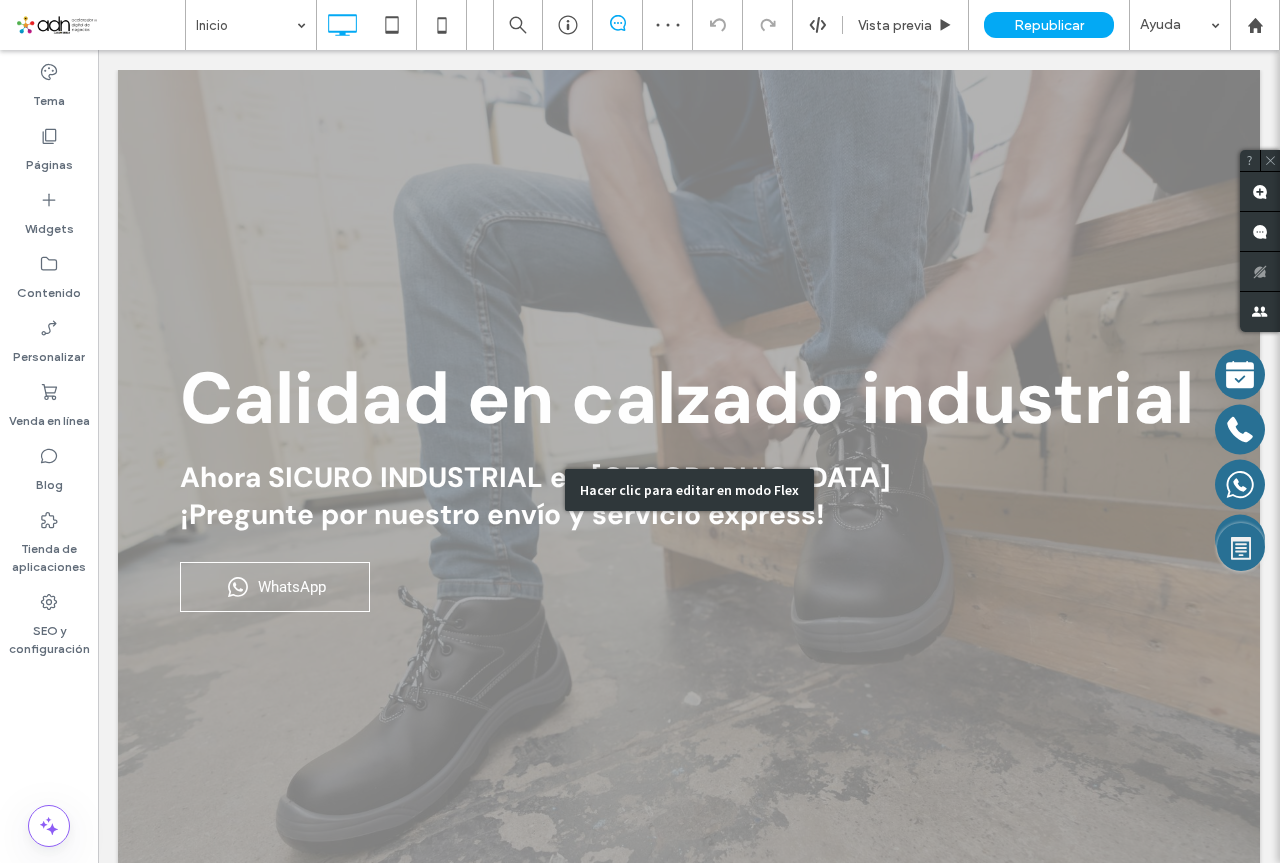 click on "Hacer clic para editar en modo Flex" at bounding box center (689, 490) 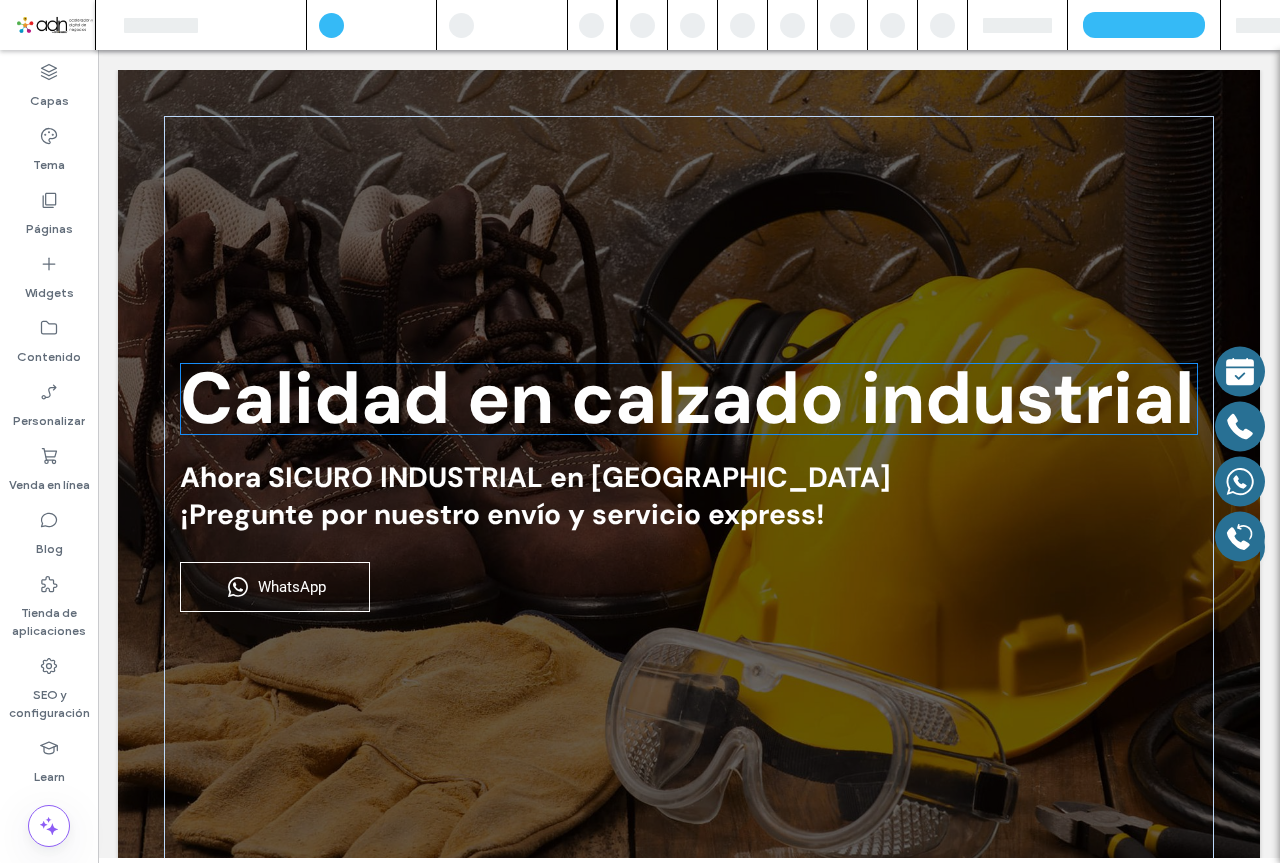 click on "Calidad en calzado industrial" at bounding box center [687, 398] 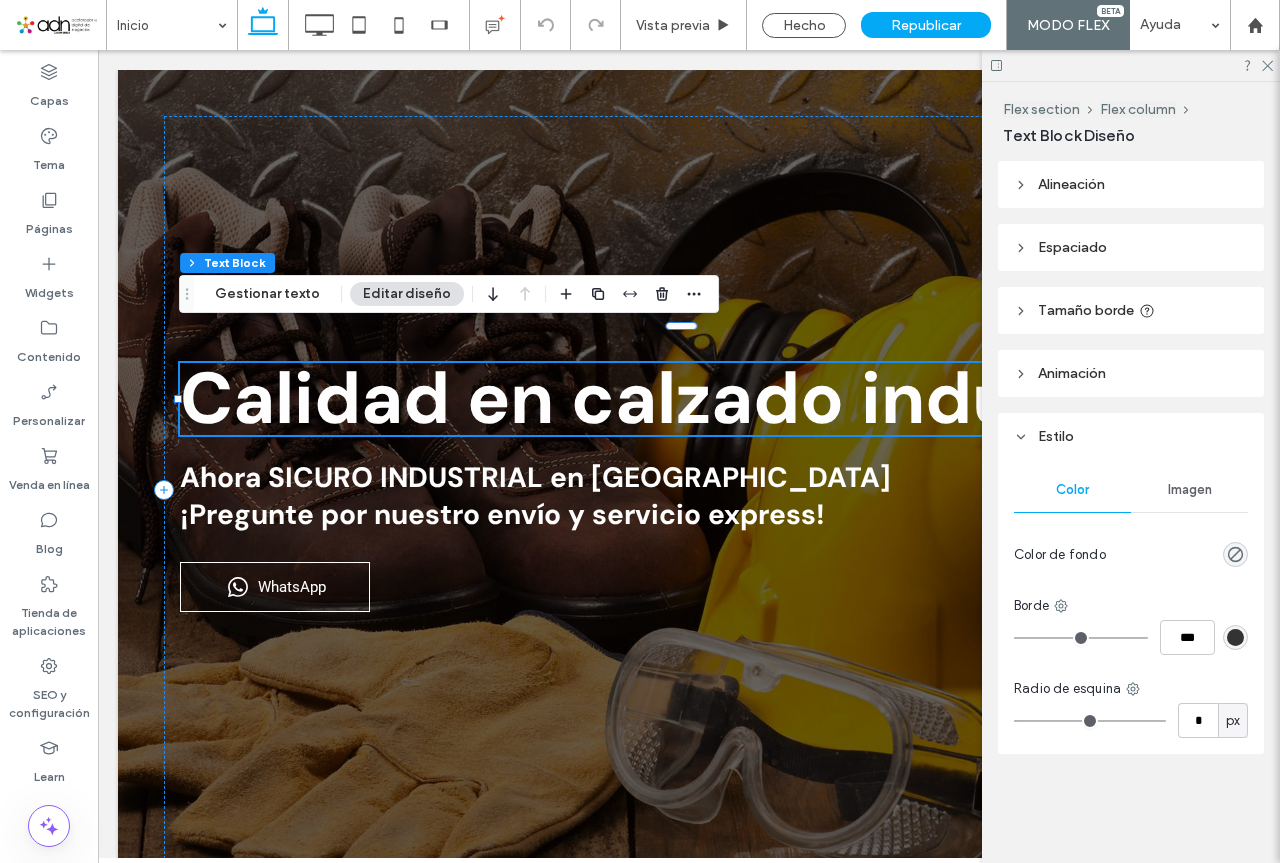 click on "Calidad en calzado industrial" at bounding box center (687, 398) 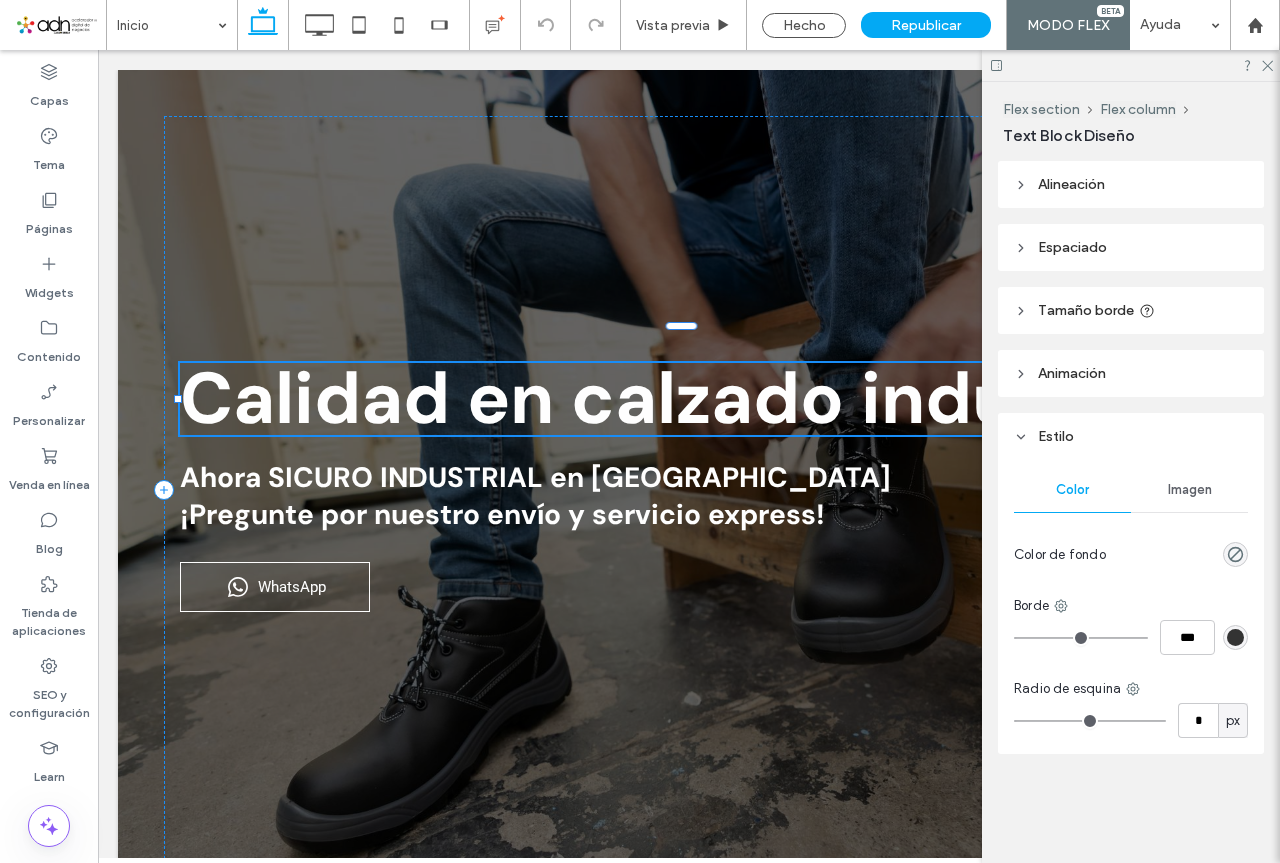 click on "Calidad en calzado industrial" at bounding box center (687, 398) 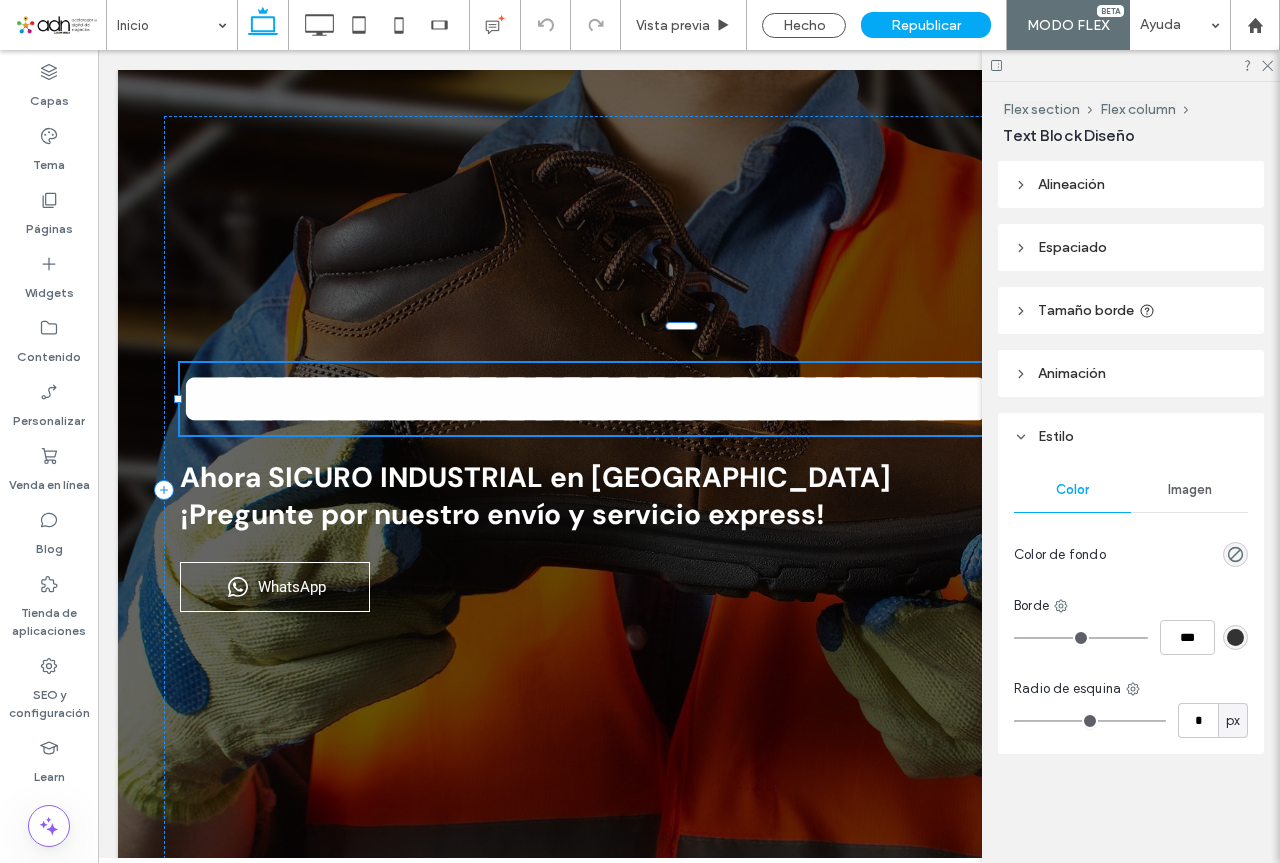 type on "*******" 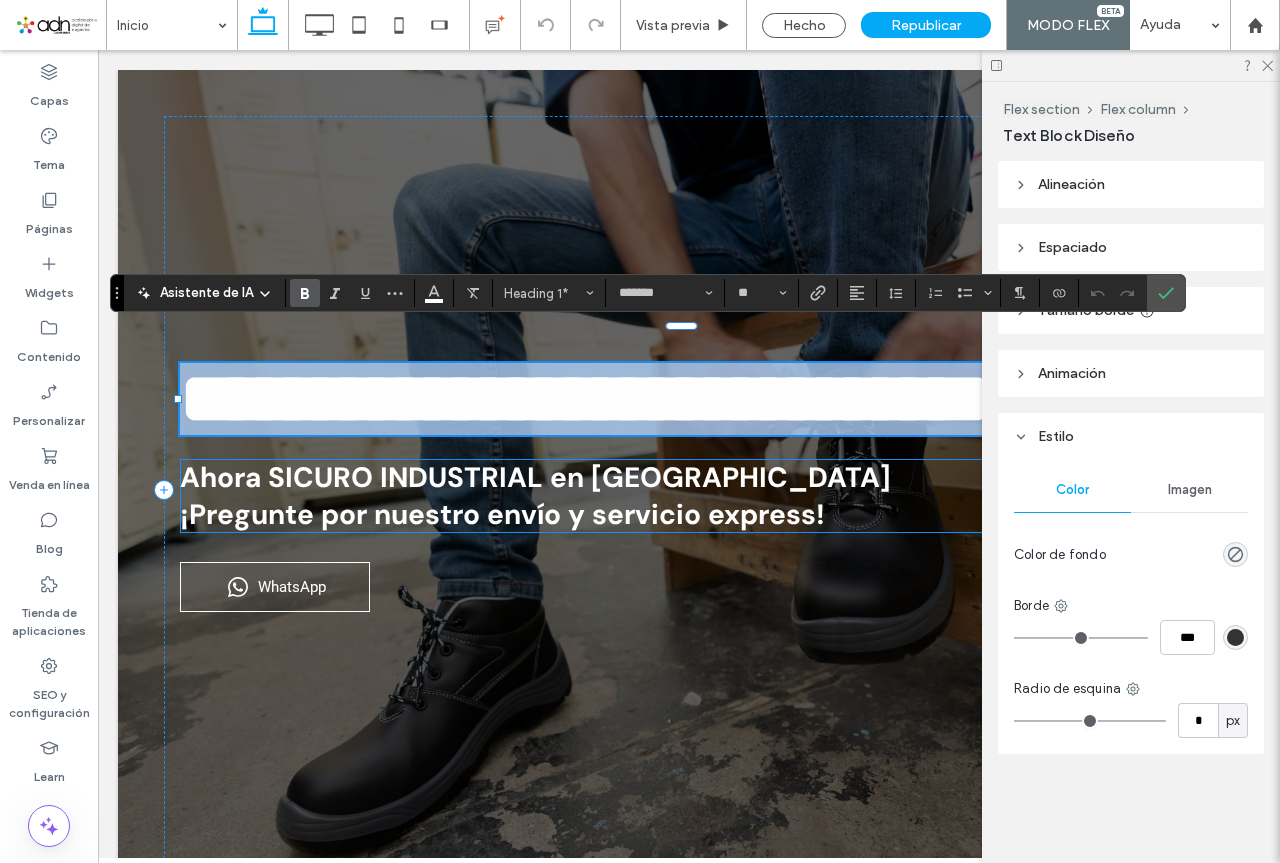 click on "Ahora SICURO INDUSTRIAL en Puebla" at bounding box center [535, 477] 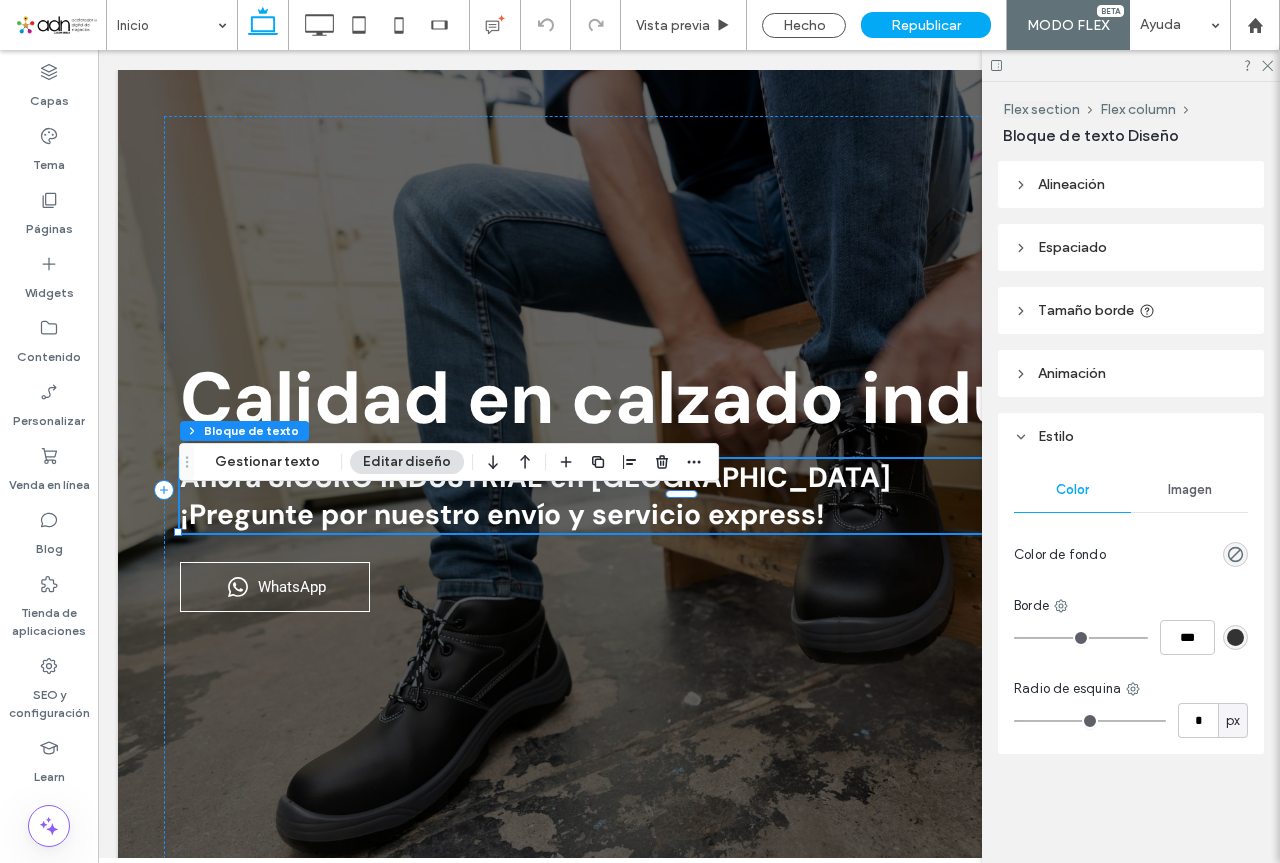 click on "Ahora SICURO INDUSTRIAL en Puebla" at bounding box center [535, 477] 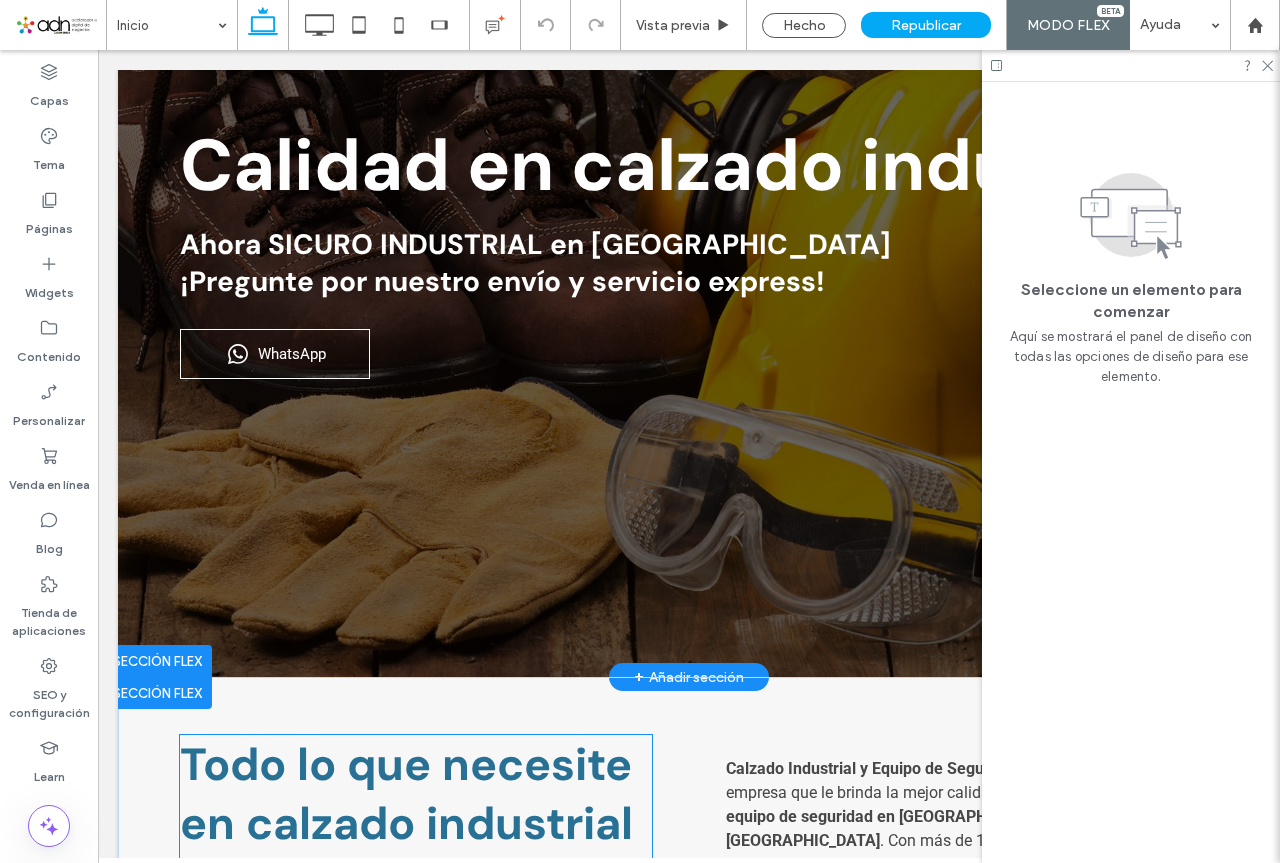 scroll, scrollTop: 467, scrollLeft: 0, axis: vertical 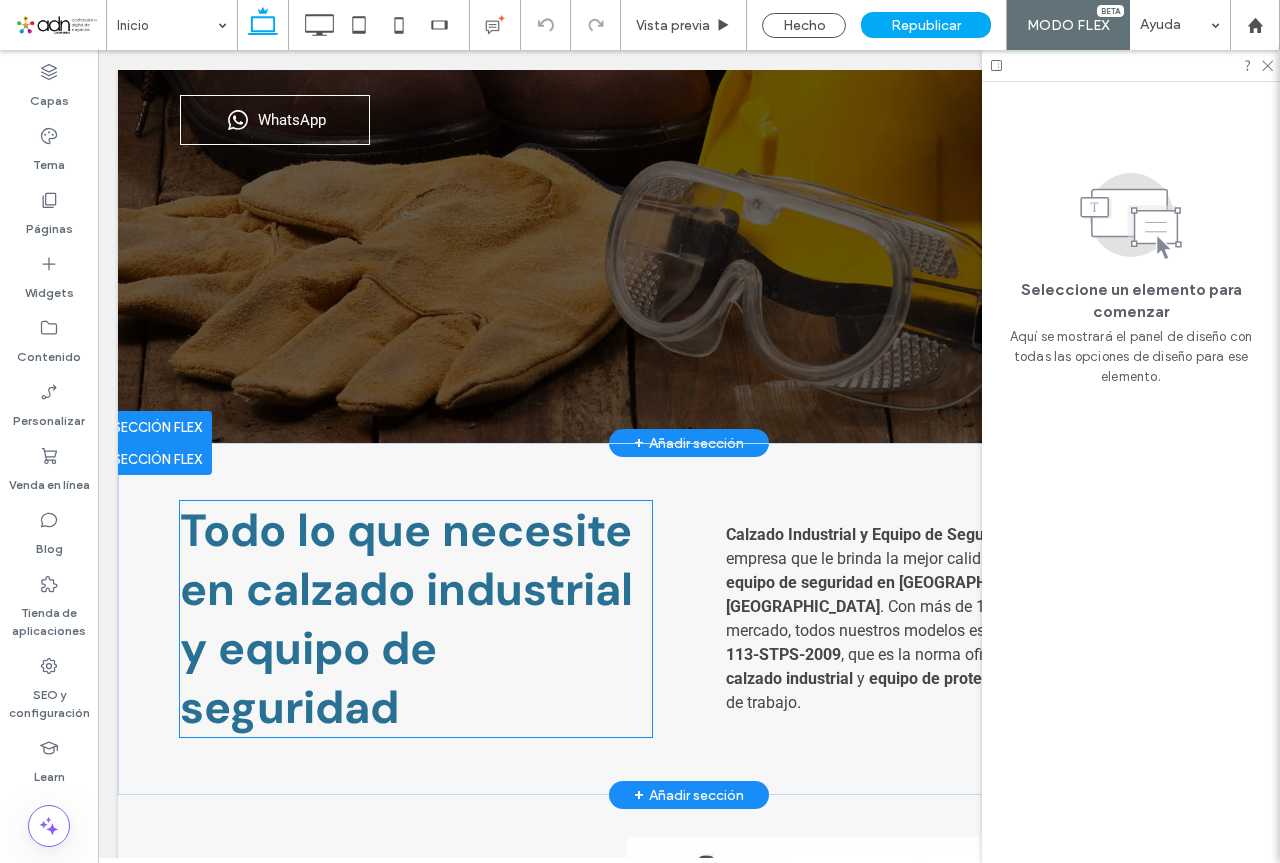 click on "Todo lo que necesite en calzado industrial y equipo de seguridad" at bounding box center (406, 619) 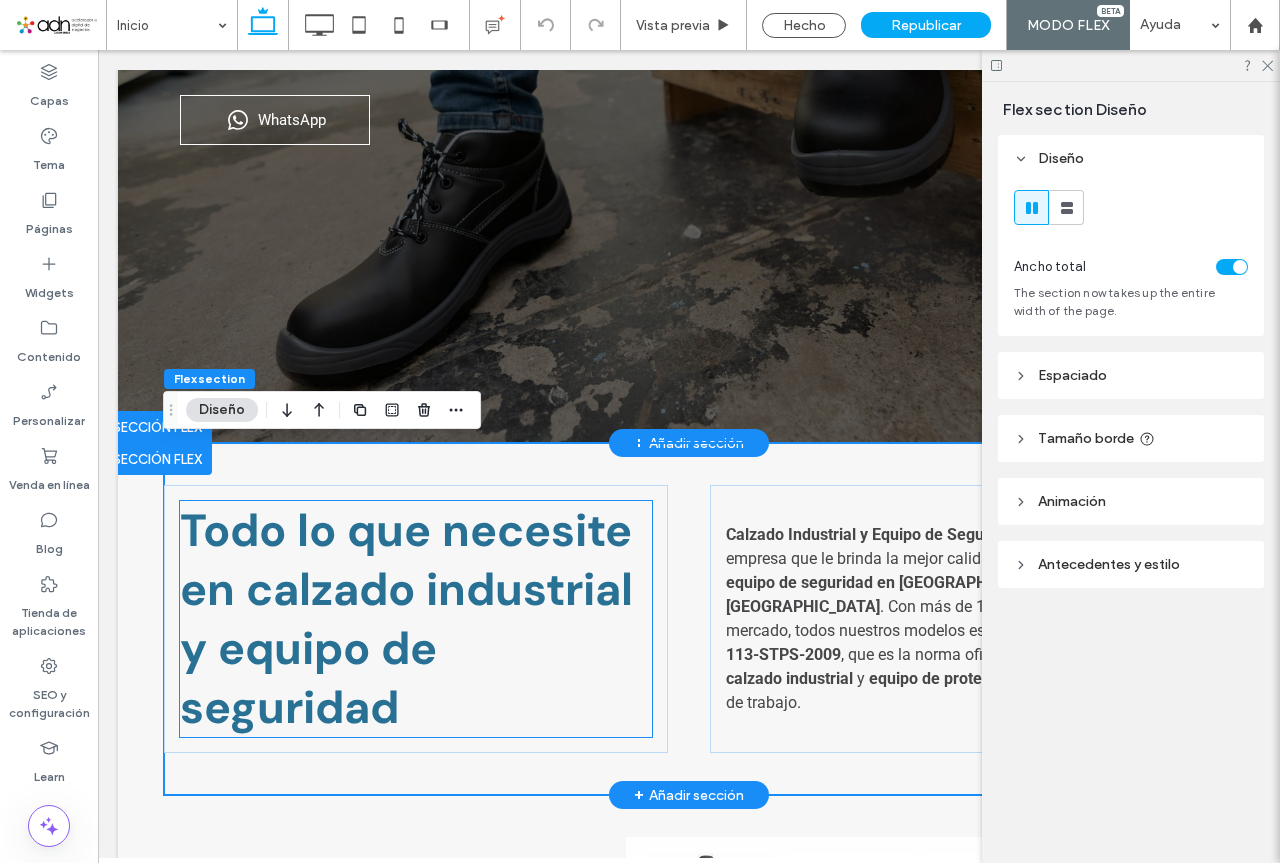 click on "Todo lo que necesite en calzado industrial y equipo de seguridad" at bounding box center [406, 619] 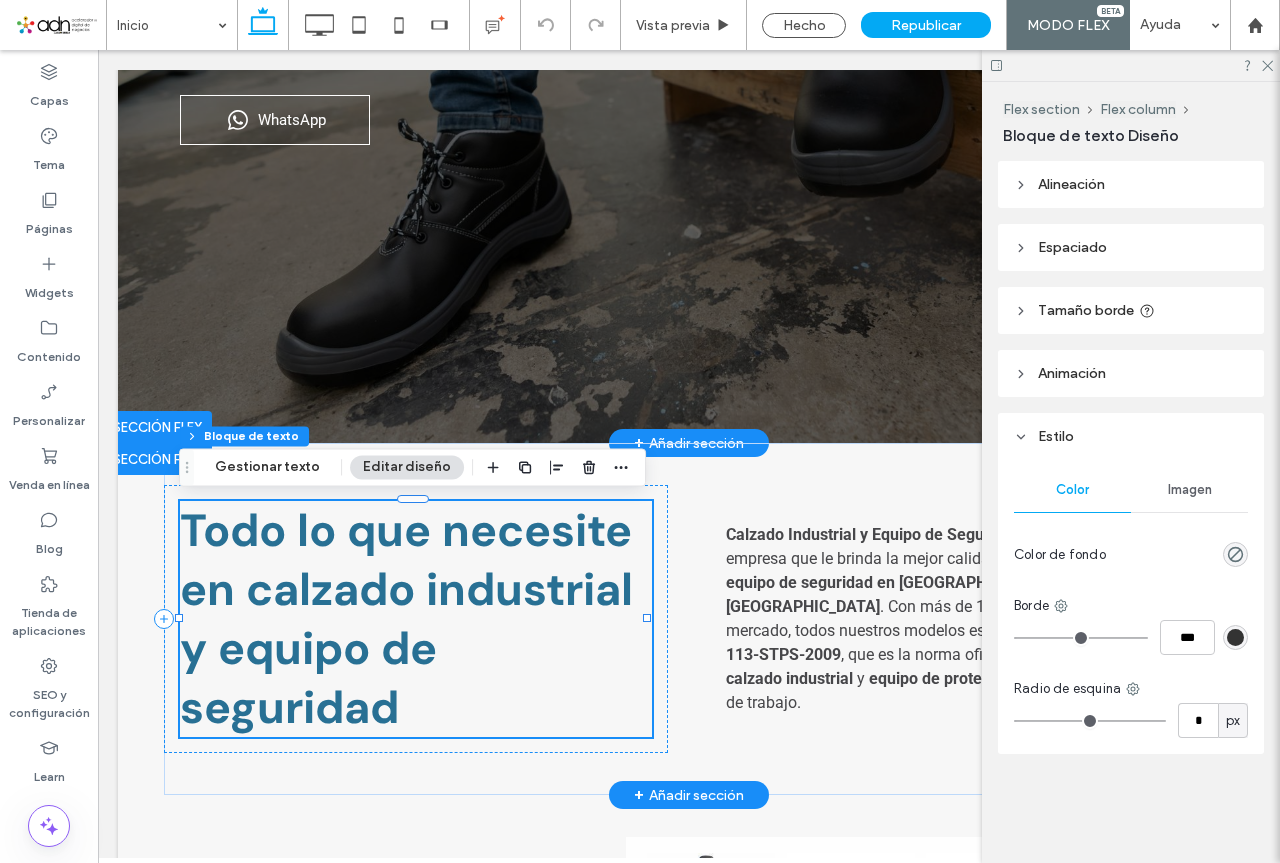 click on "Todo lo que necesite en calzado industrial y equipo de seguridad" at bounding box center [406, 619] 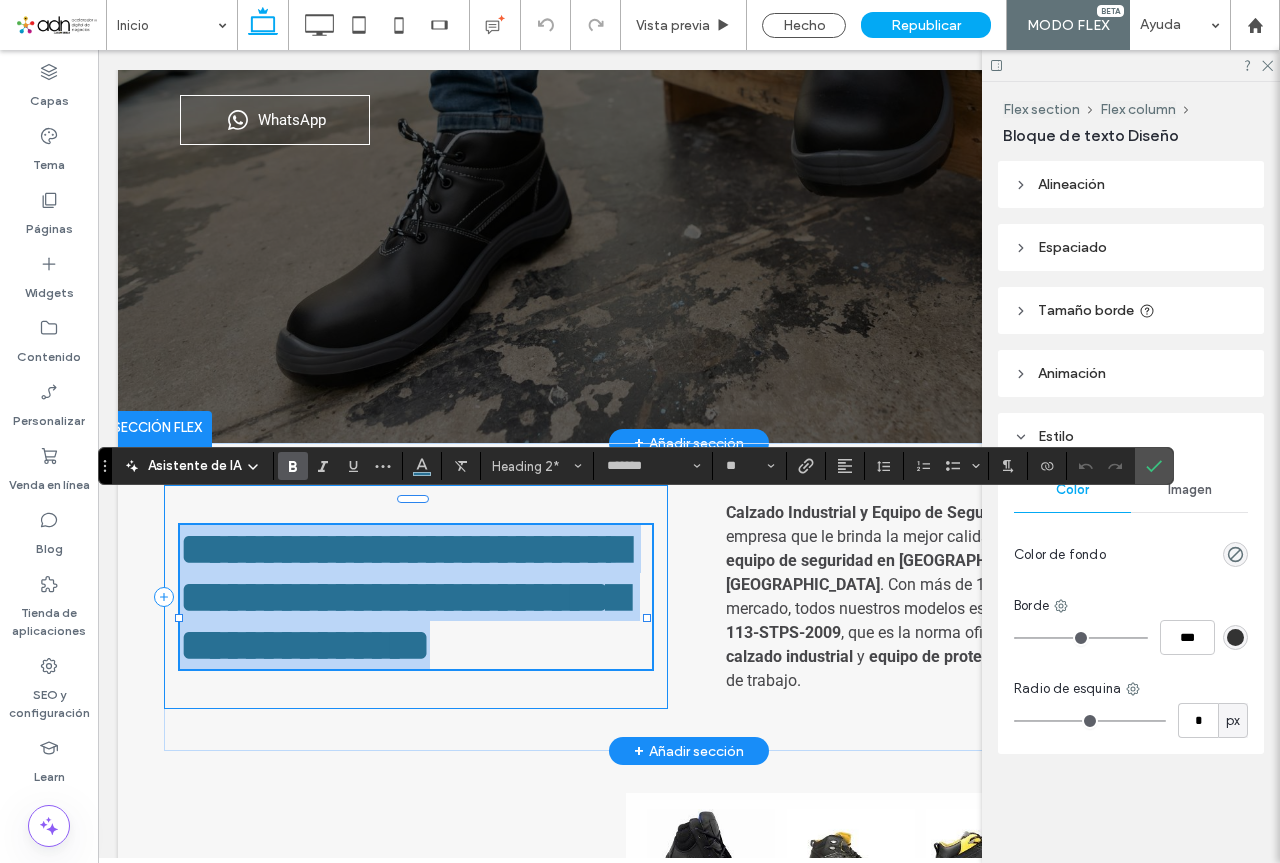 scroll, scrollTop: 700, scrollLeft: 0, axis: vertical 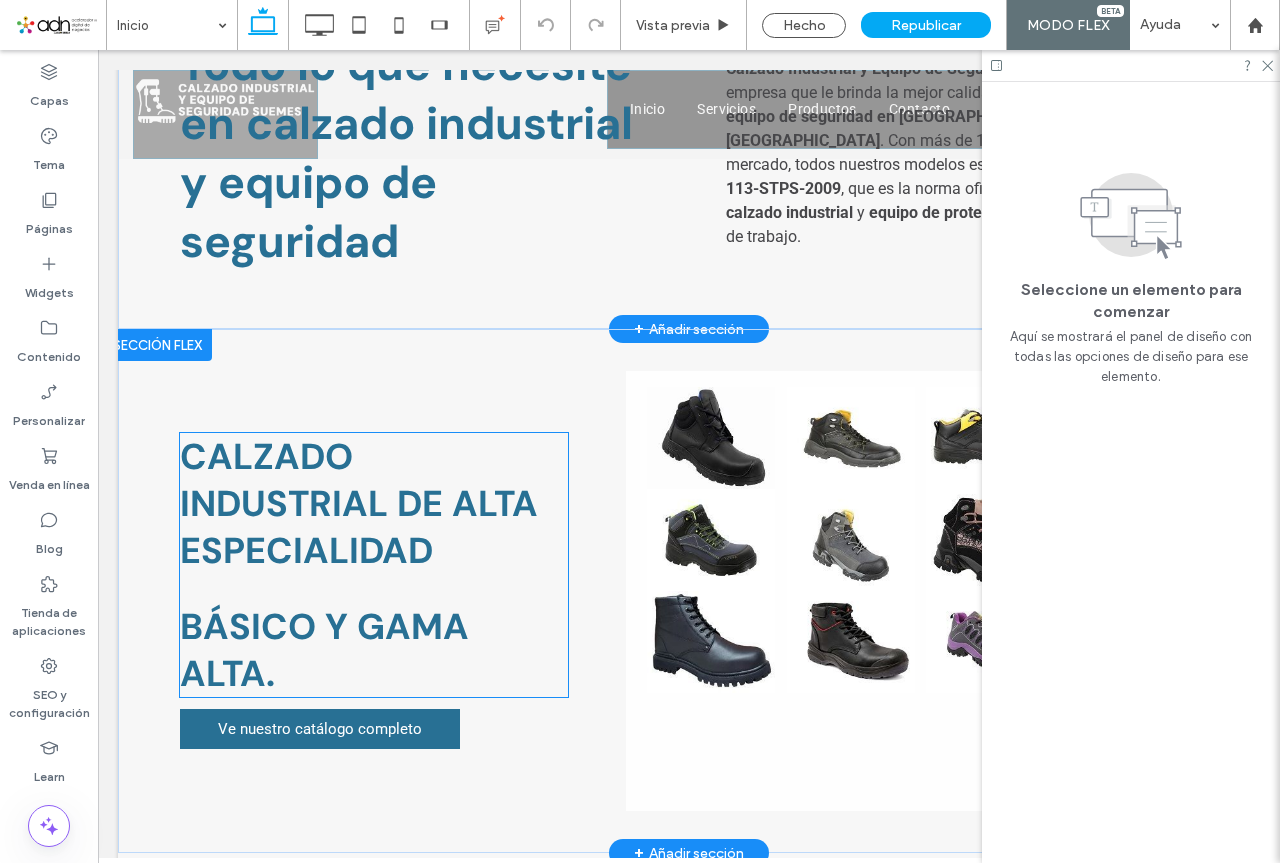 click on "CALZADO INDUSTRIAL DE ALTA ESPECIALIDAD" at bounding box center (359, 503) 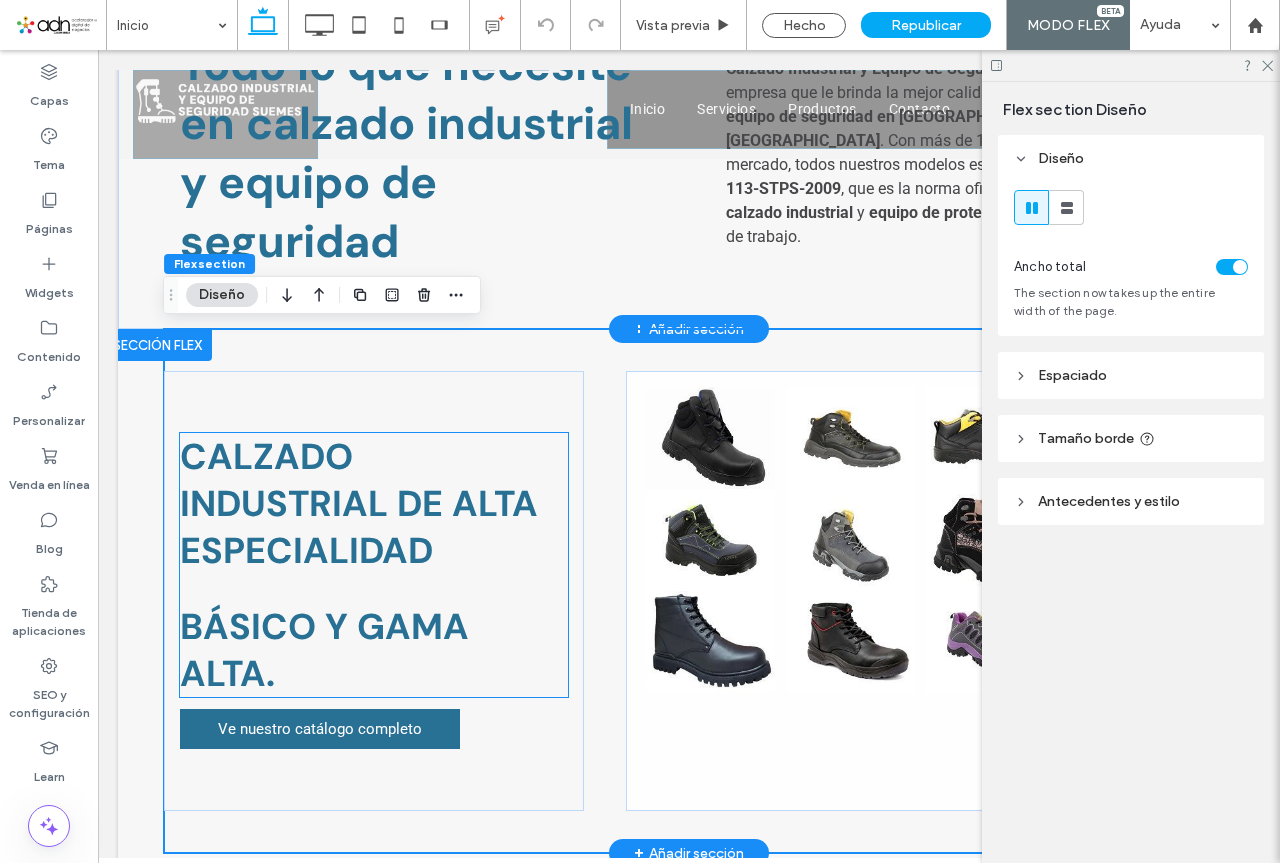 scroll, scrollTop: 941, scrollLeft: 0, axis: vertical 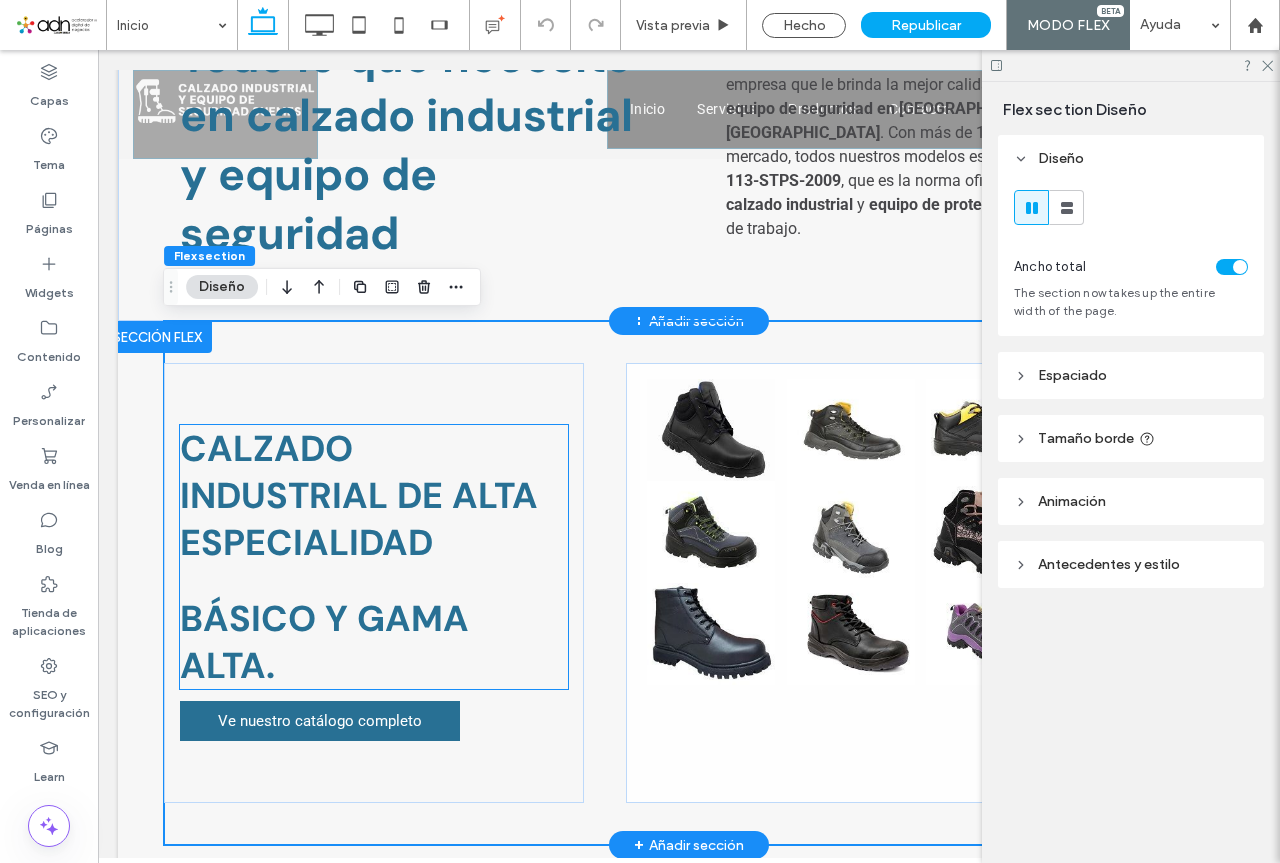 click on "CALZADO INDUSTRIAL DE ALTA ESPECIALIDAD" at bounding box center [359, 495] 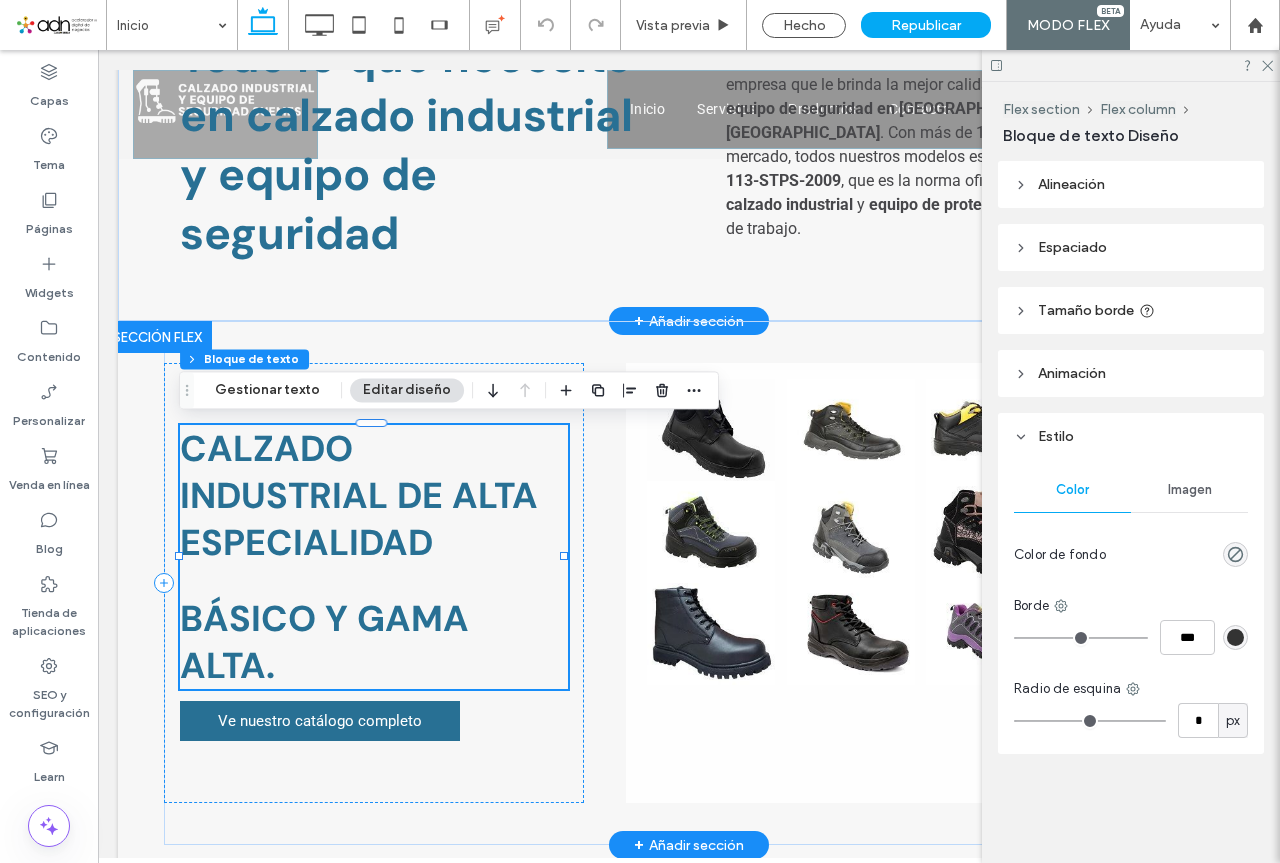 click on "CALZADO INDUSTRIAL DE ALTA ESPECIALIDAD" at bounding box center (359, 495) 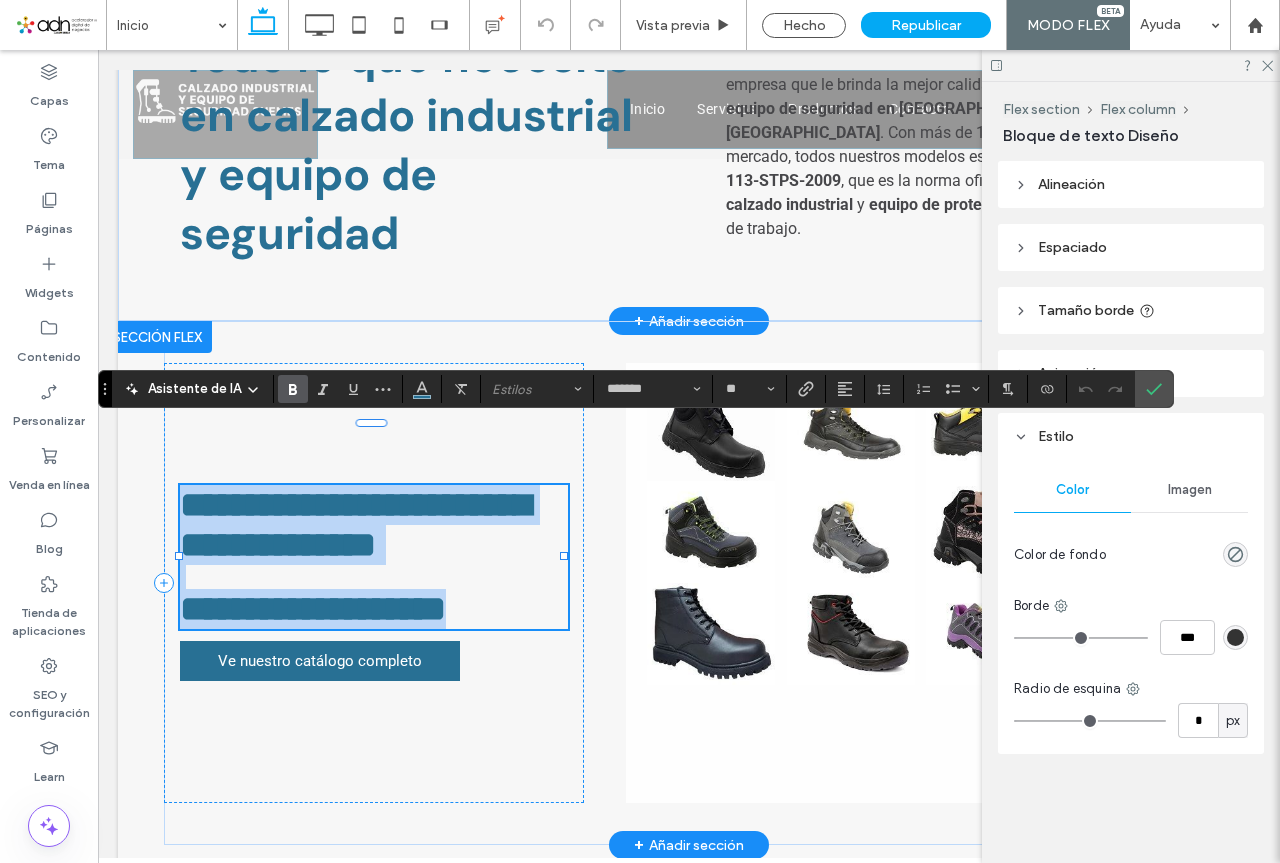 click on "**********" at bounding box center [355, 525] 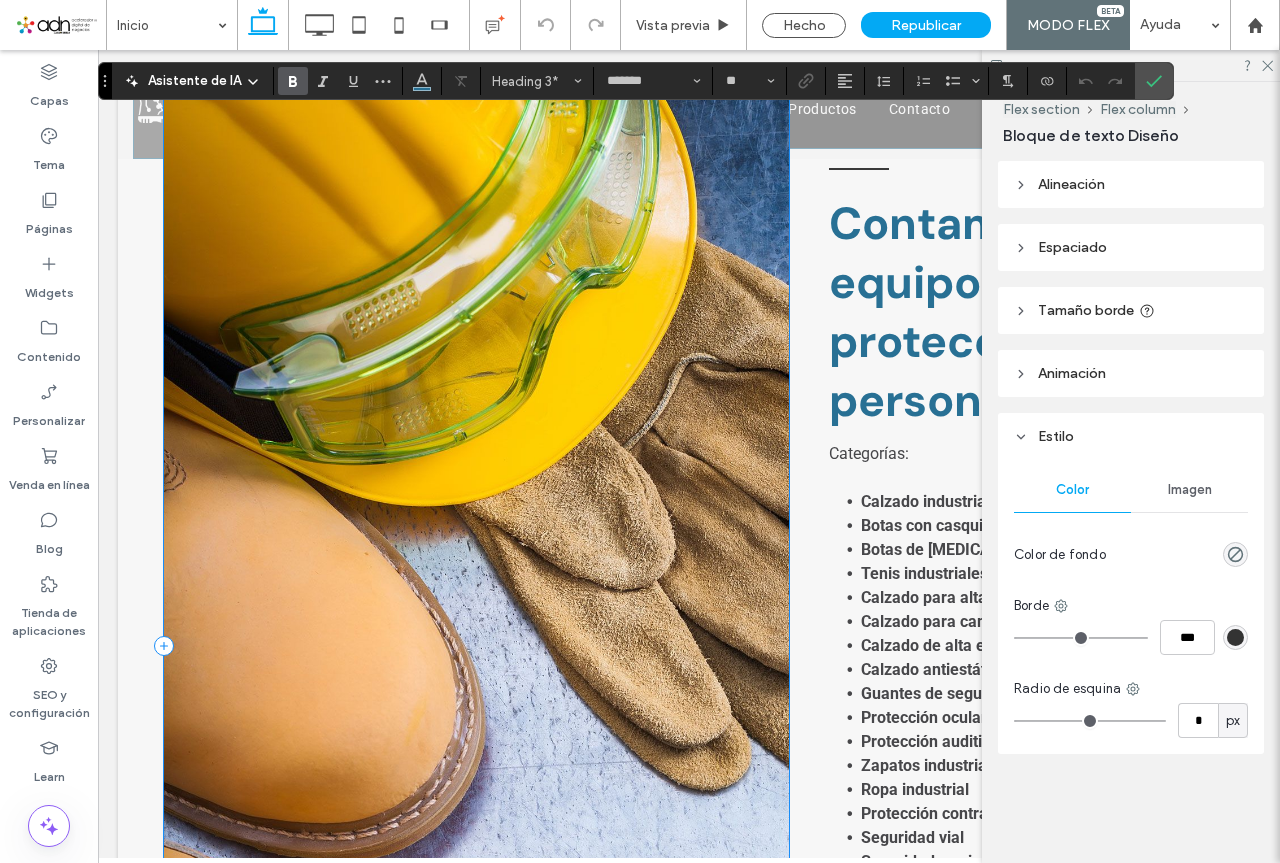 scroll, scrollTop: 1875, scrollLeft: 0, axis: vertical 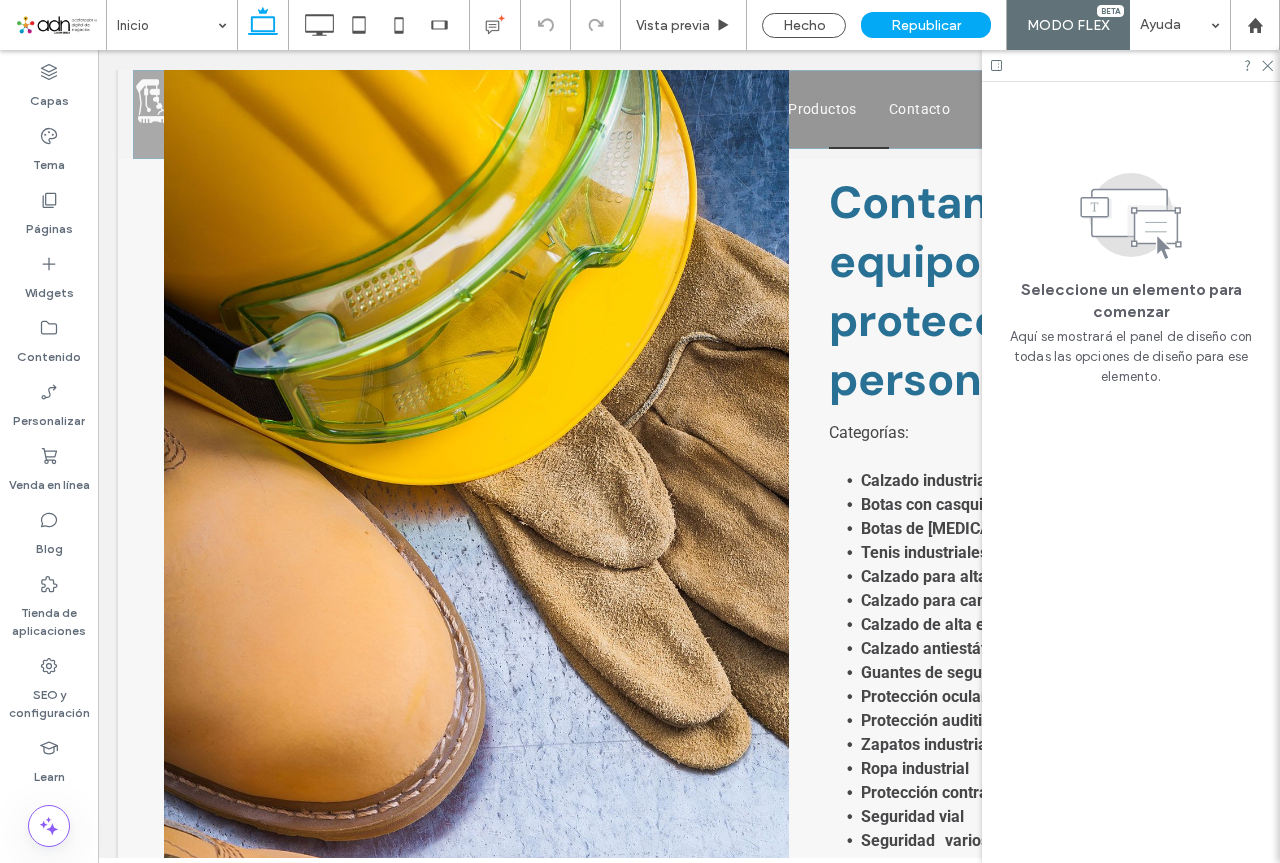 click at bounding box center (1131, 65) 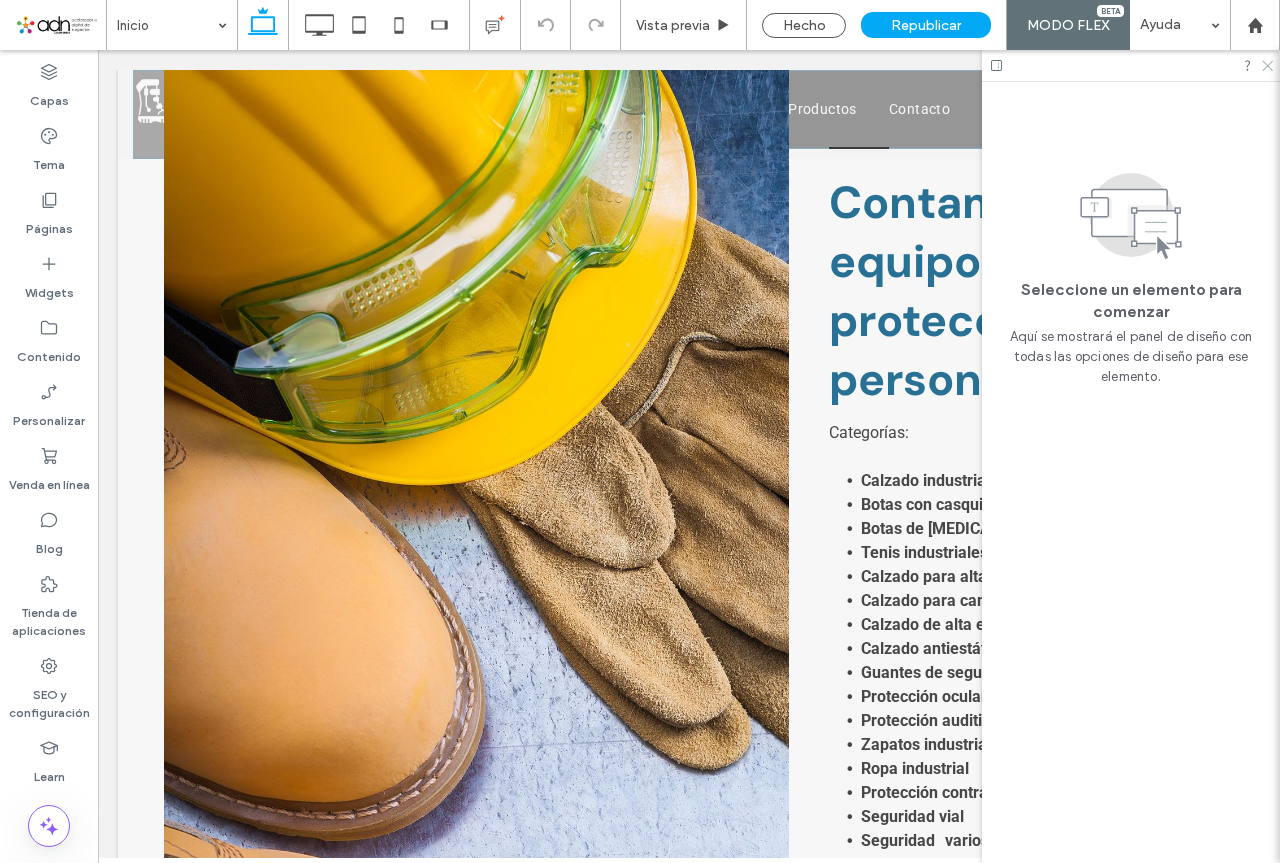 click 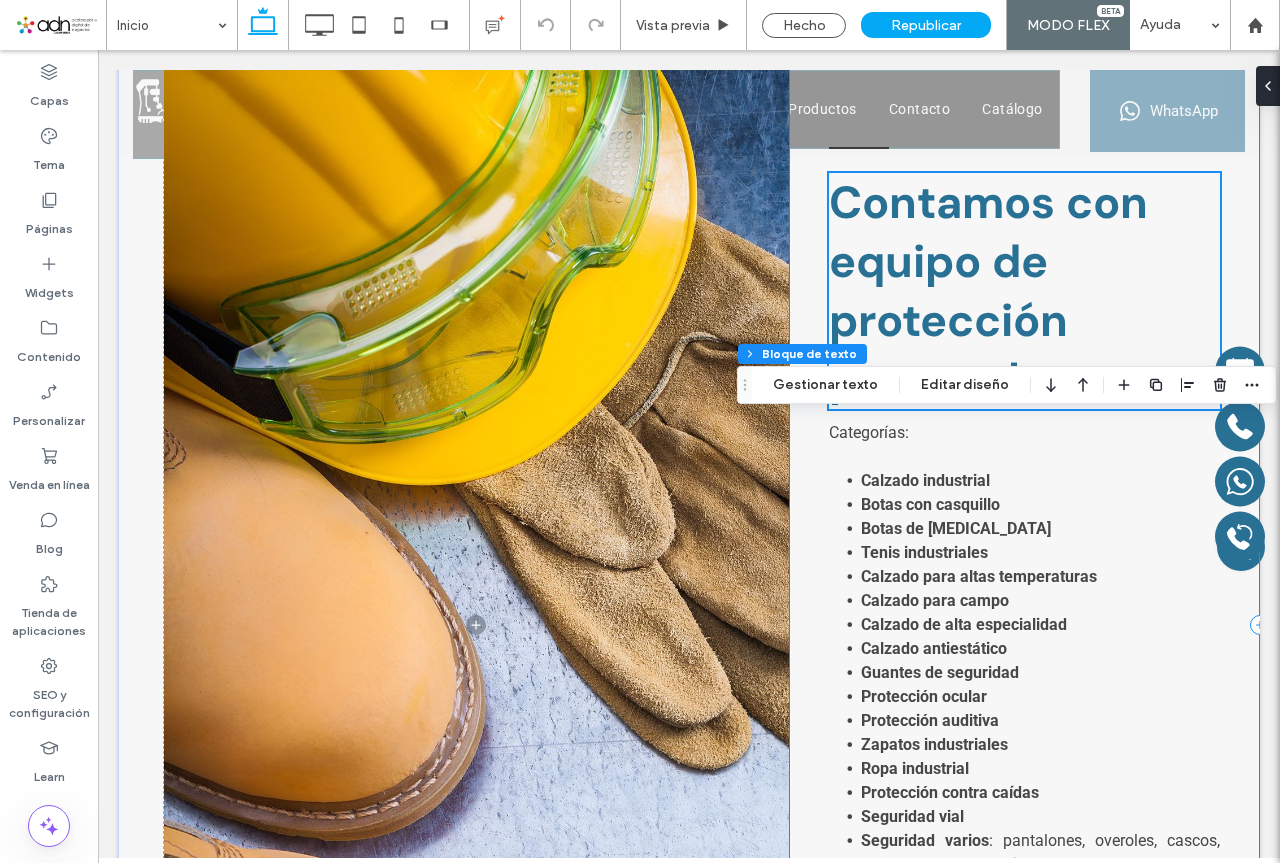 scroll, scrollTop: 1627, scrollLeft: 0, axis: vertical 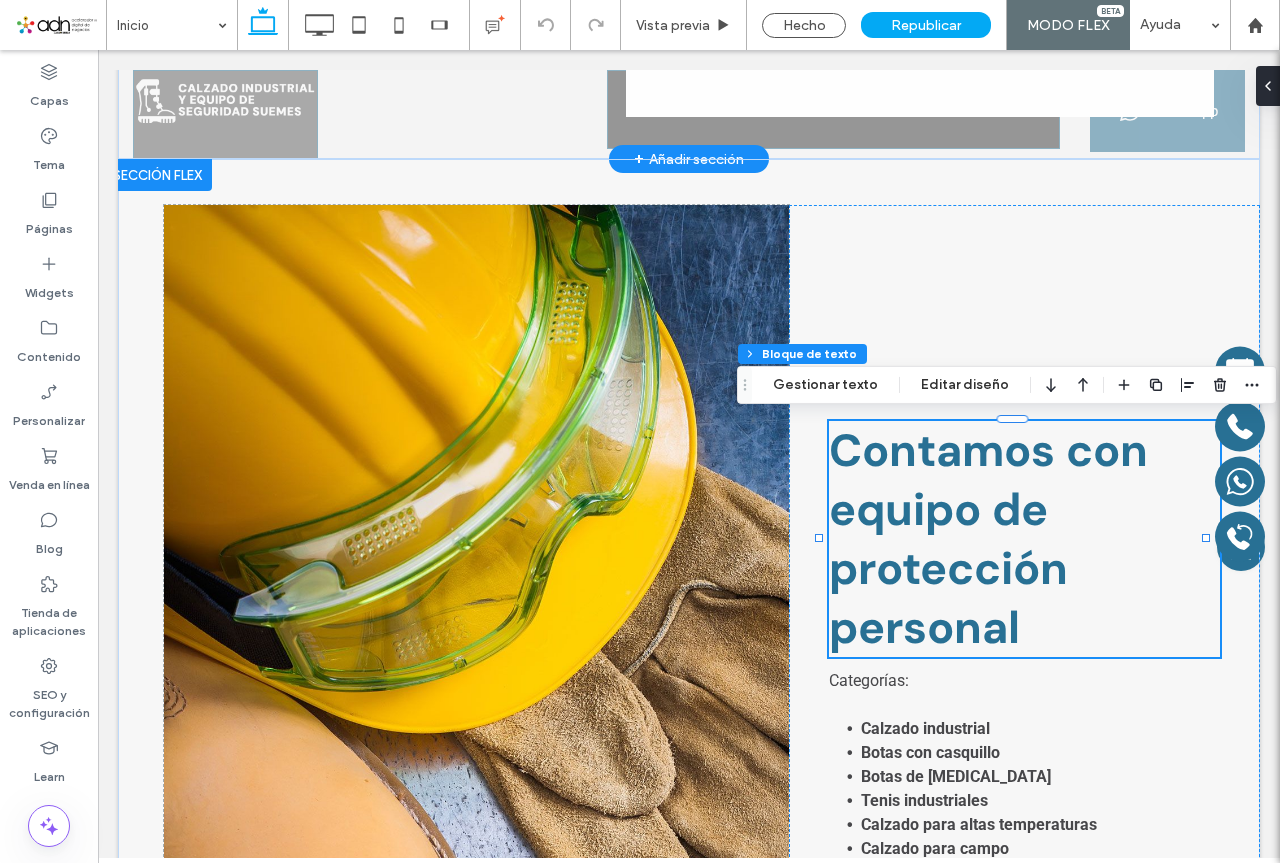 click on "Contamos con equipo de protección personal" at bounding box center [988, 539] 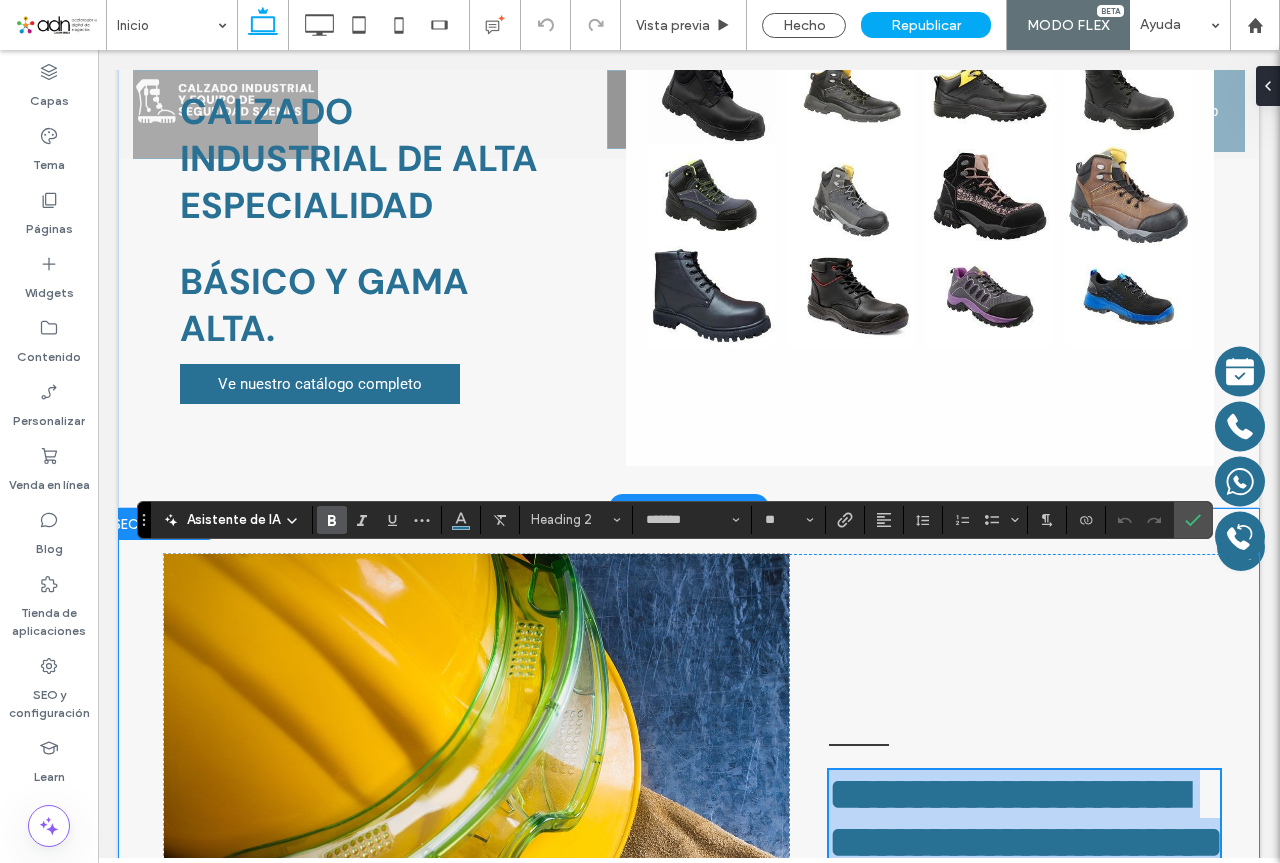 scroll, scrollTop: 1160, scrollLeft: 0, axis: vertical 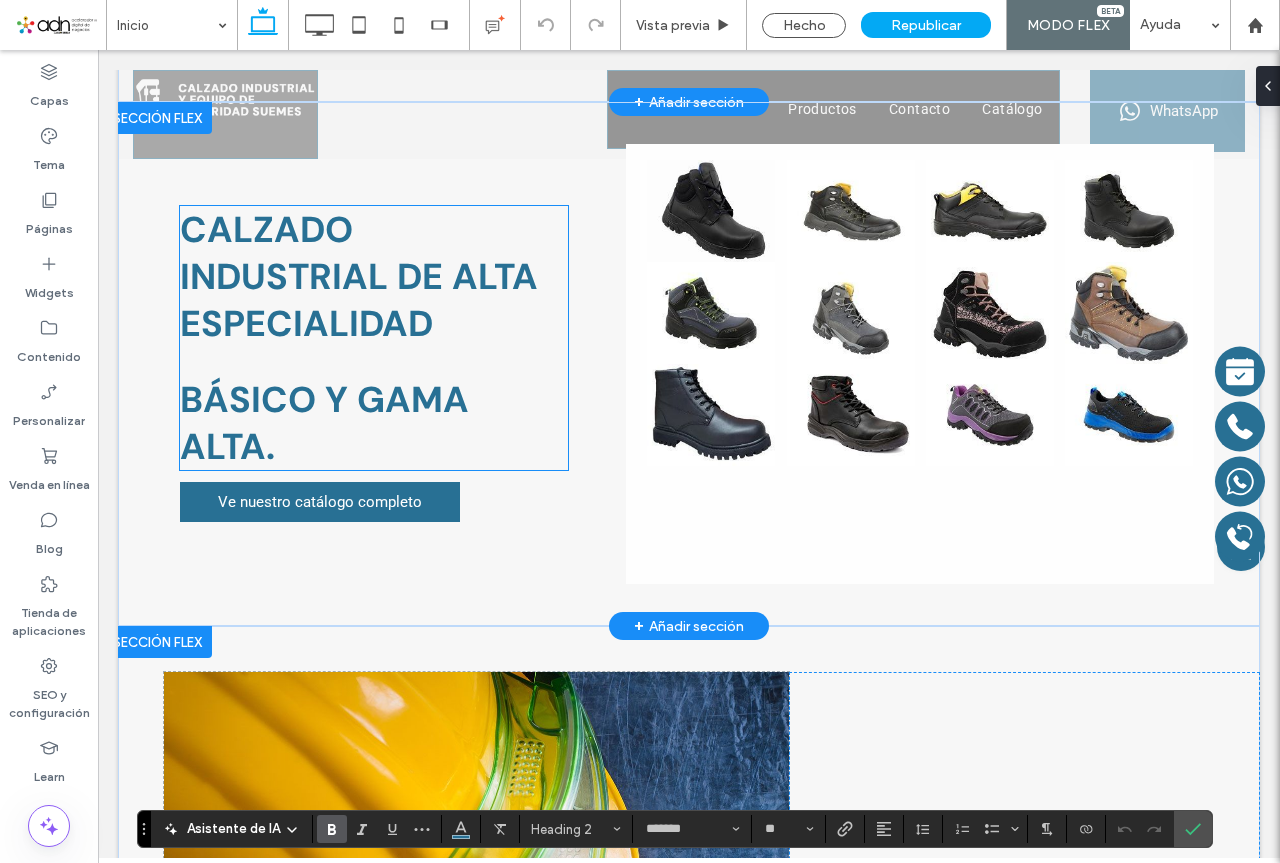 click on "BÁSICO Y GAMA ALTA." at bounding box center (374, 423) 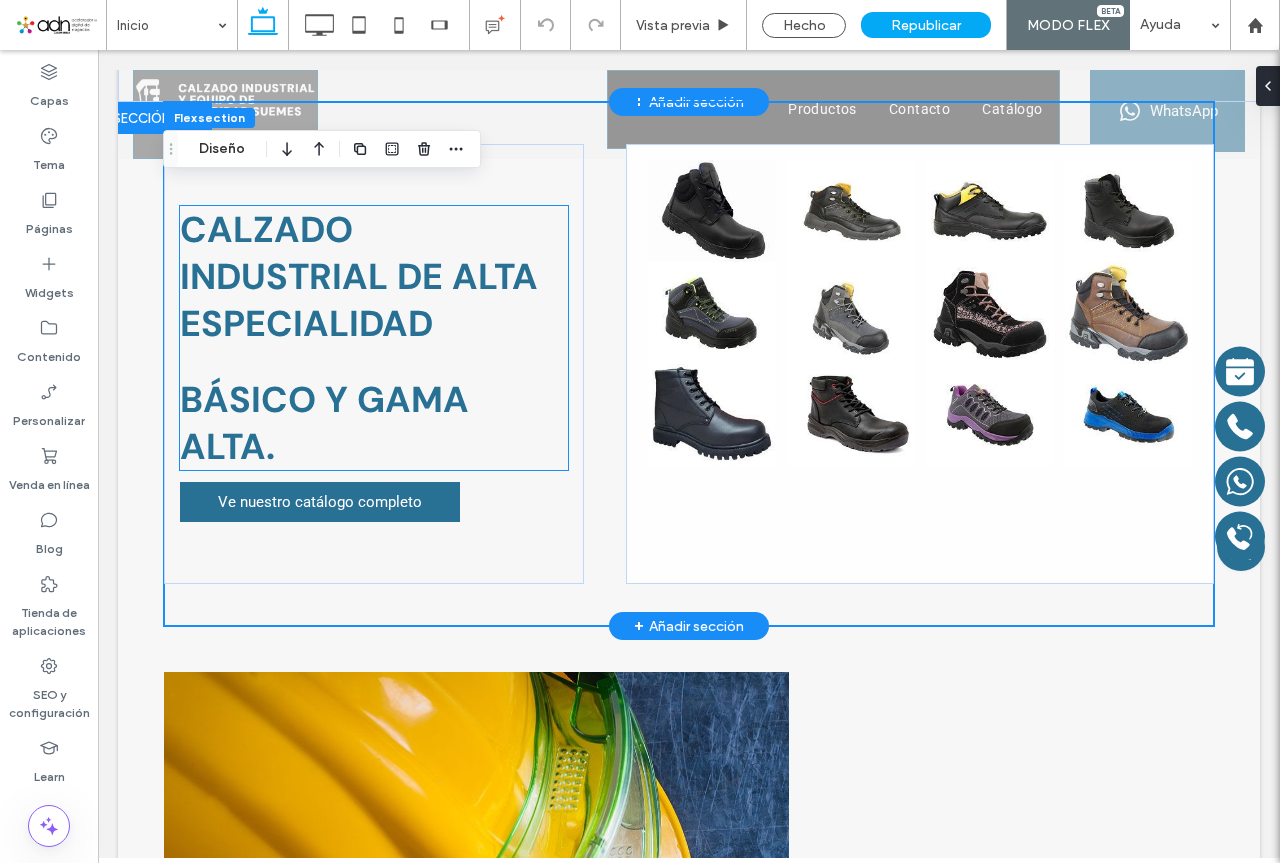 click on "BÁSICO Y GAMA ALTA." at bounding box center [374, 423] 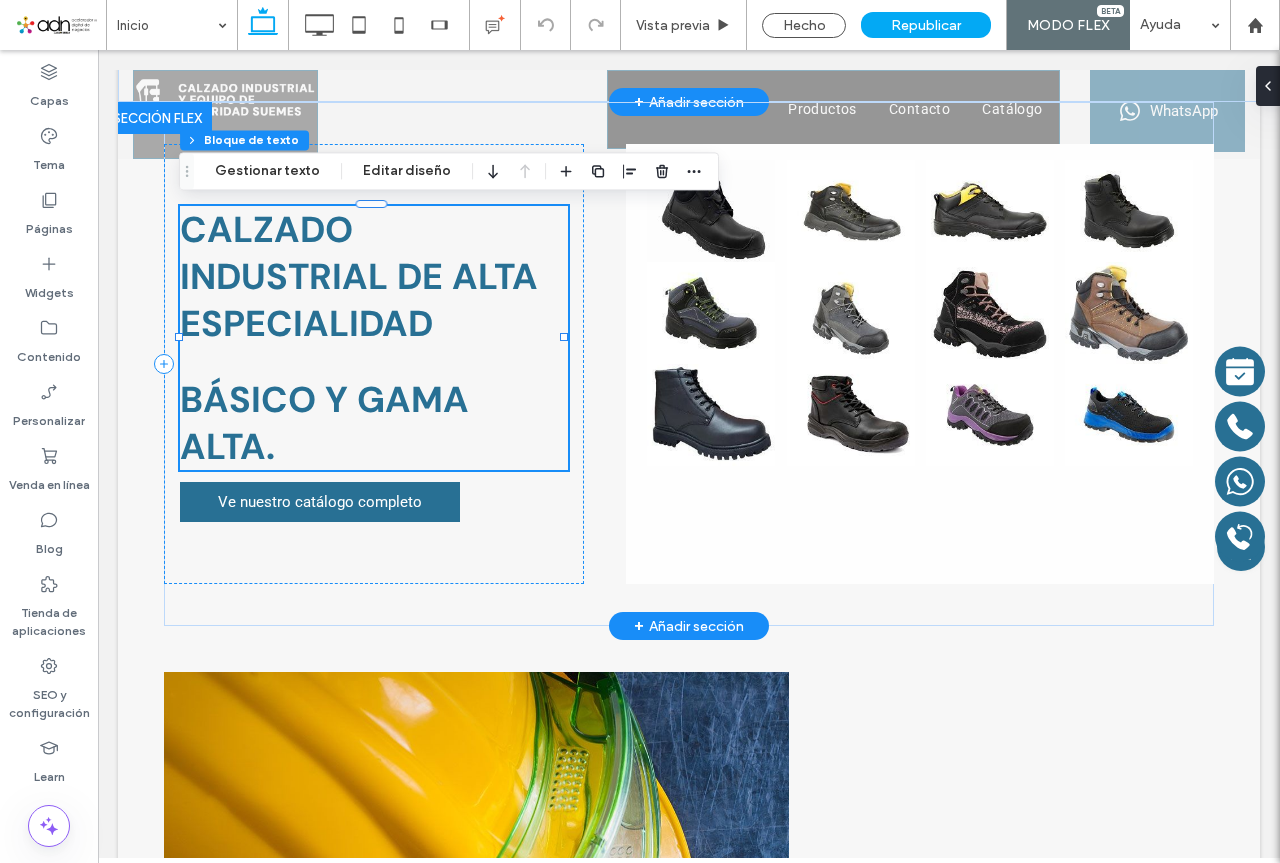 click on "BÁSICO Y GAMA ALTA." at bounding box center [374, 423] 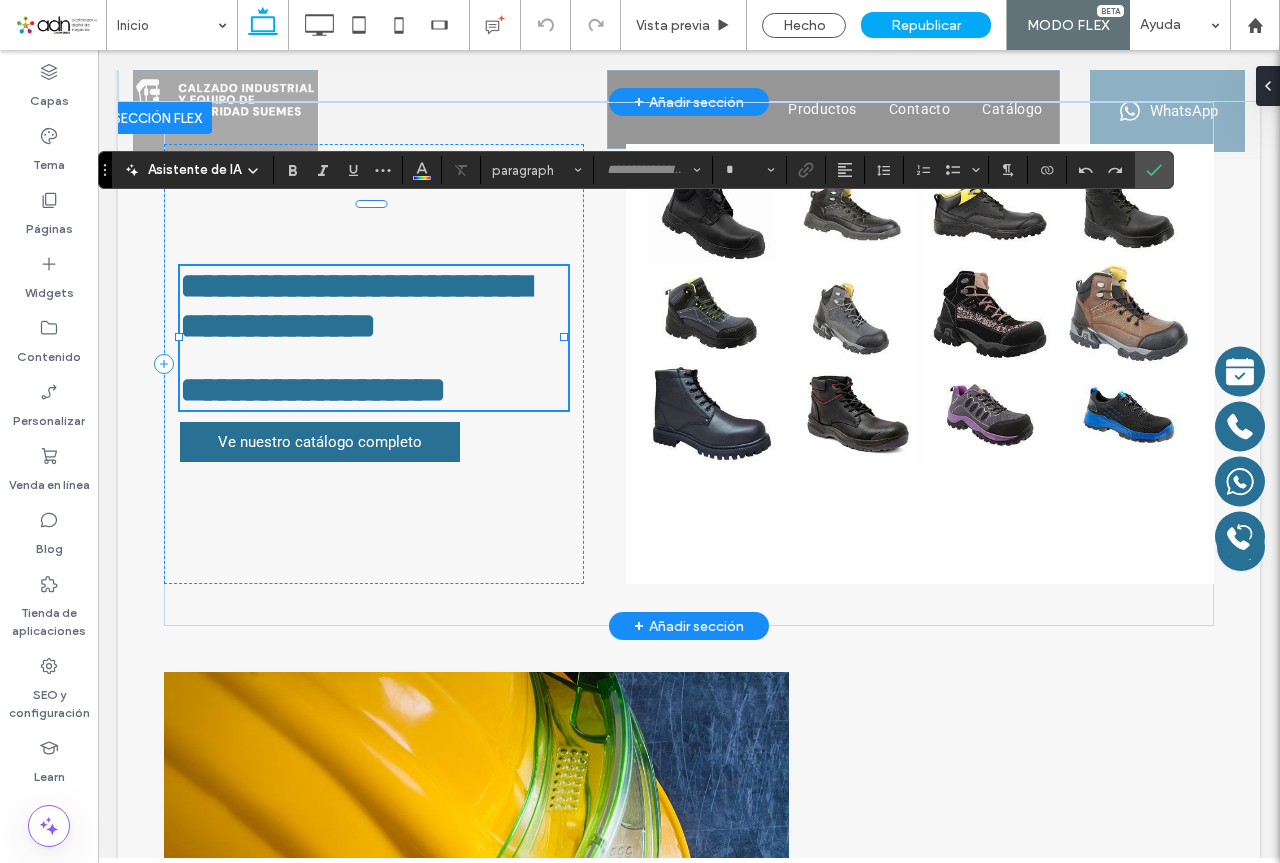 type on "*******" 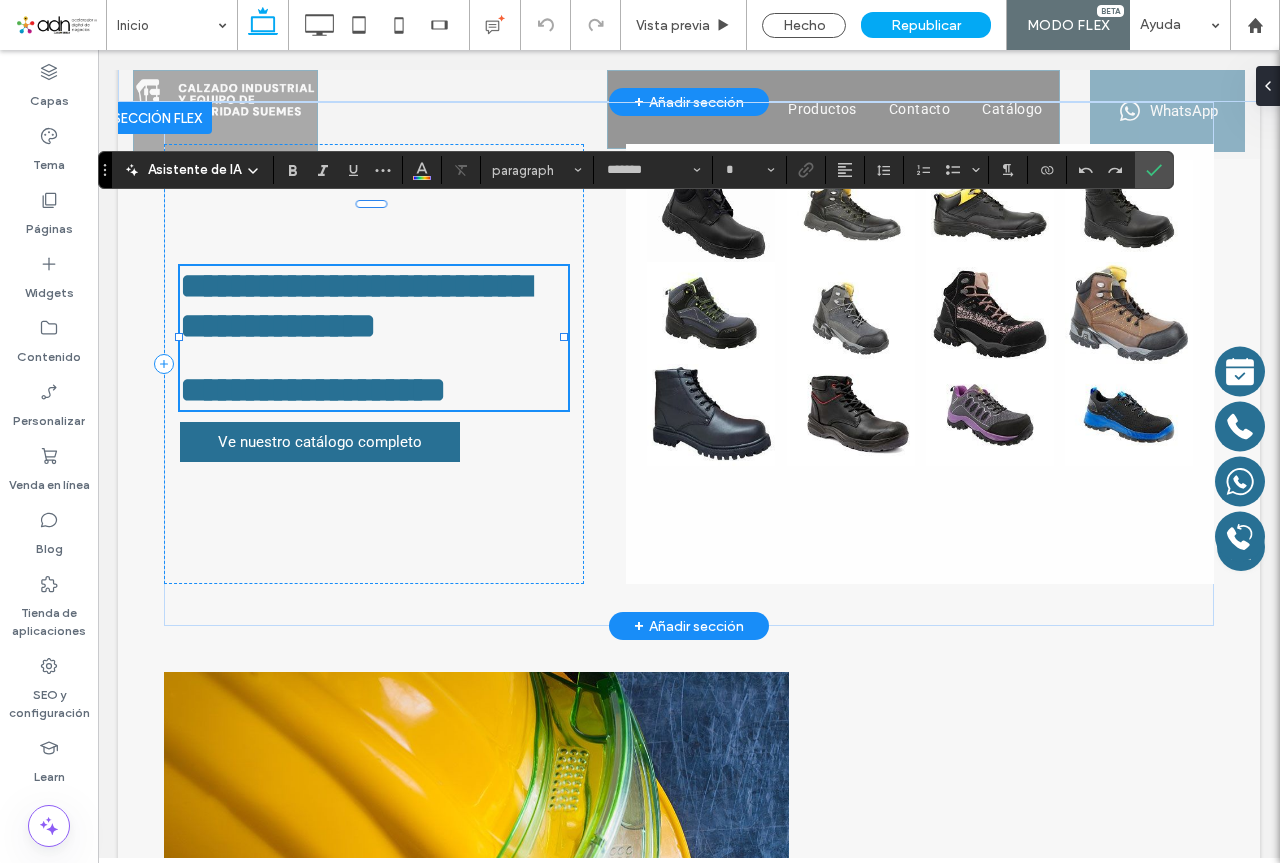 type on "**" 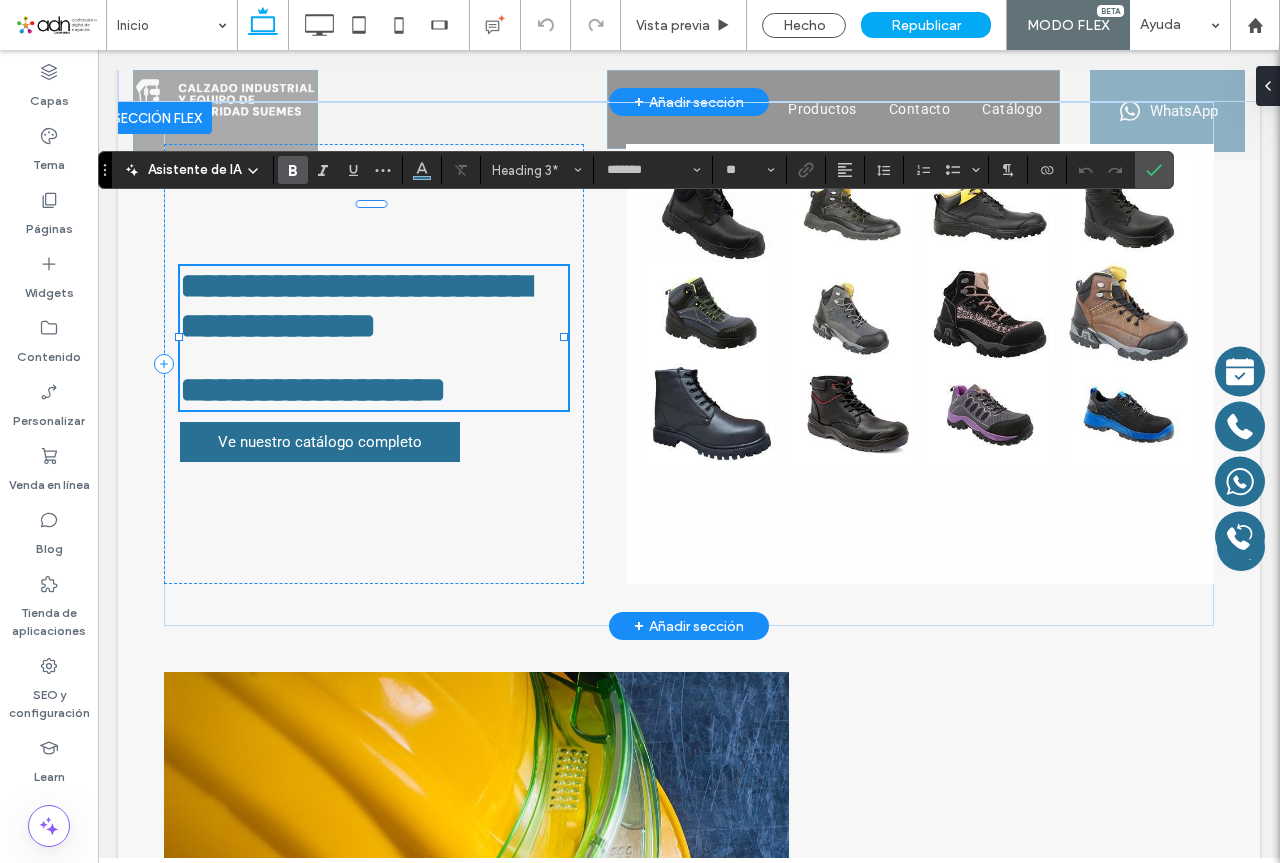 click on "**********" at bounding box center (374, 390) 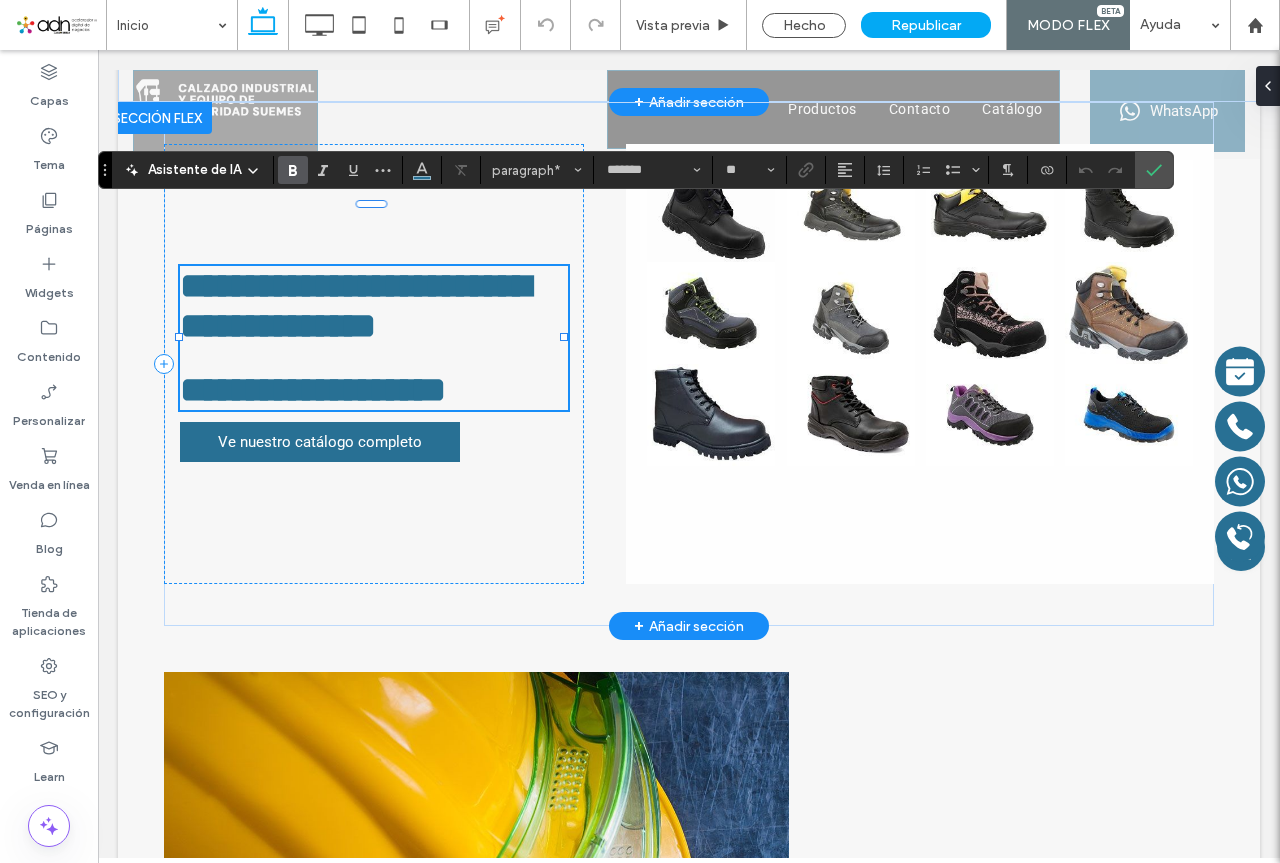 click on "**********" at bounding box center (355, 306) 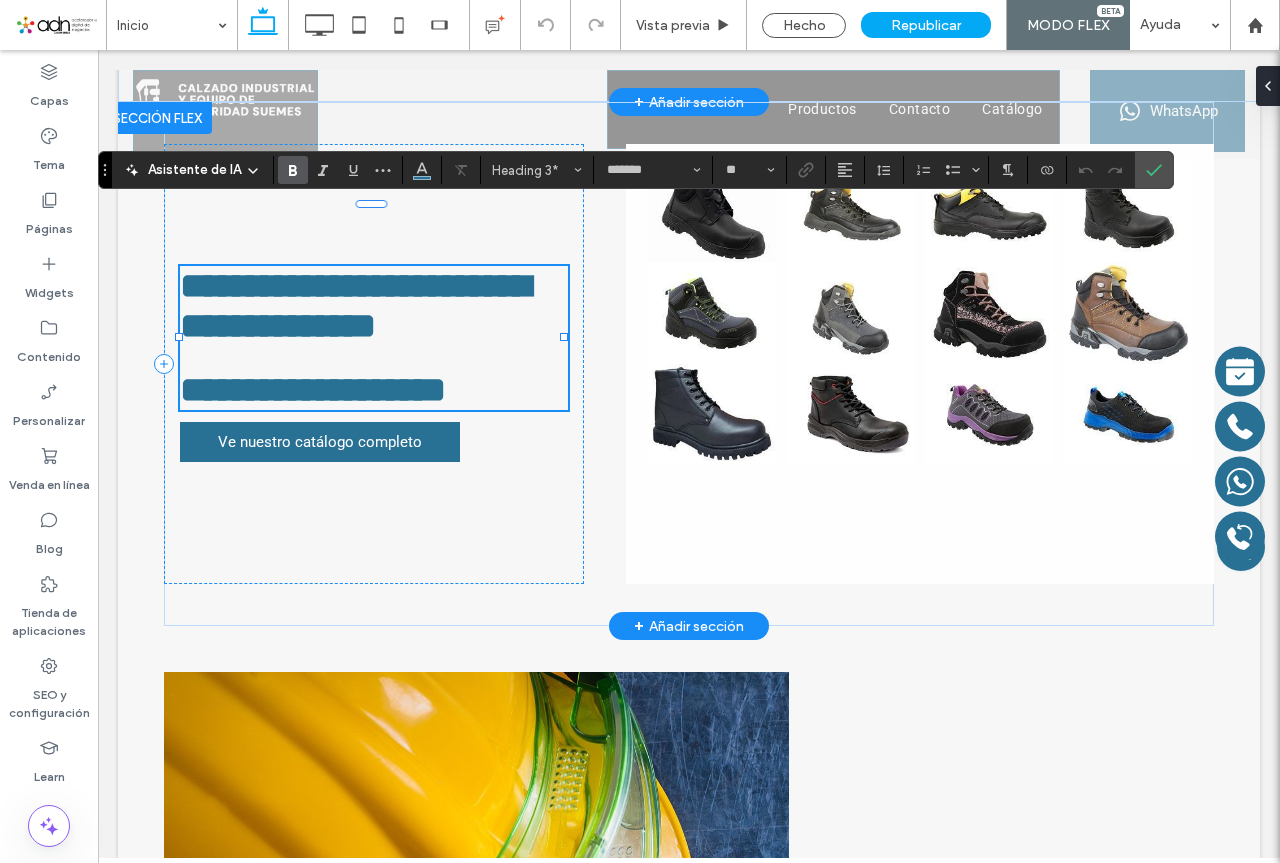 click on "**********" at bounding box center (313, 390) 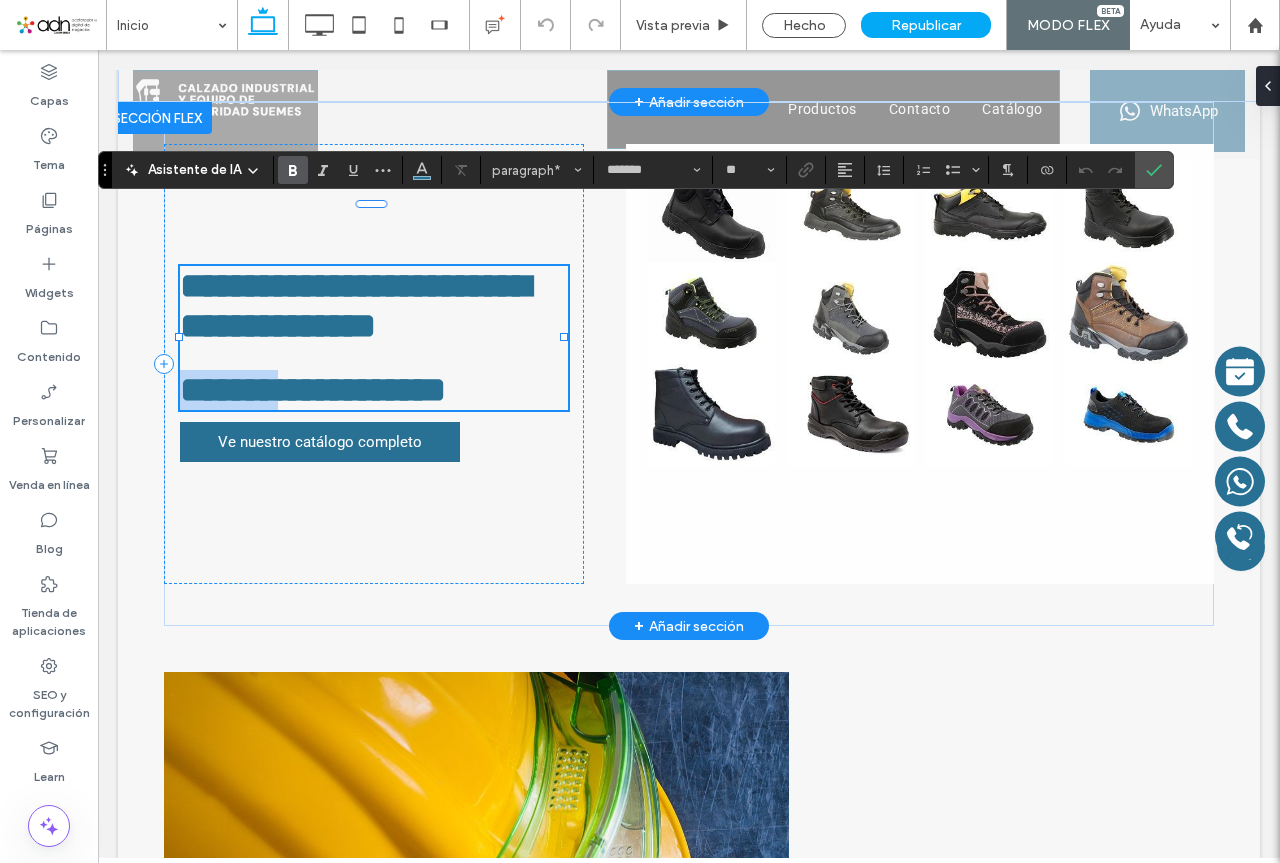 click on "**********" at bounding box center (313, 390) 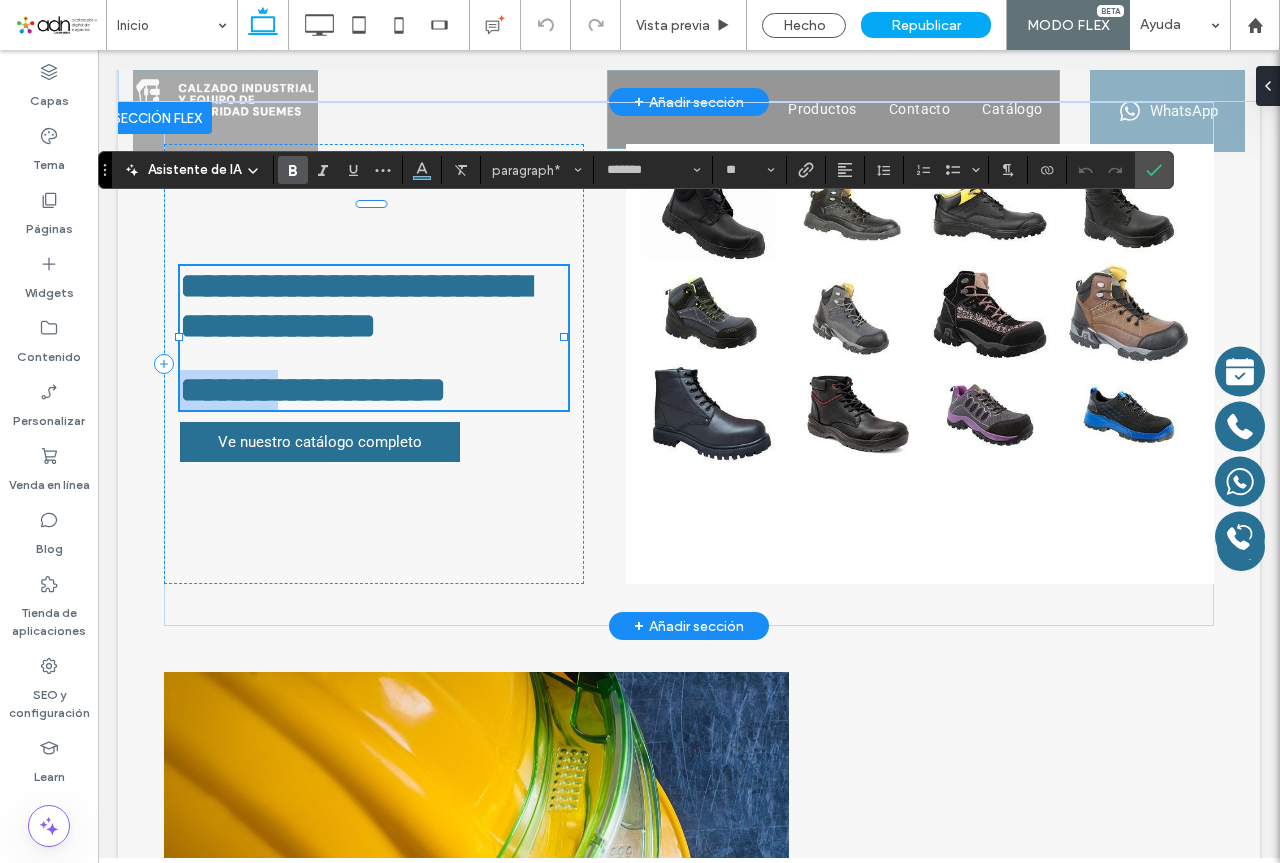 click on "**********" at bounding box center (355, 306) 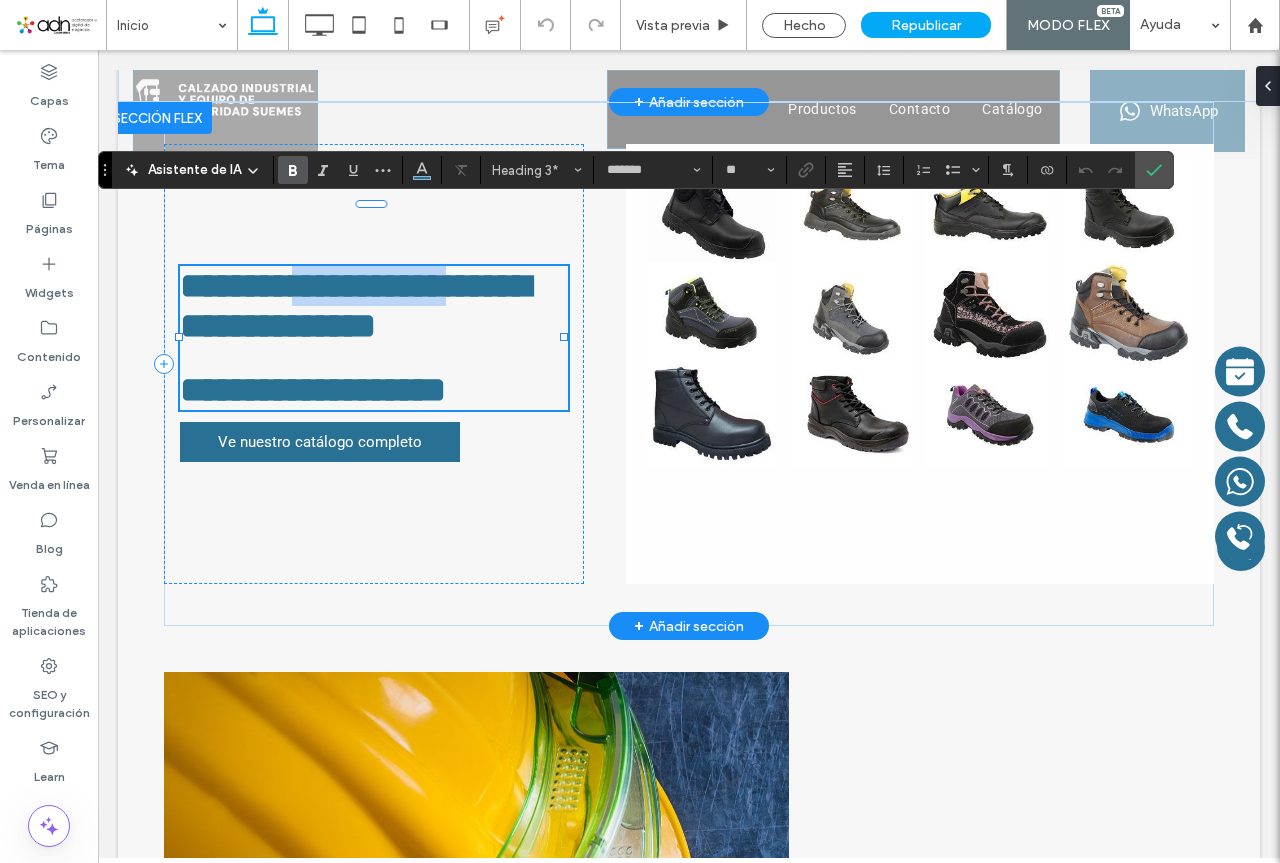 click on "**********" at bounding box center (355, 306) 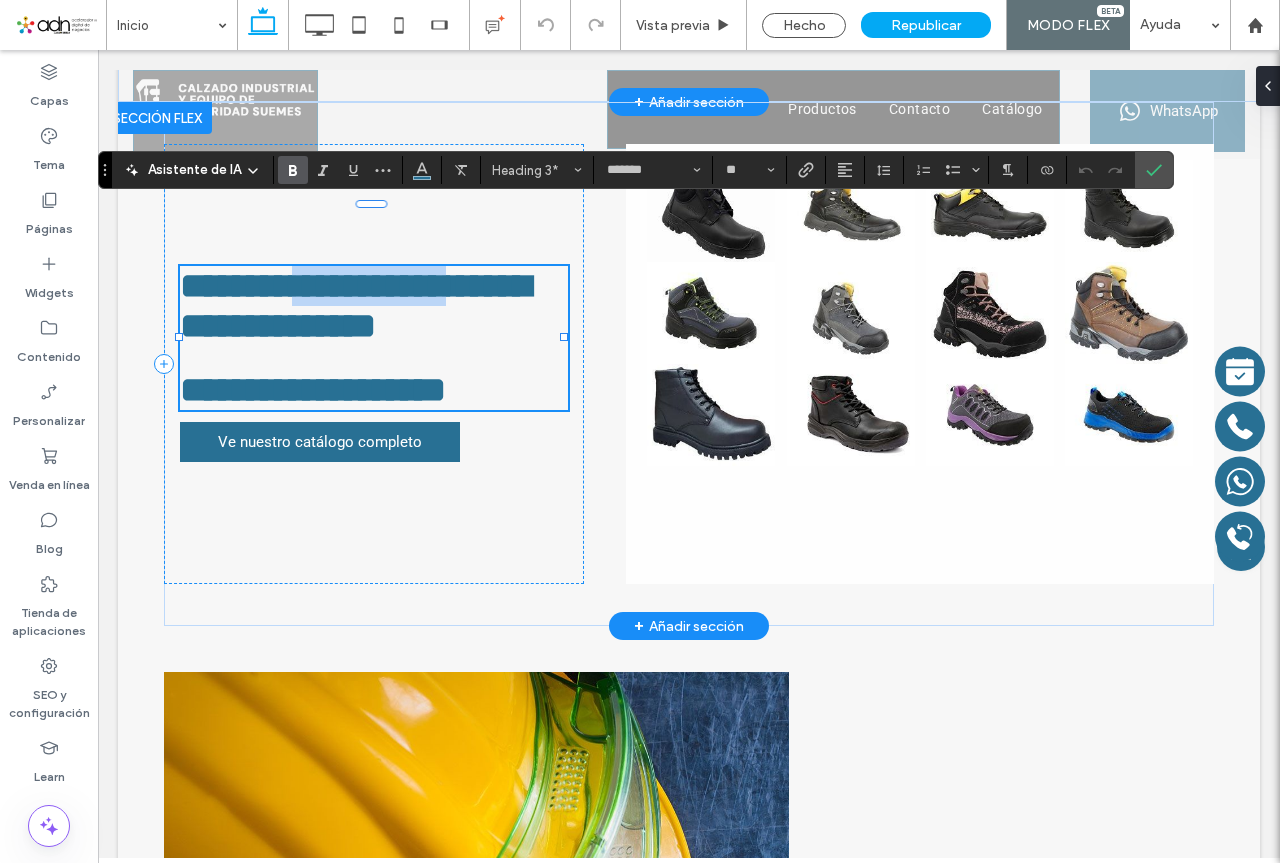 click on "**********" at bounding box center (313, 390) 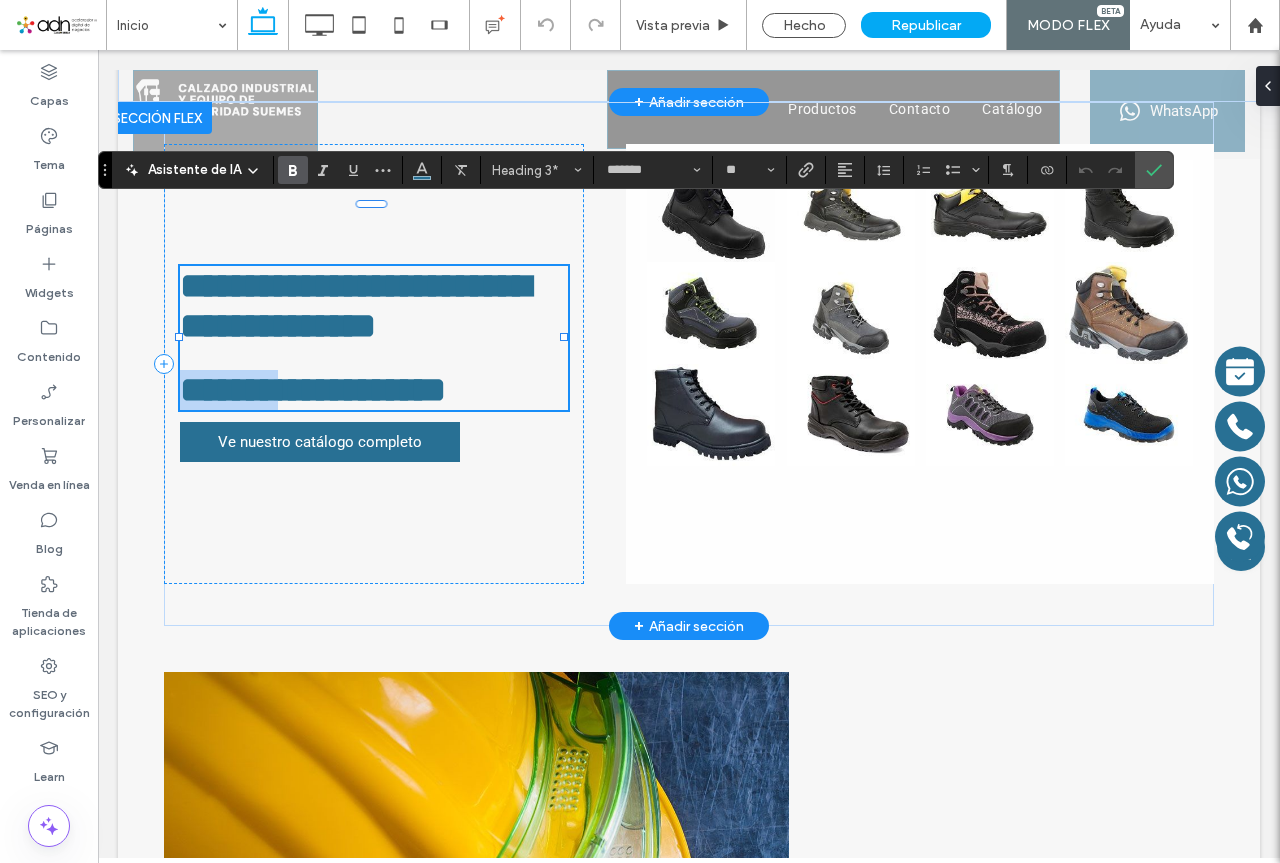 click on "**********" at bounding box center (313, 390) 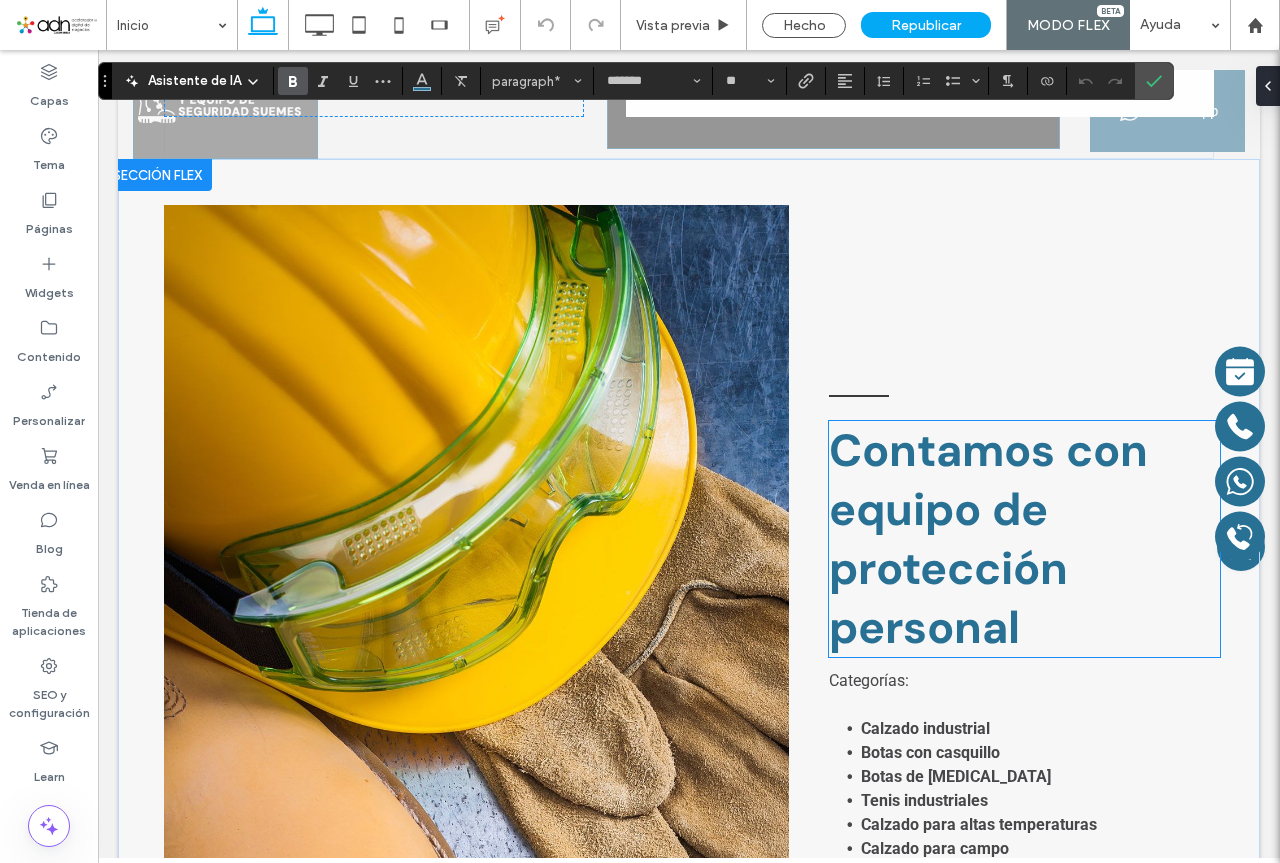 click on "Contamos con equipo de protección personal" at bounding box center [988, 539] 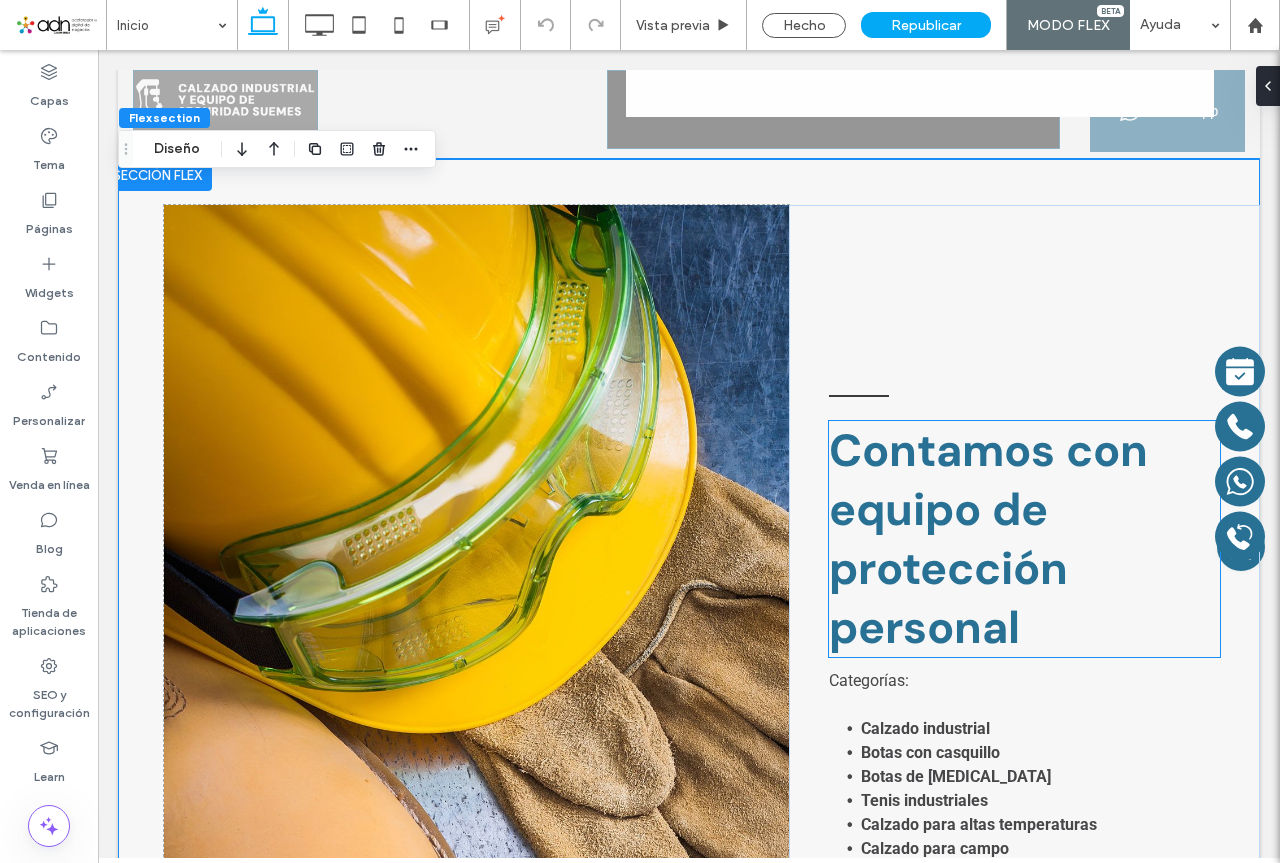 scroll, scrollTop: 1734, scrollLeft: 0, axis: vertical 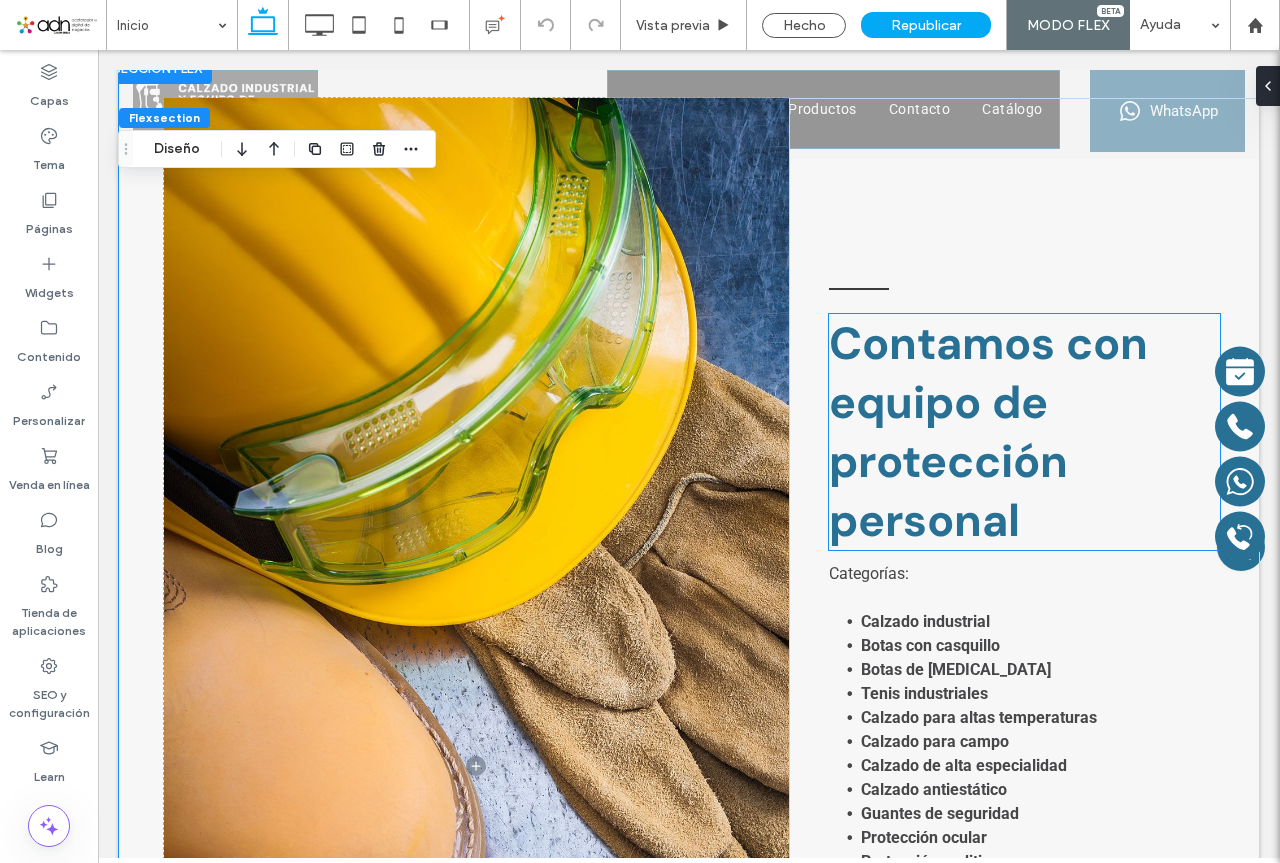 click on "Contamos con equipo de protección personal" at bounding box center [988, 432] 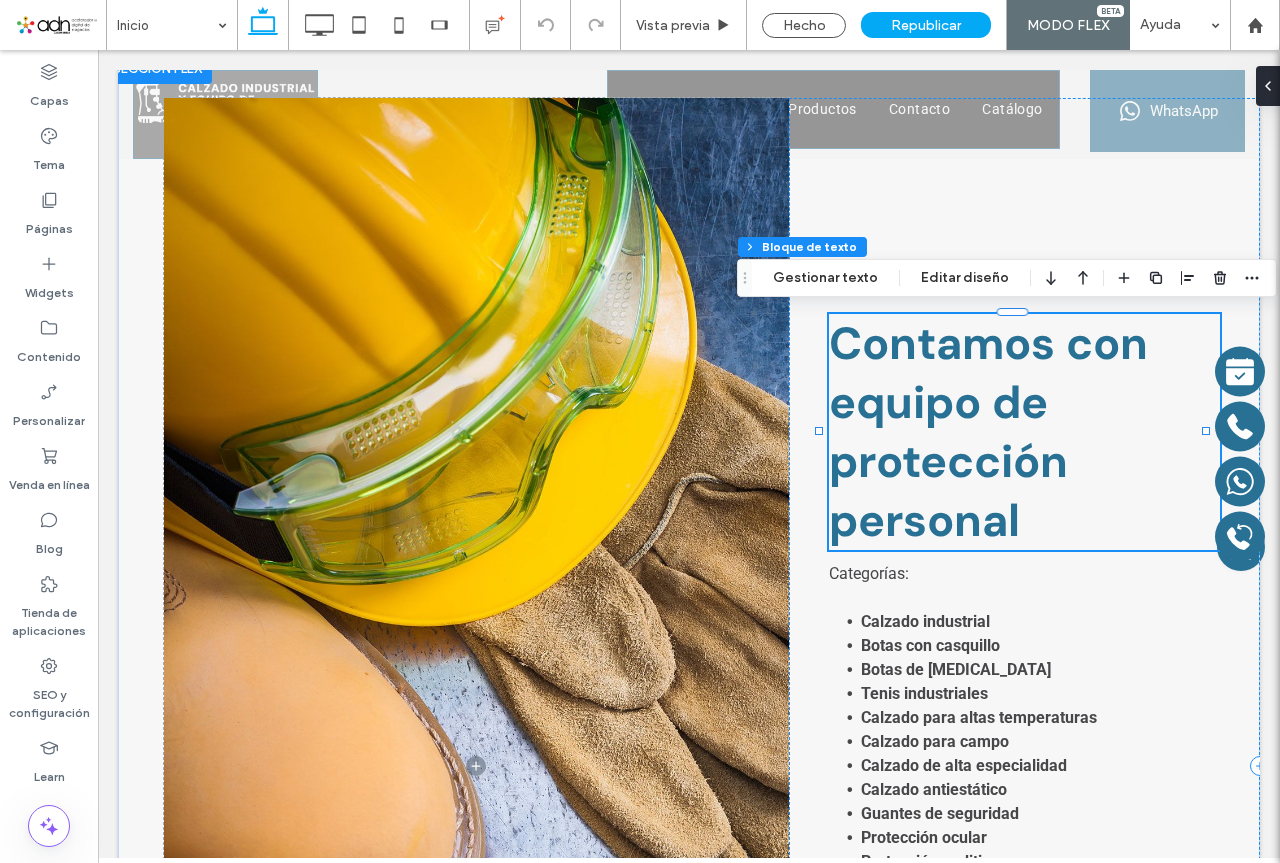 click on "Contamos con equipo de protección personal" at bounding box center (988, 432) 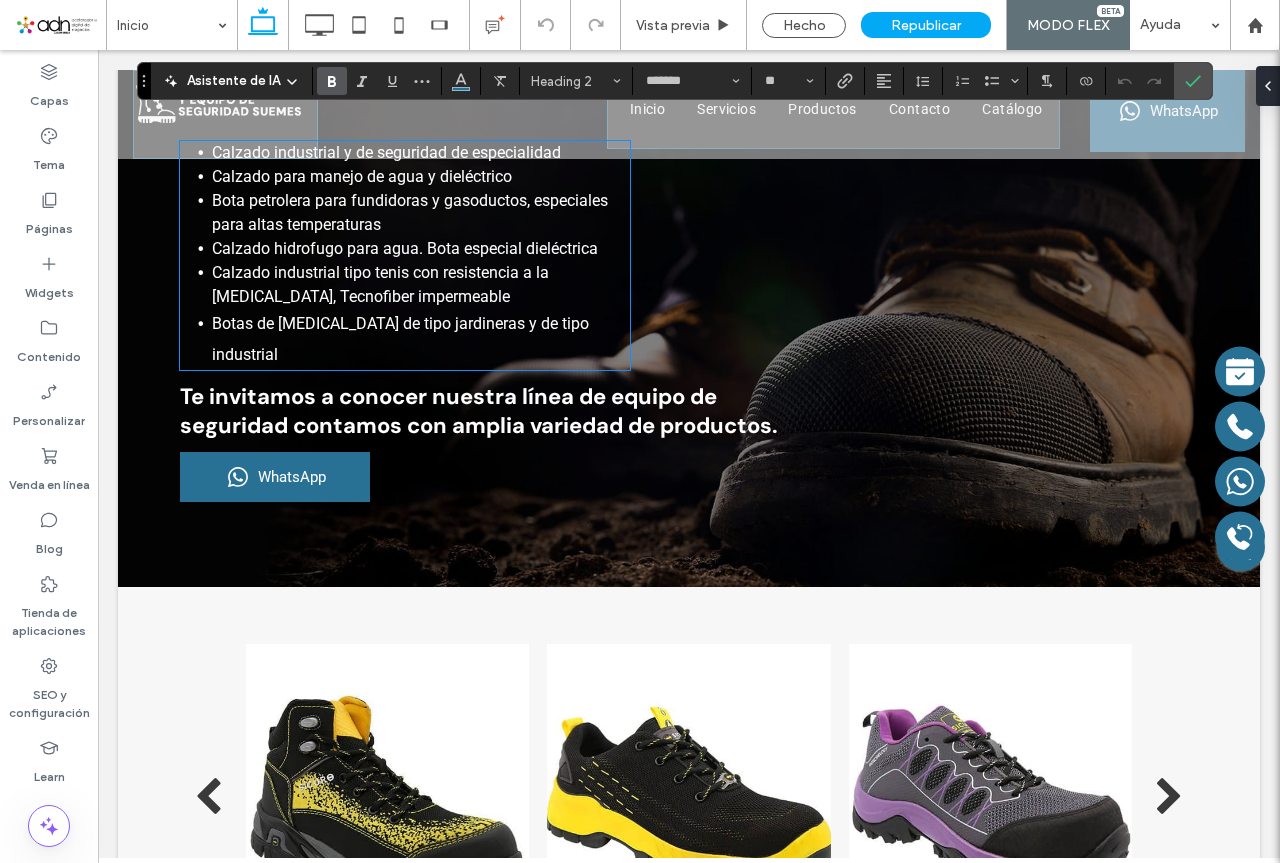 scroll, scrollTop: 4300, scrollLeft: 0, axis: vertical 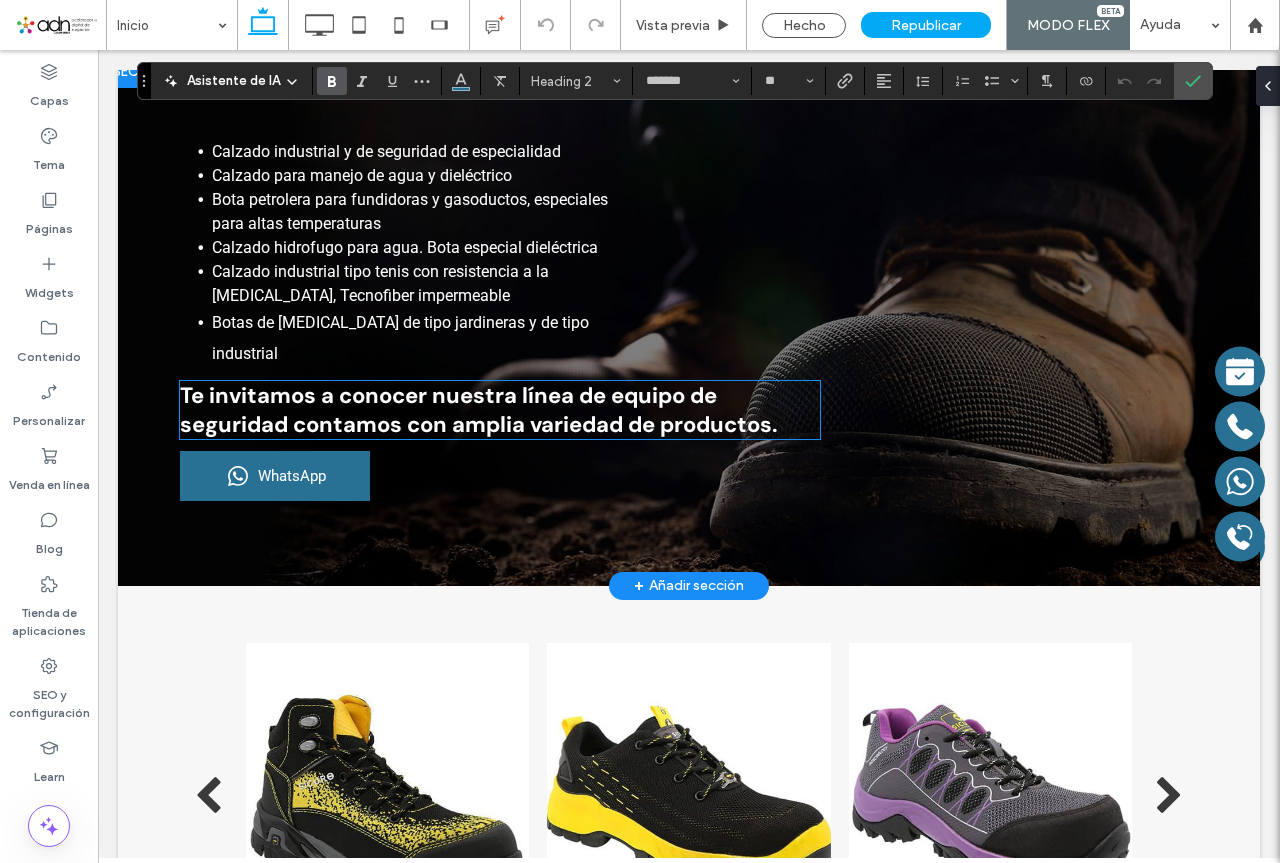 click on "Te invitamos a conocer nuestra línea de equipo de seguridad contamos con amplia variedad de productos." at bounding box center (479, 410) 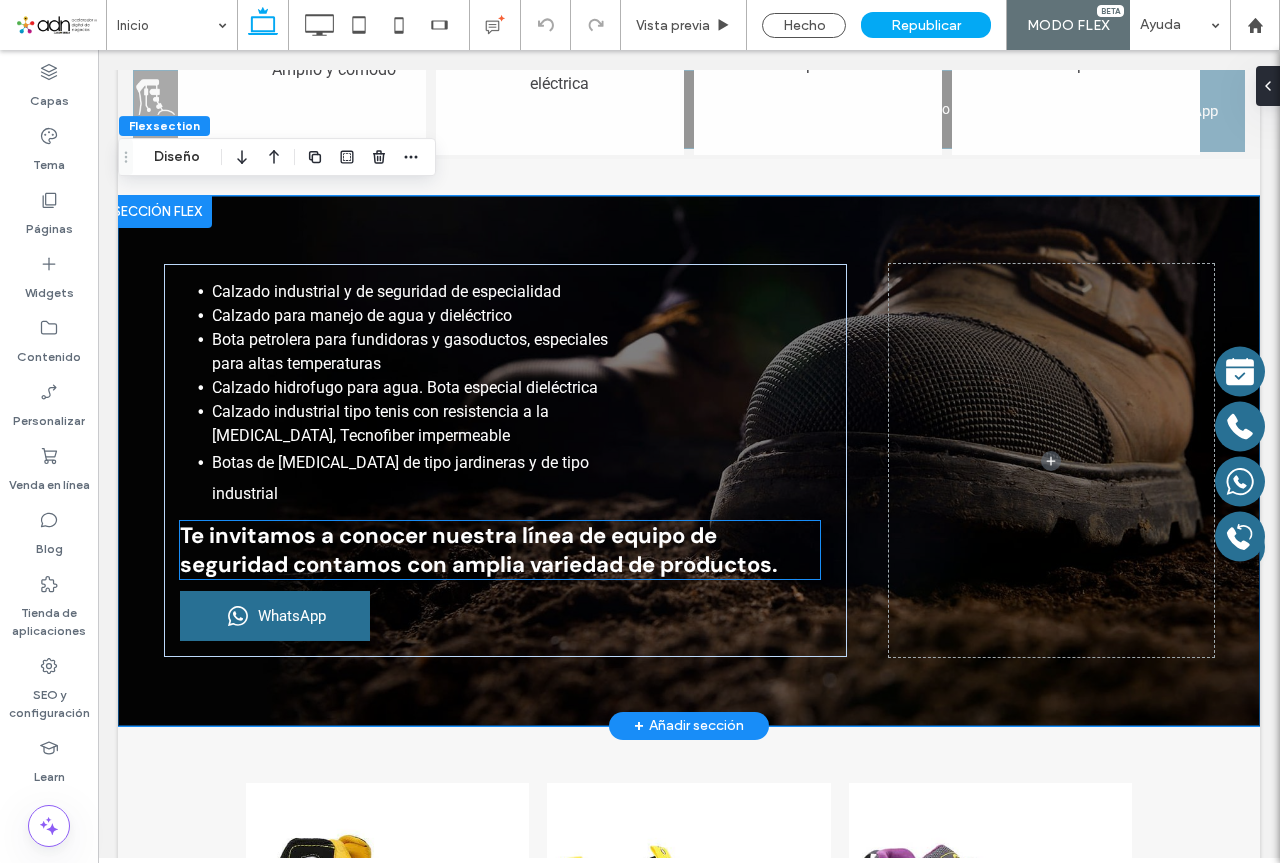 click on "Te invitamos a conocer nuestra línea de equipo de seguridad contamos con amplia variedad de productos." at bounding box center [479, 550] 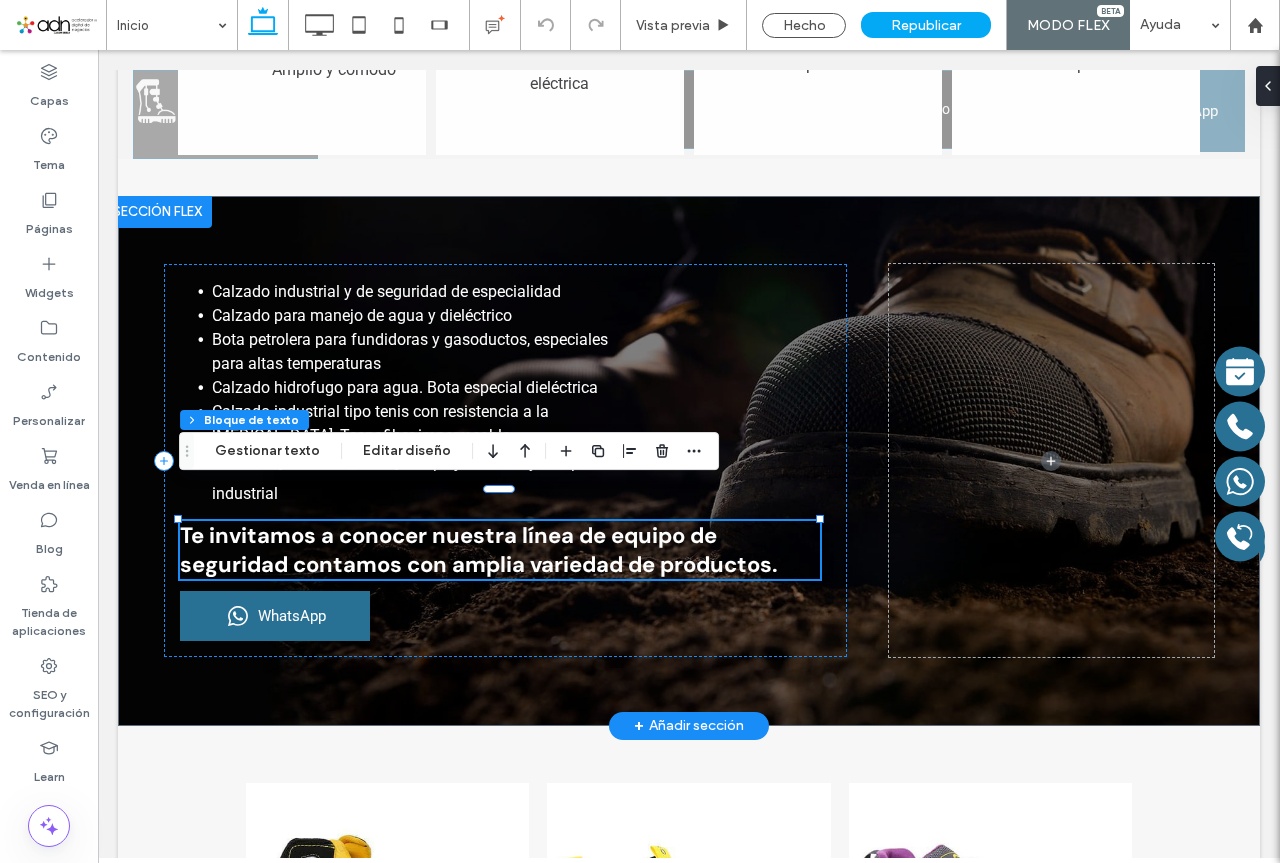 click on "Te invitamos a conocer nuestra línea de equipo de seguridad contamos con amplia variedad de productos." at bounding box center (479, 550) 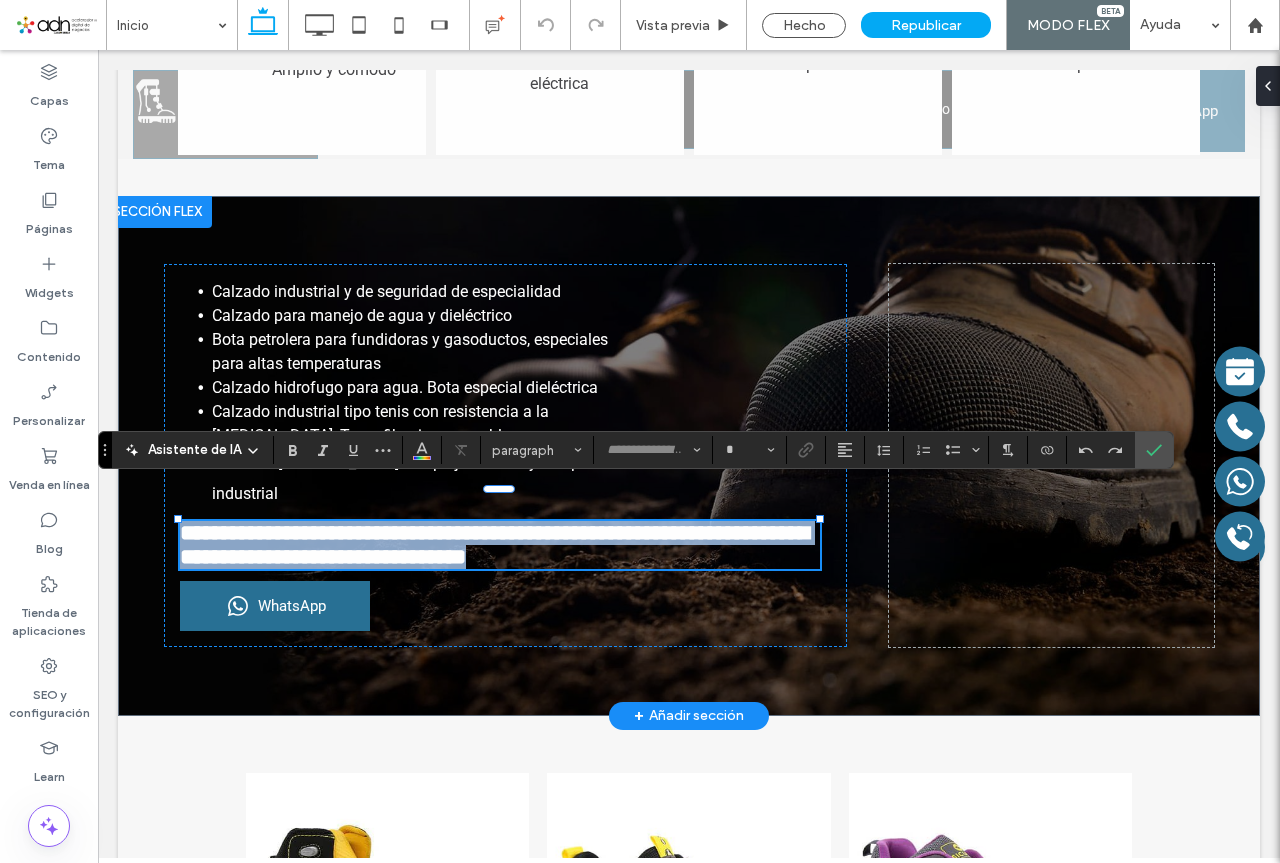 type on "*******" 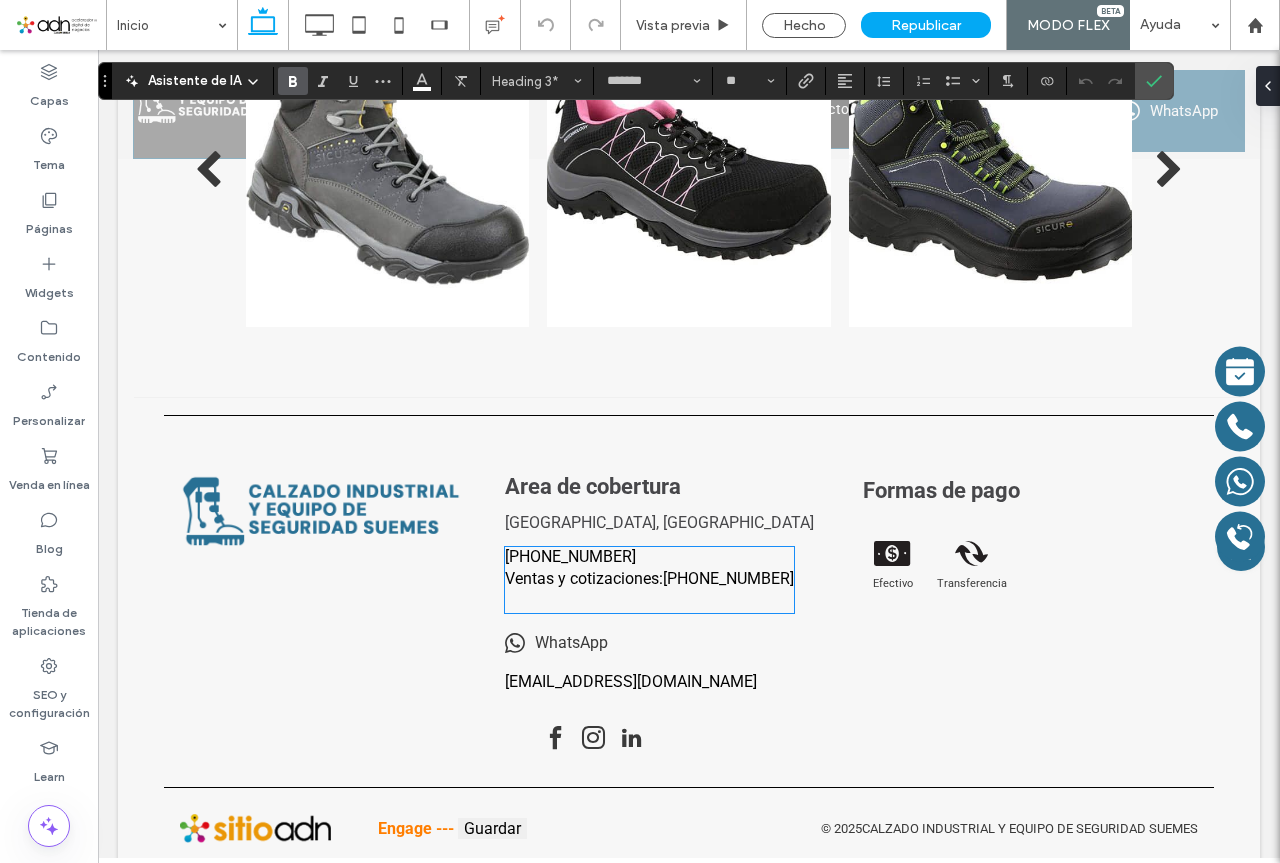 scroll, scrollTop: 5083, scrollLeft: 0, axis: vertical 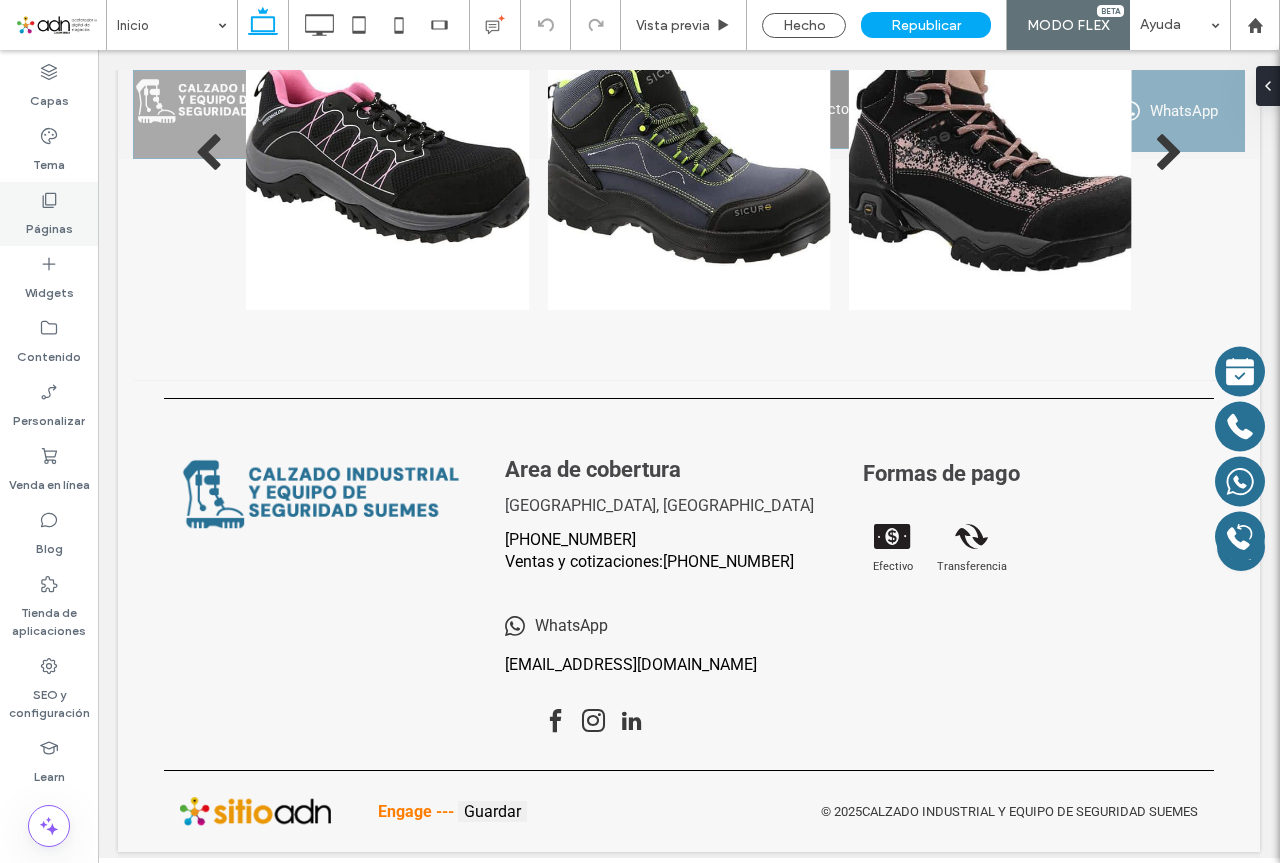 click on "Páginas" at bounding box center [49, 224] 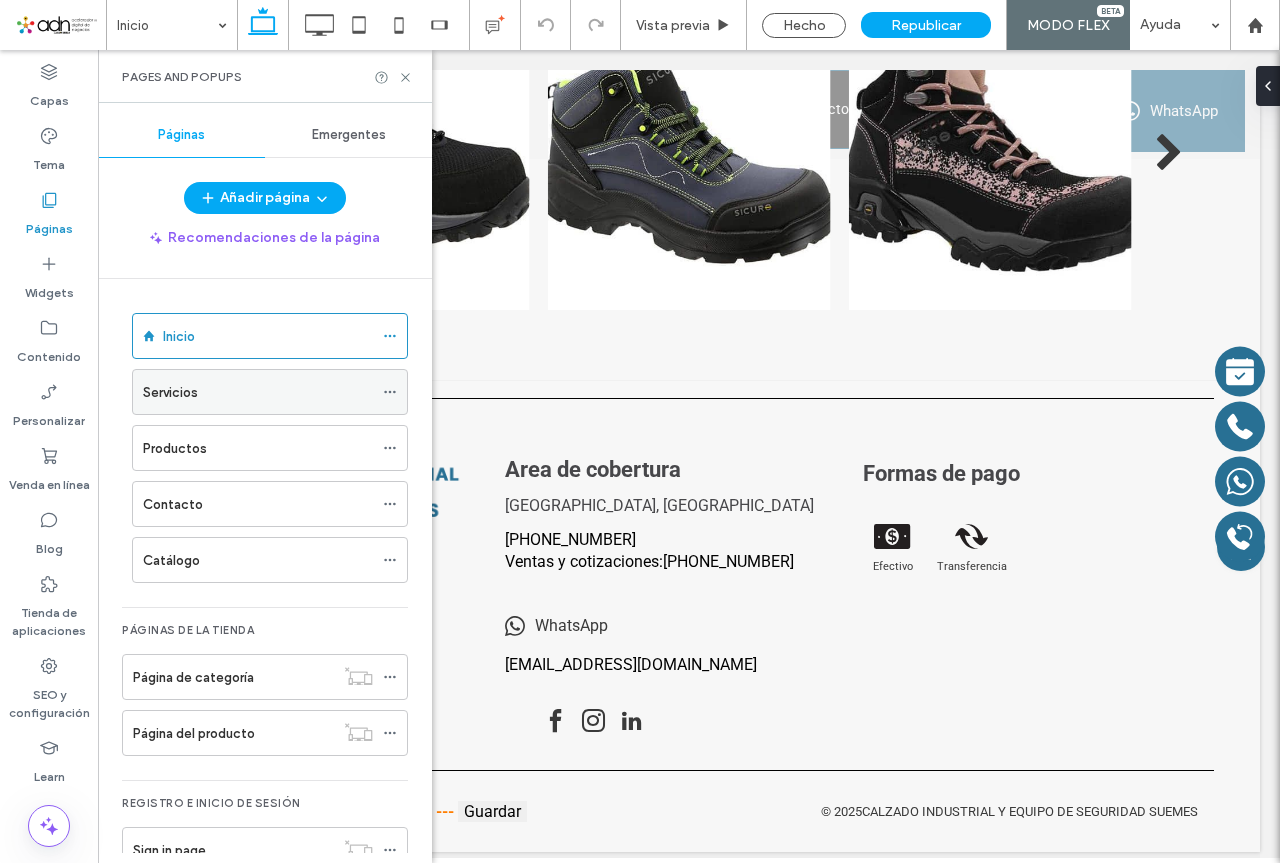 click on "Servicios" at bounding box center (258, 392) 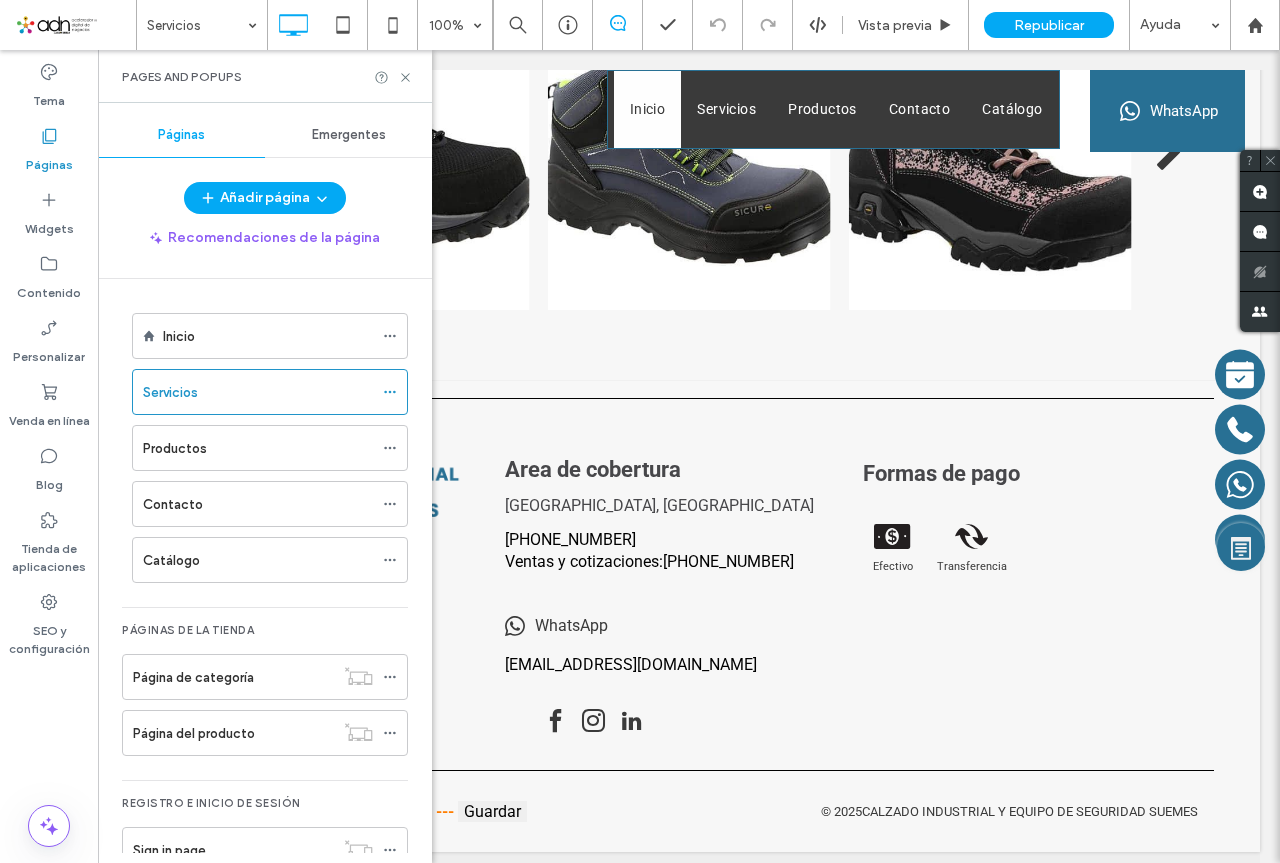 scroll, scrollTop: 5078, scrollLeft: 0, axis: vertical 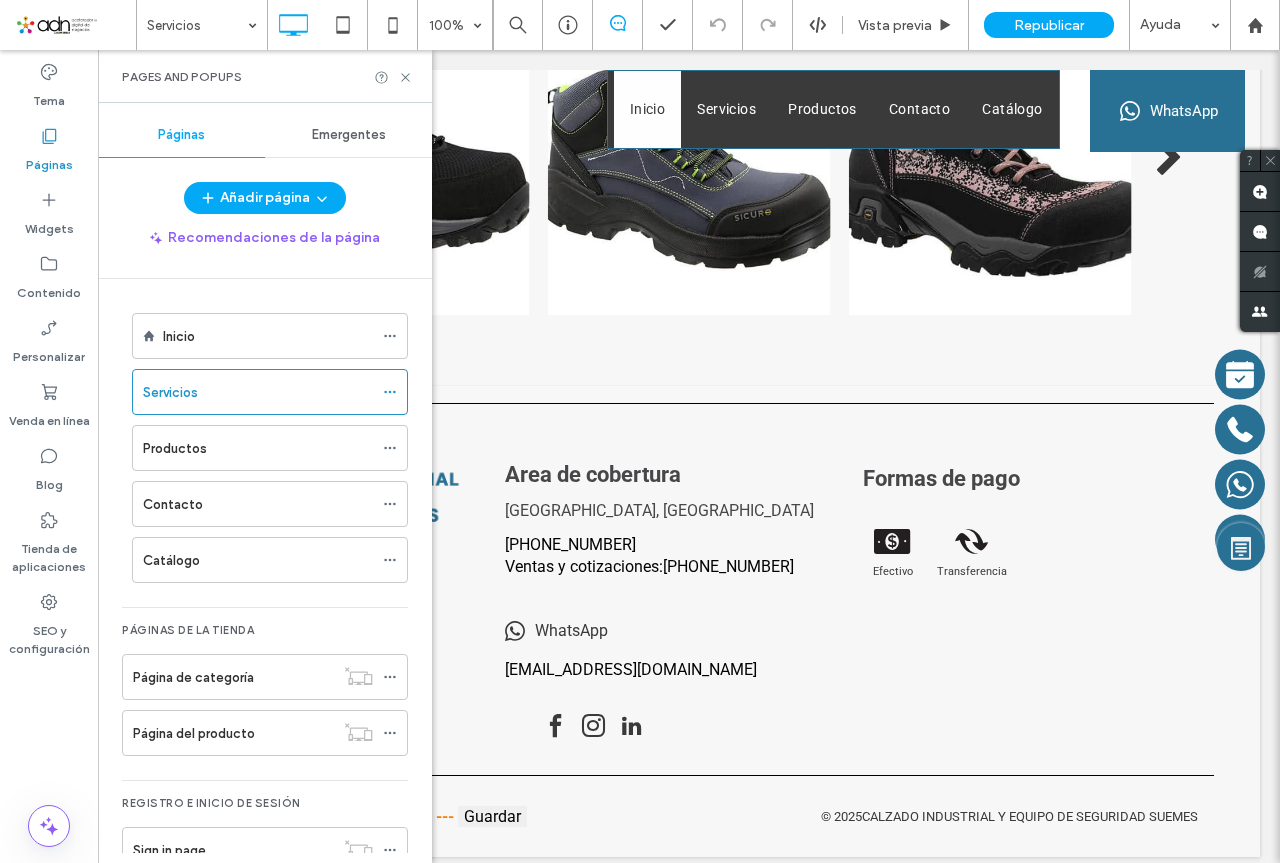 click 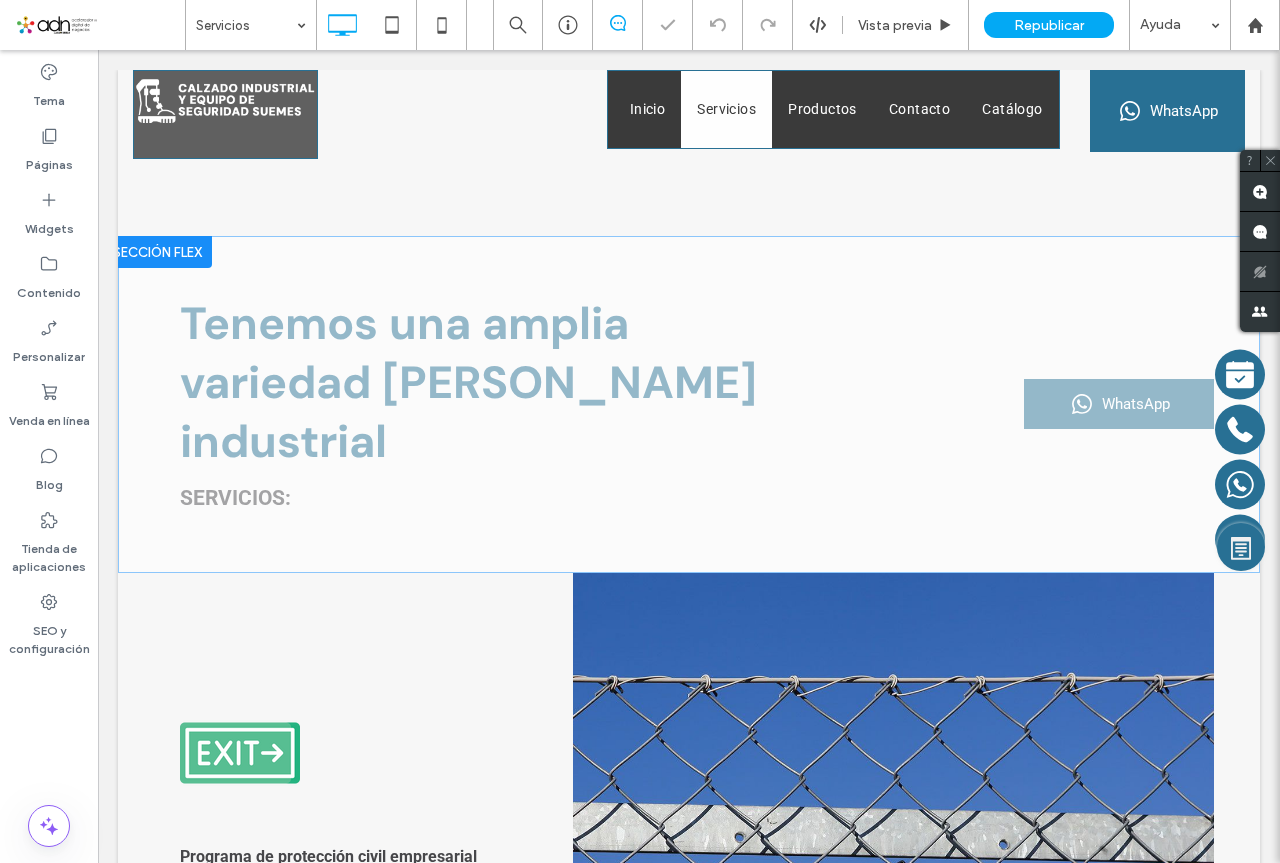scroll, scrollTop: 0, scrollLeft: 0, axis: both 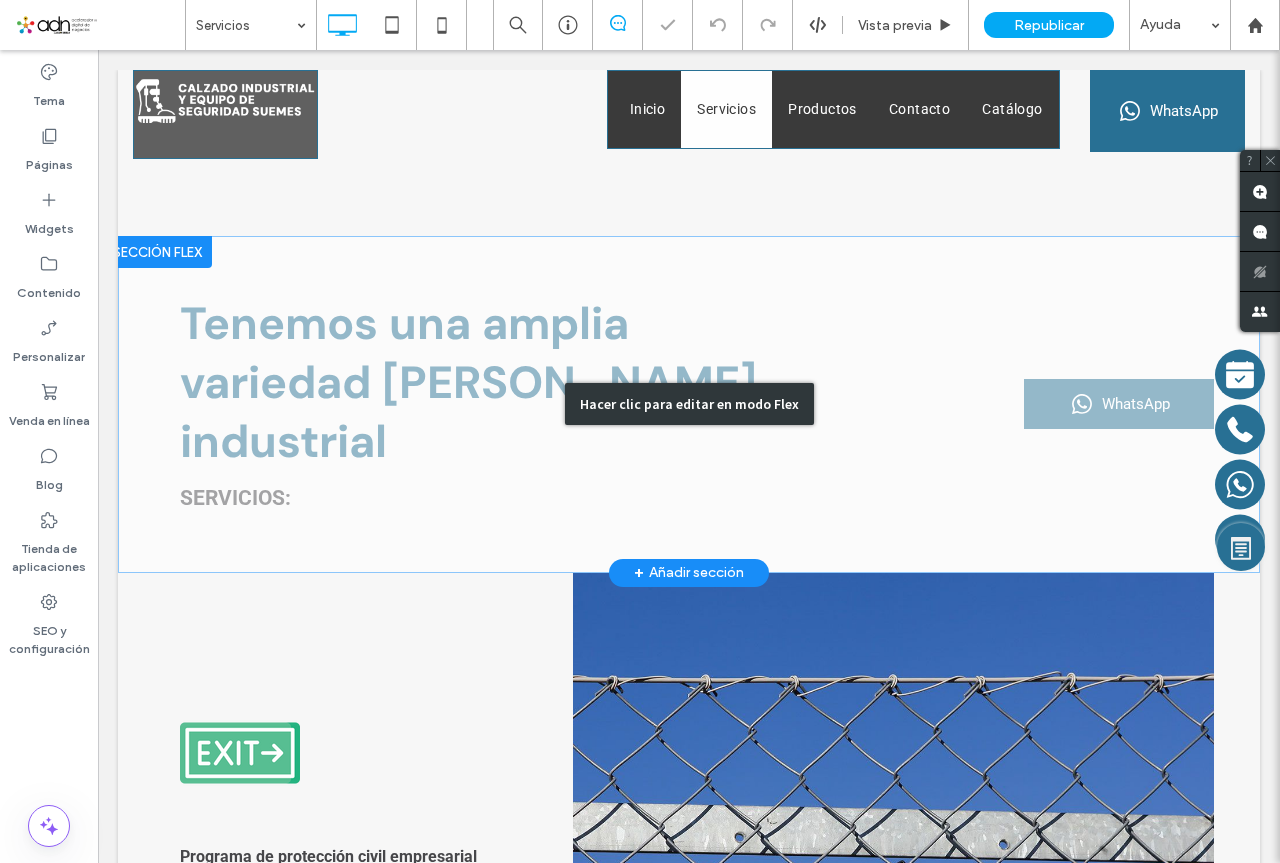 click on "Hacer clic para editar en modo Flex" at bounding box center (689, 404) 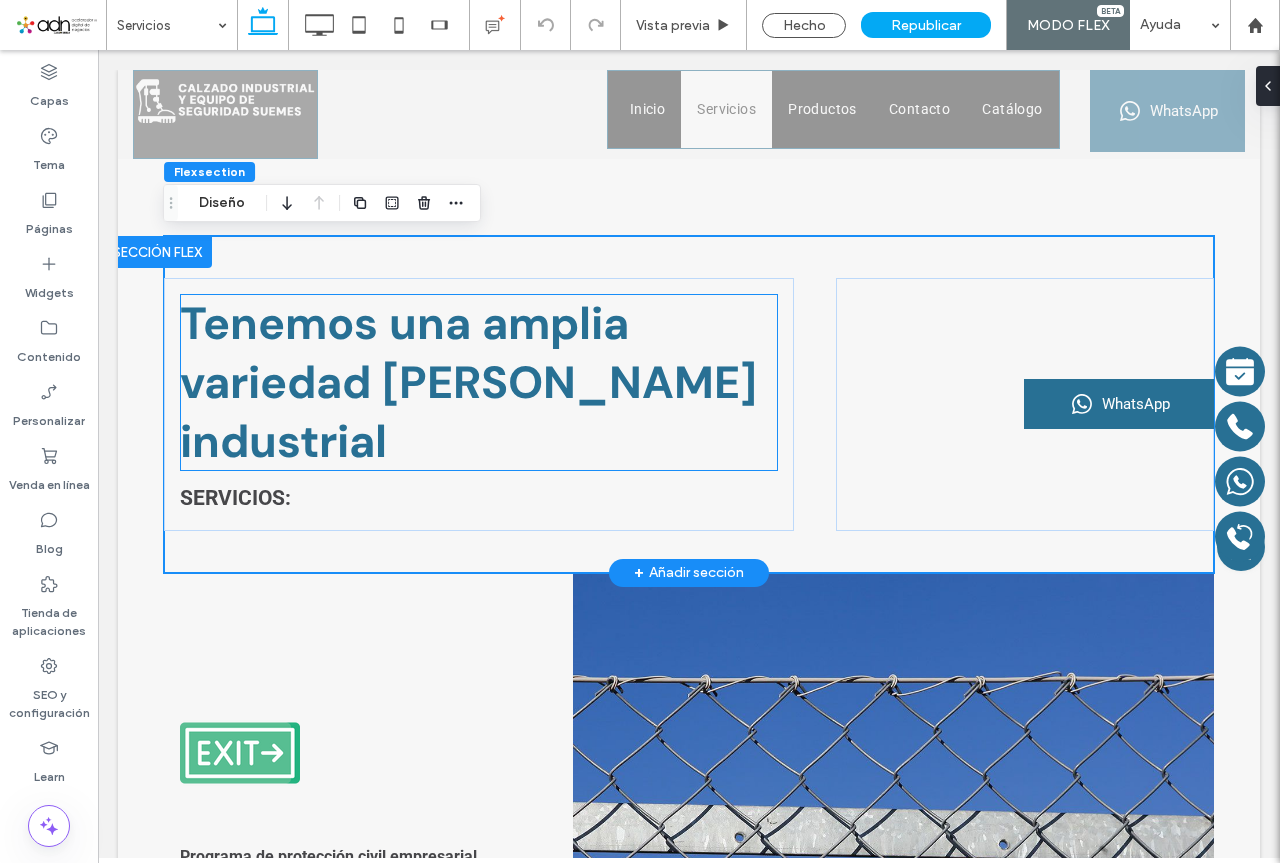 click on "Tenemos una amplia variedad de calzado industrial" at bounding box center (468, 382) 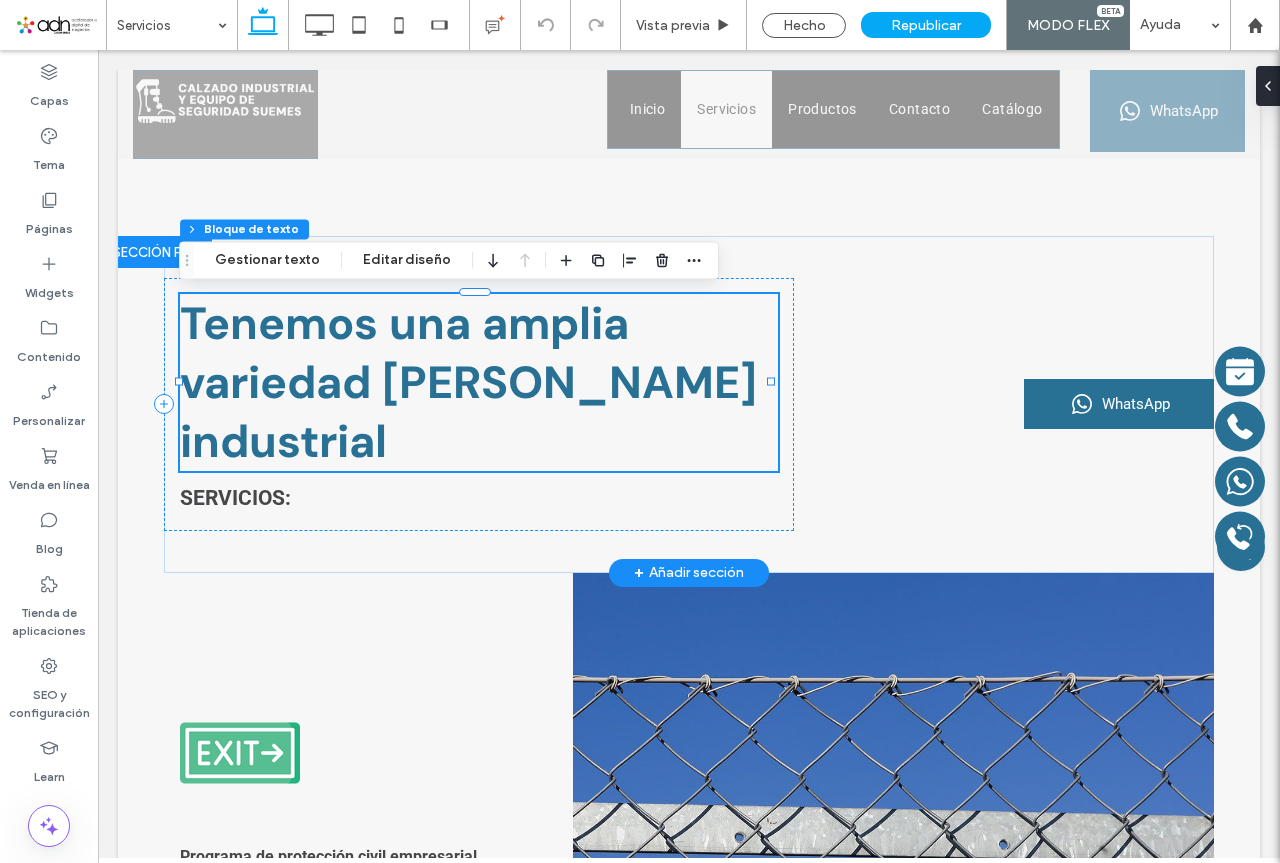 click on "Tenemos una amplia variedad de calzado industrial" at bounding box center (468, 382) 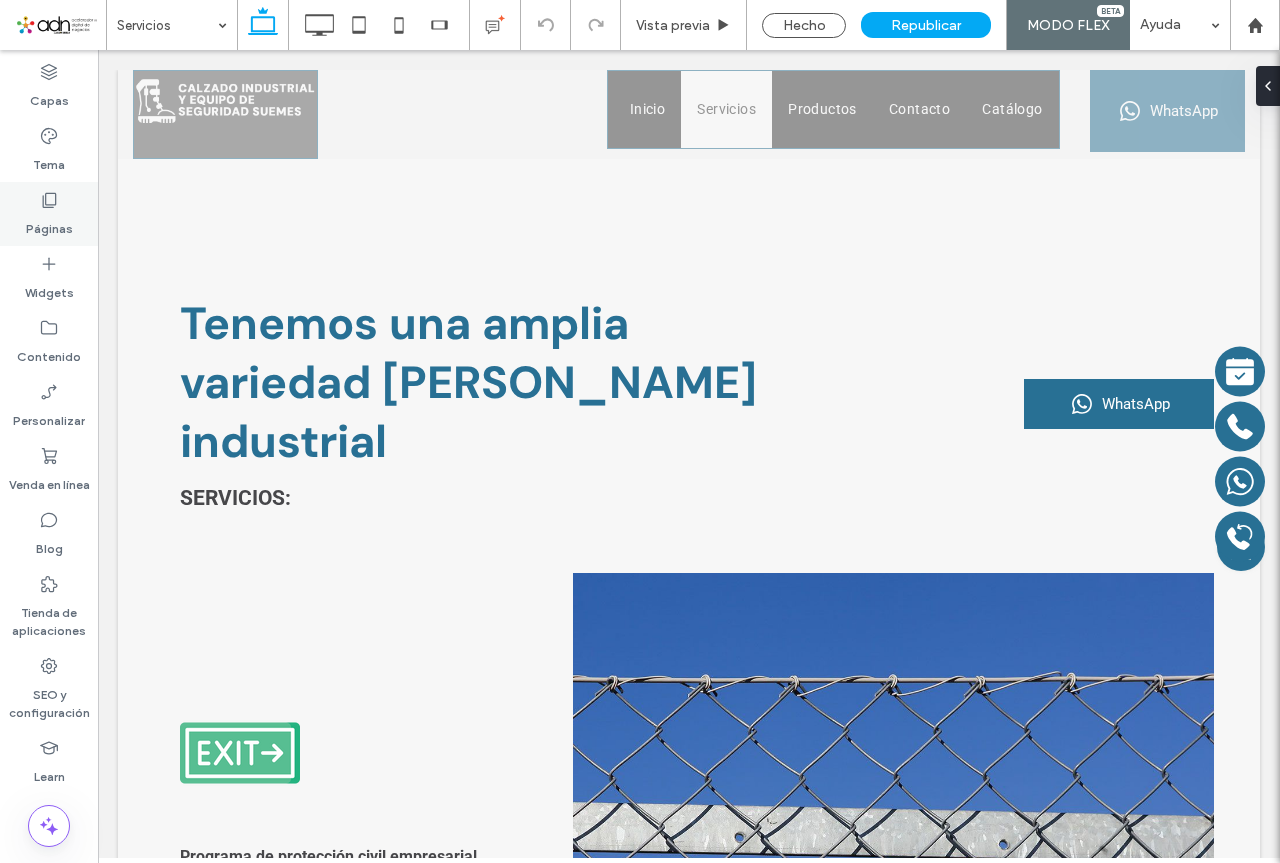 scroll, scrollTop: 0, scrollLeft: 0, axis: both 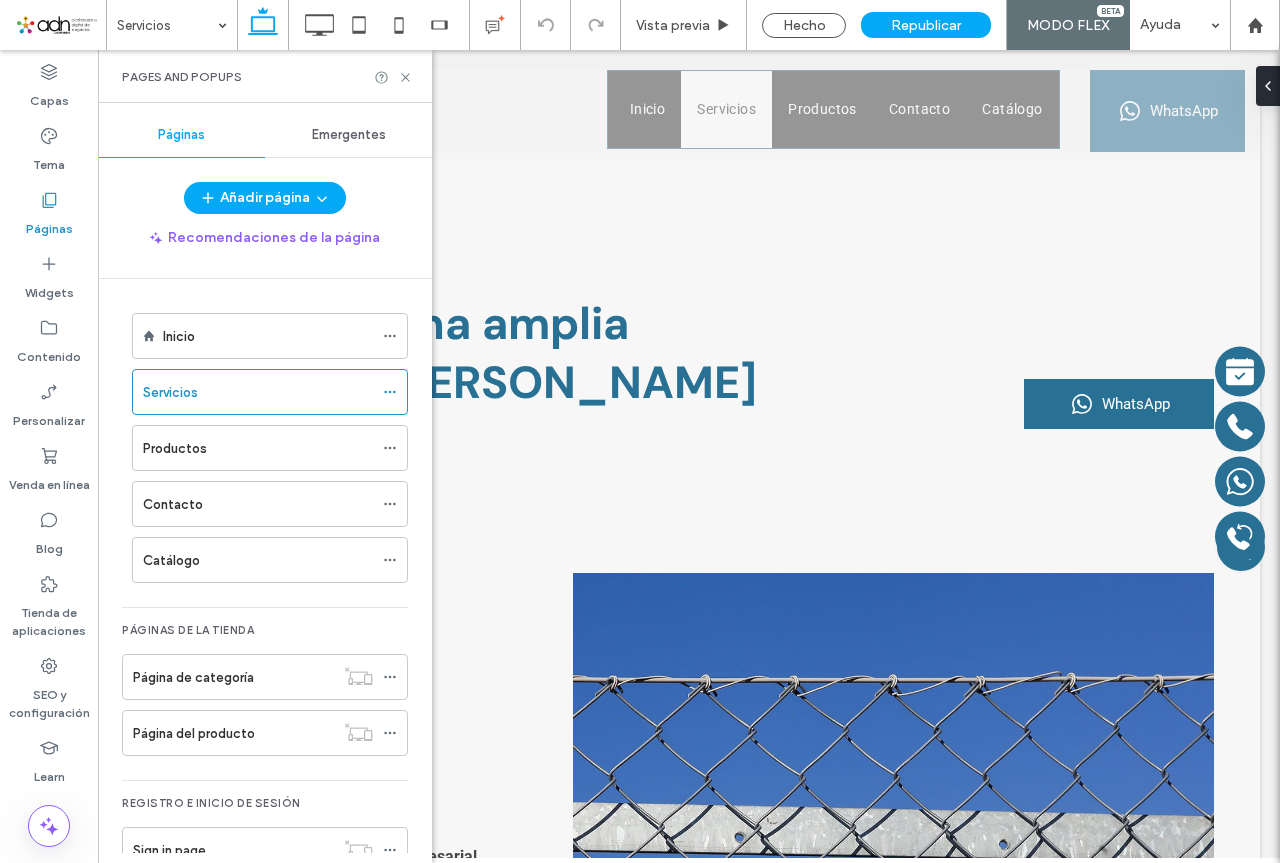 drag, startPoint x: 188, startPoint y: 459, endPoint x: 232, endPoint y: 425, distance: 55.605755 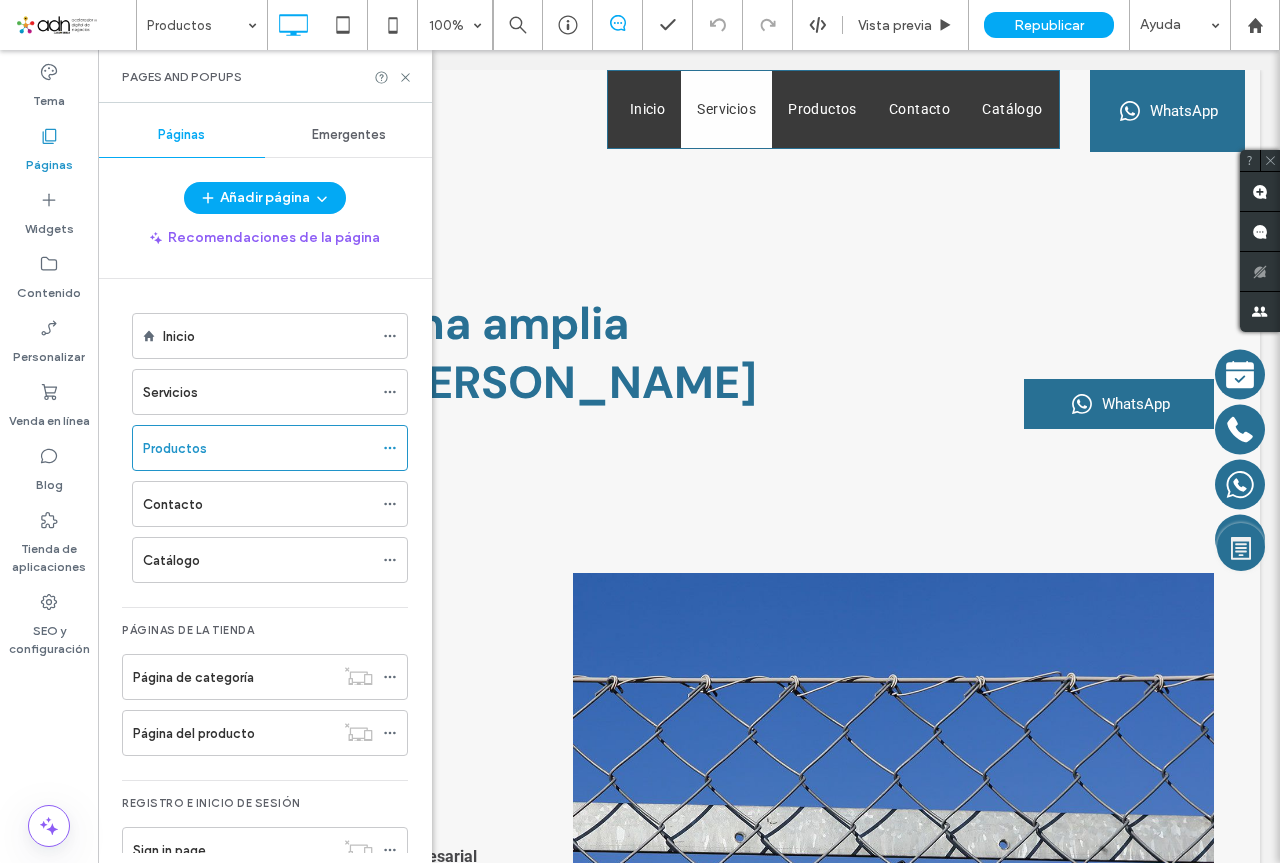 click at bounding box center (640, 431) 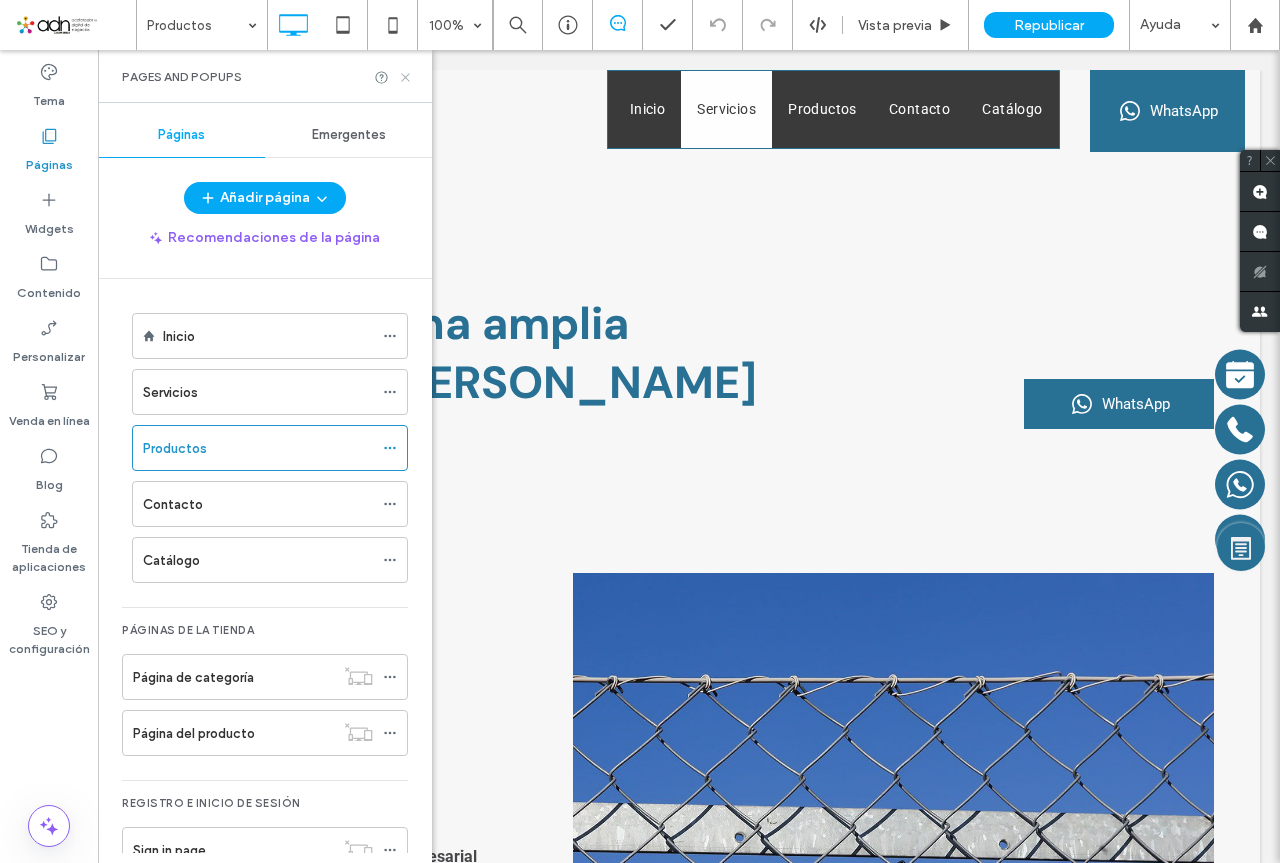 click 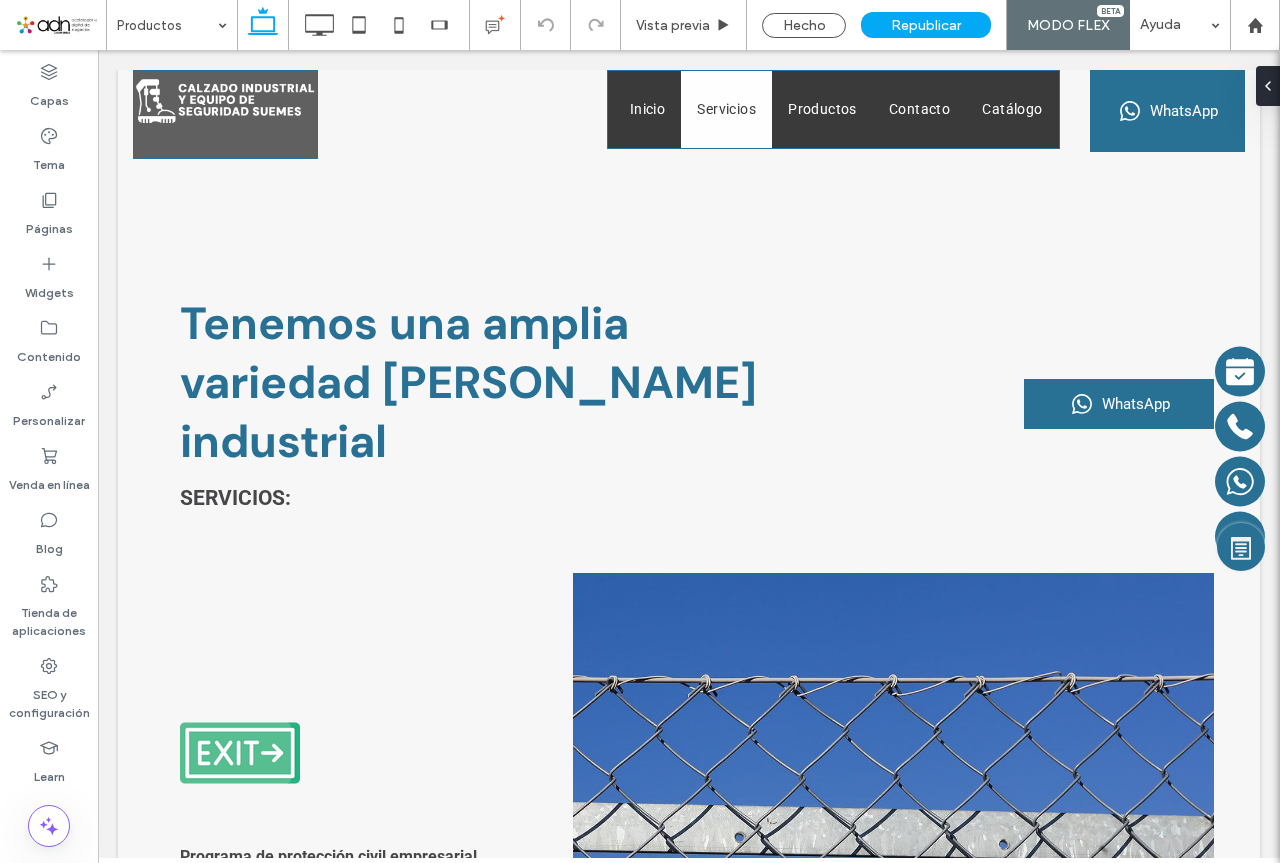 type on "*******" 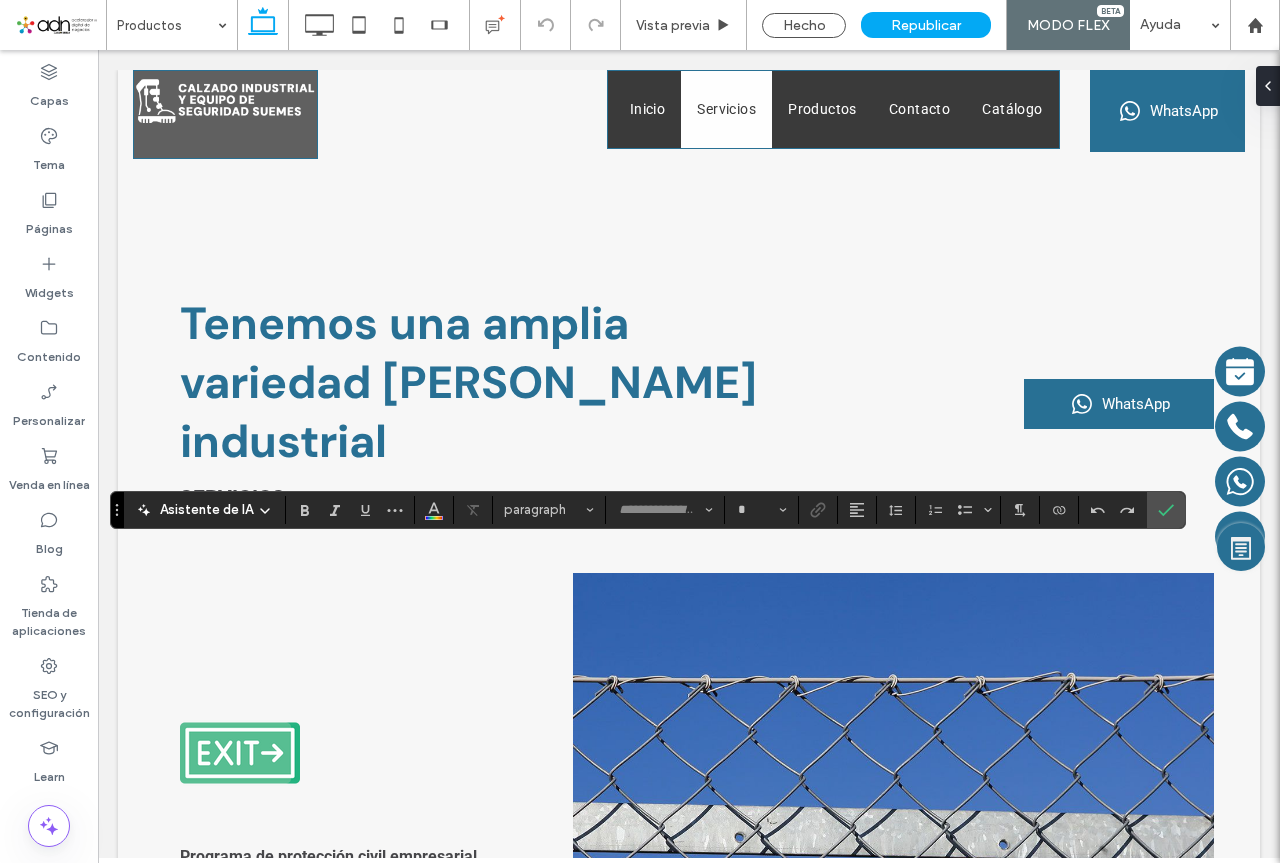 type on "*******" 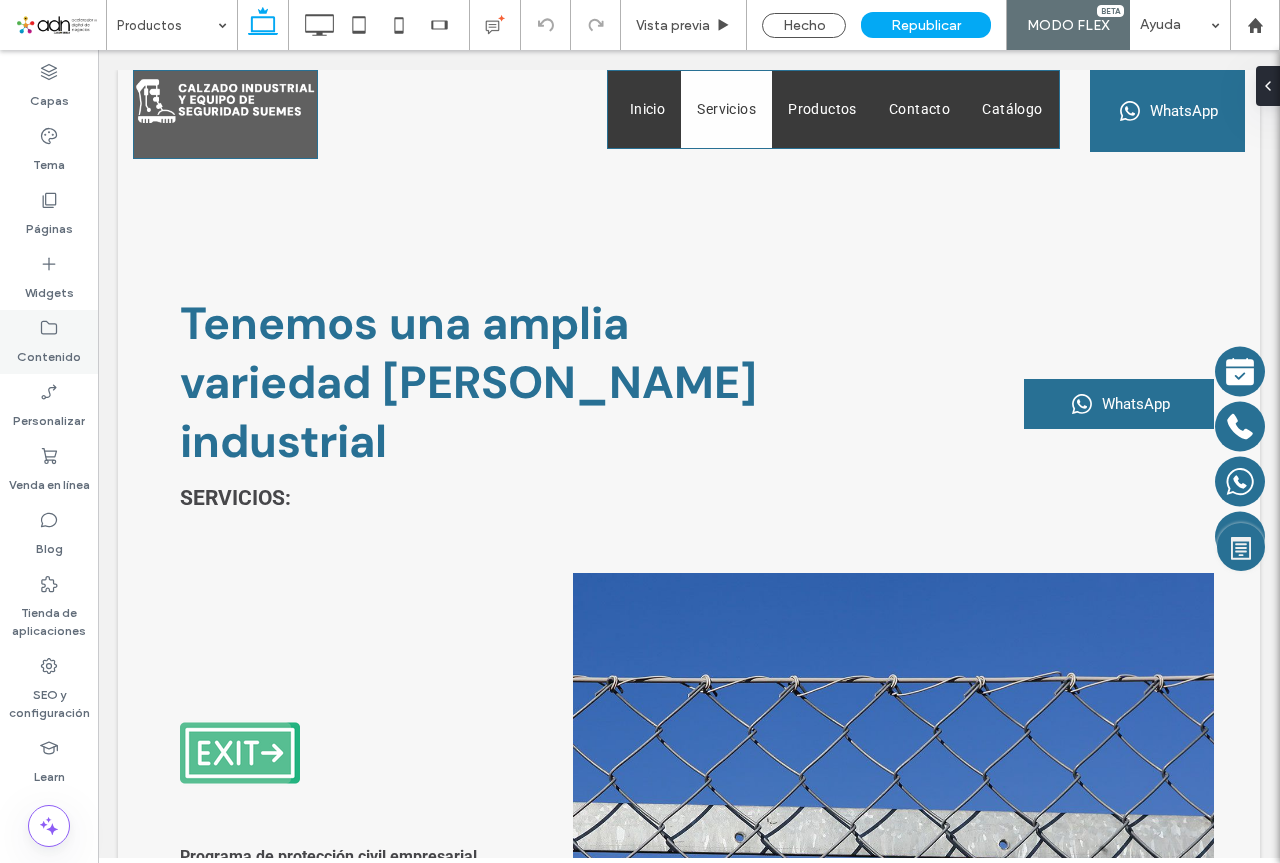 click on "Contenido" at bounding box center (49, 352) 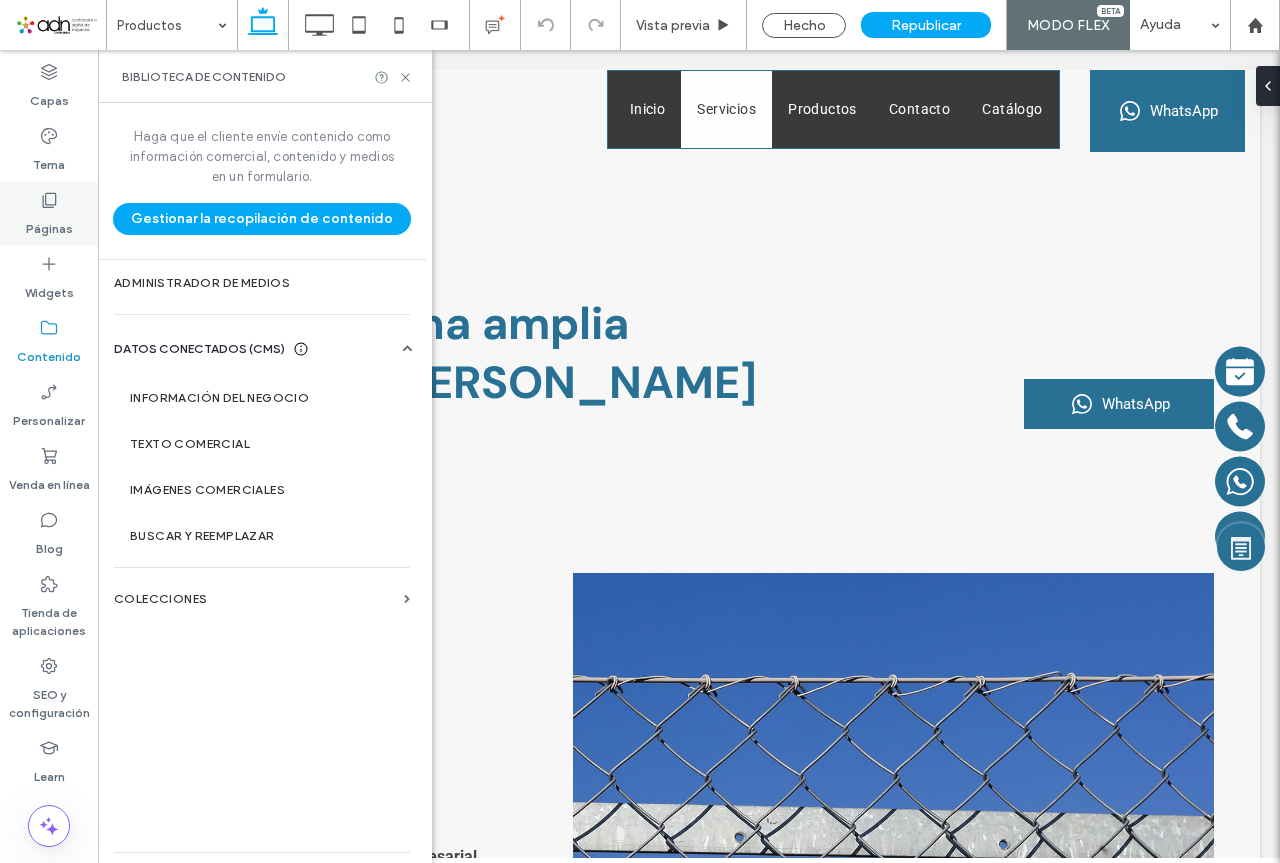 click 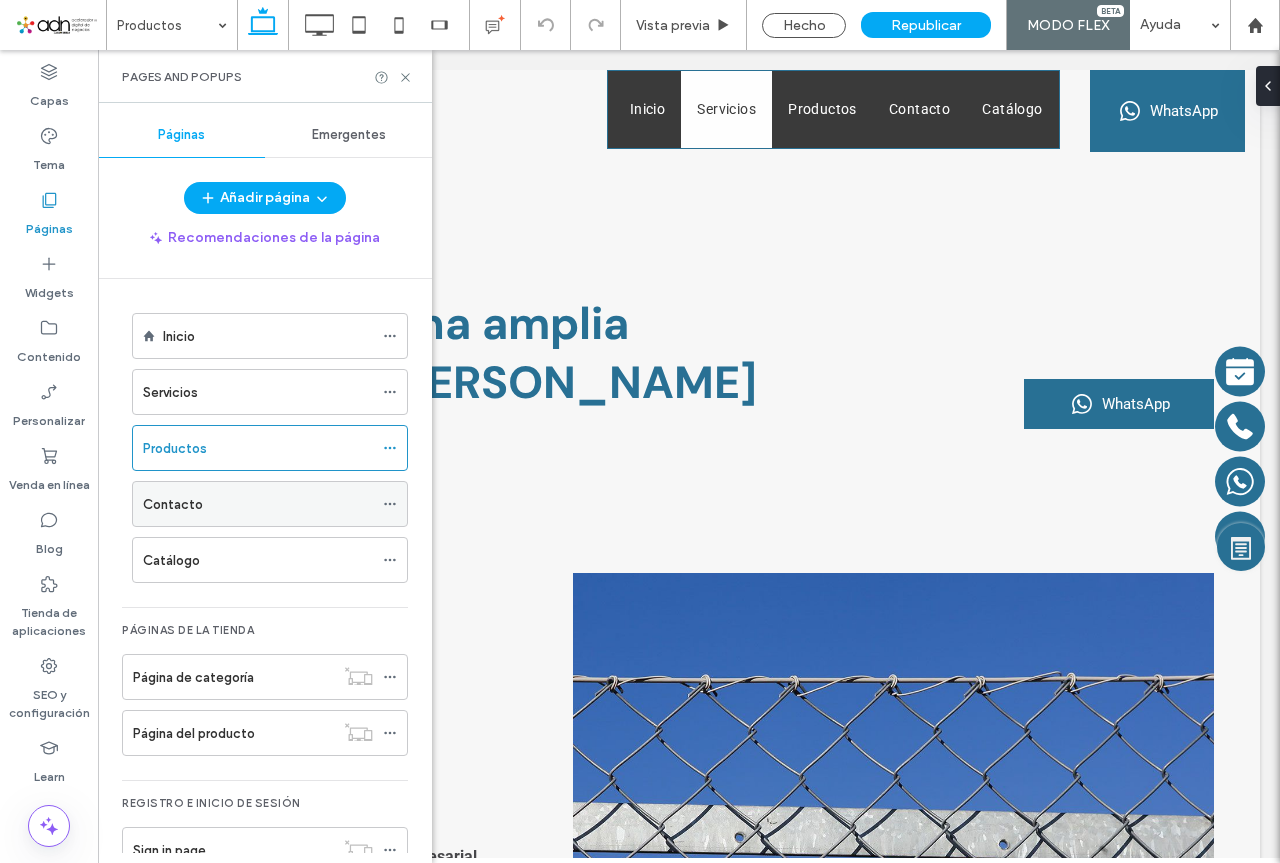 click on "Contacto" at bounding box center (173, 504) 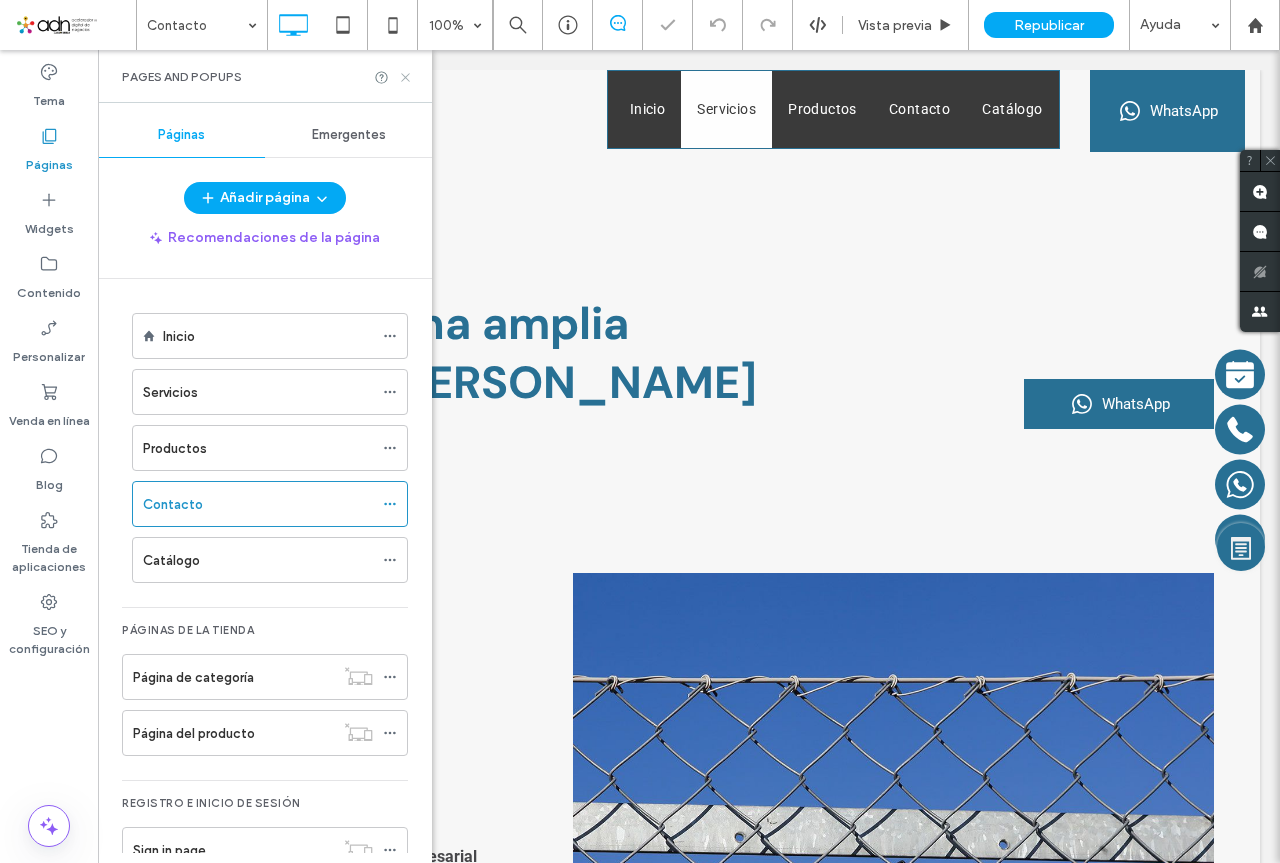 click 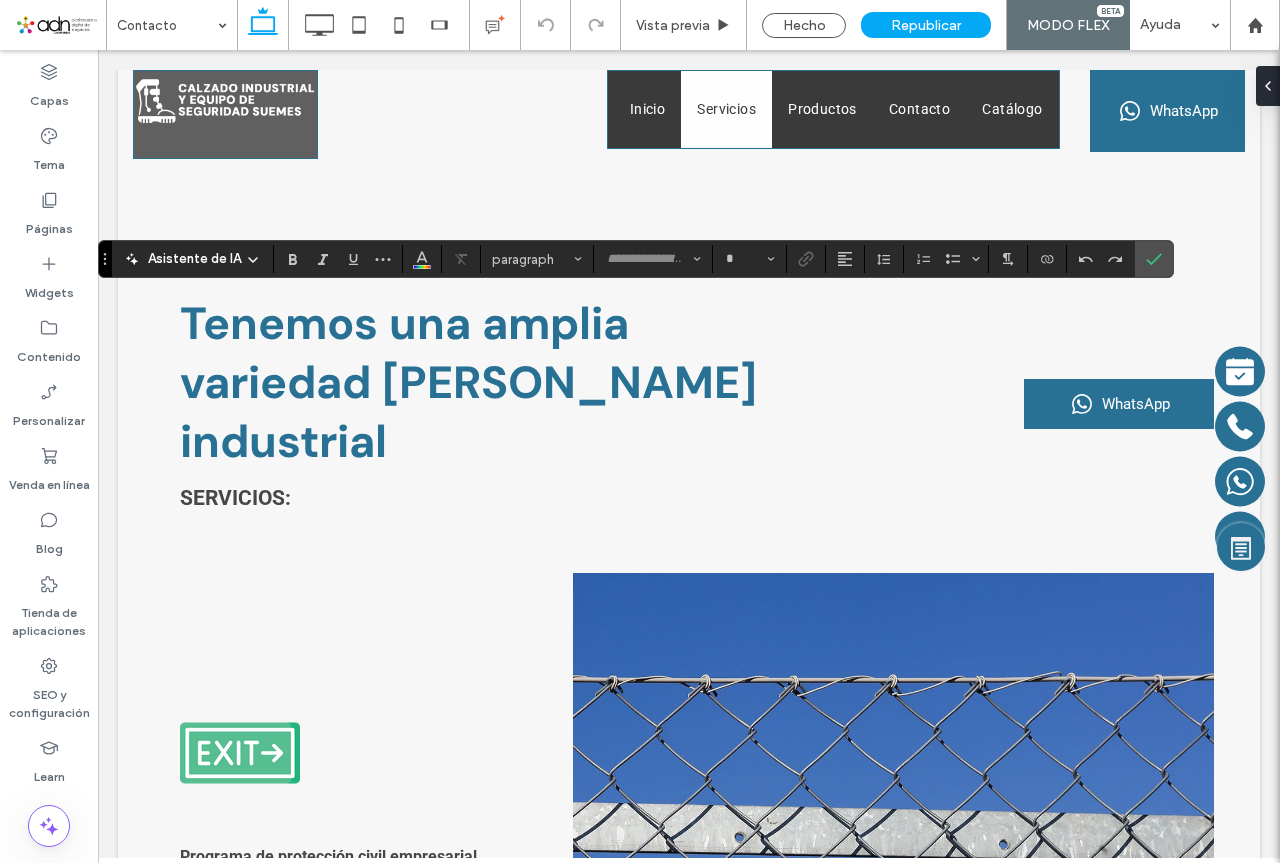 type on "*******" 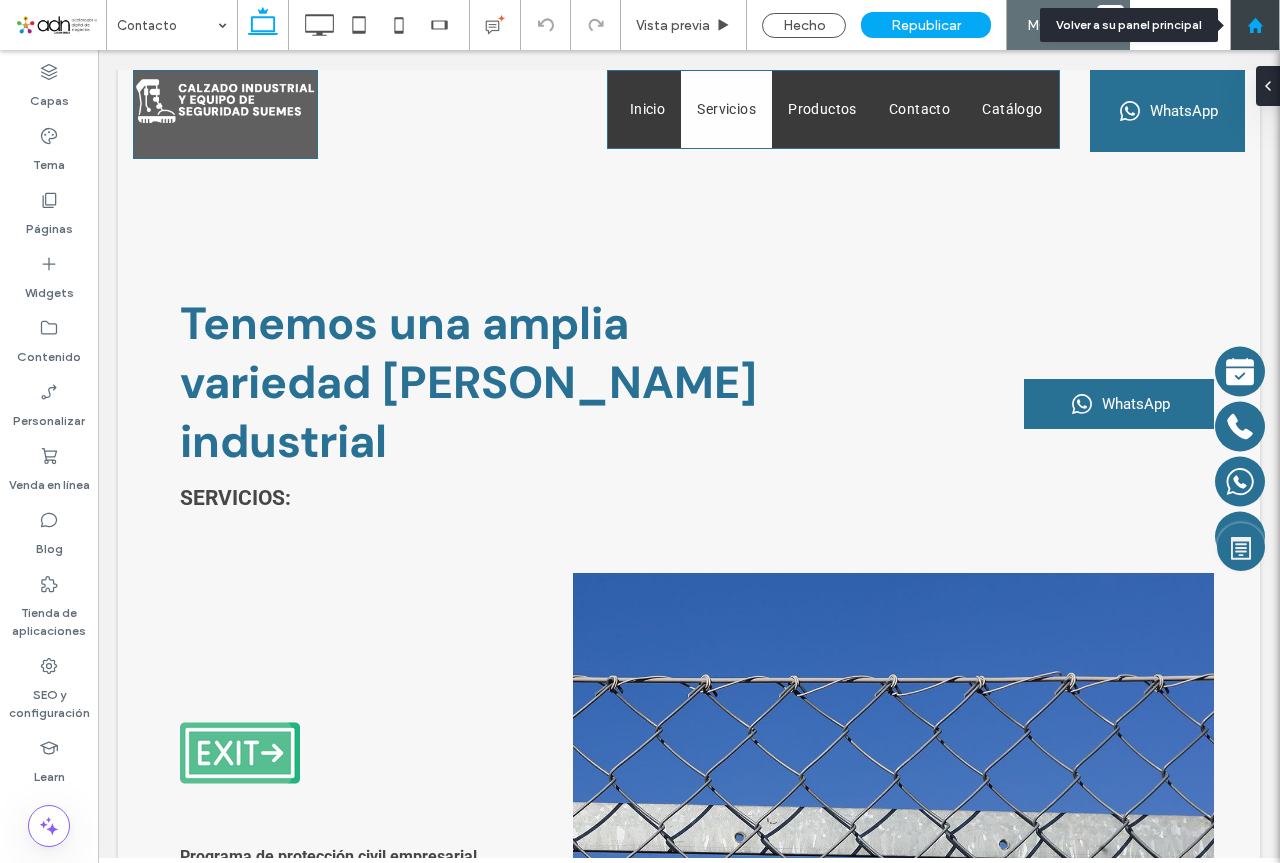 click 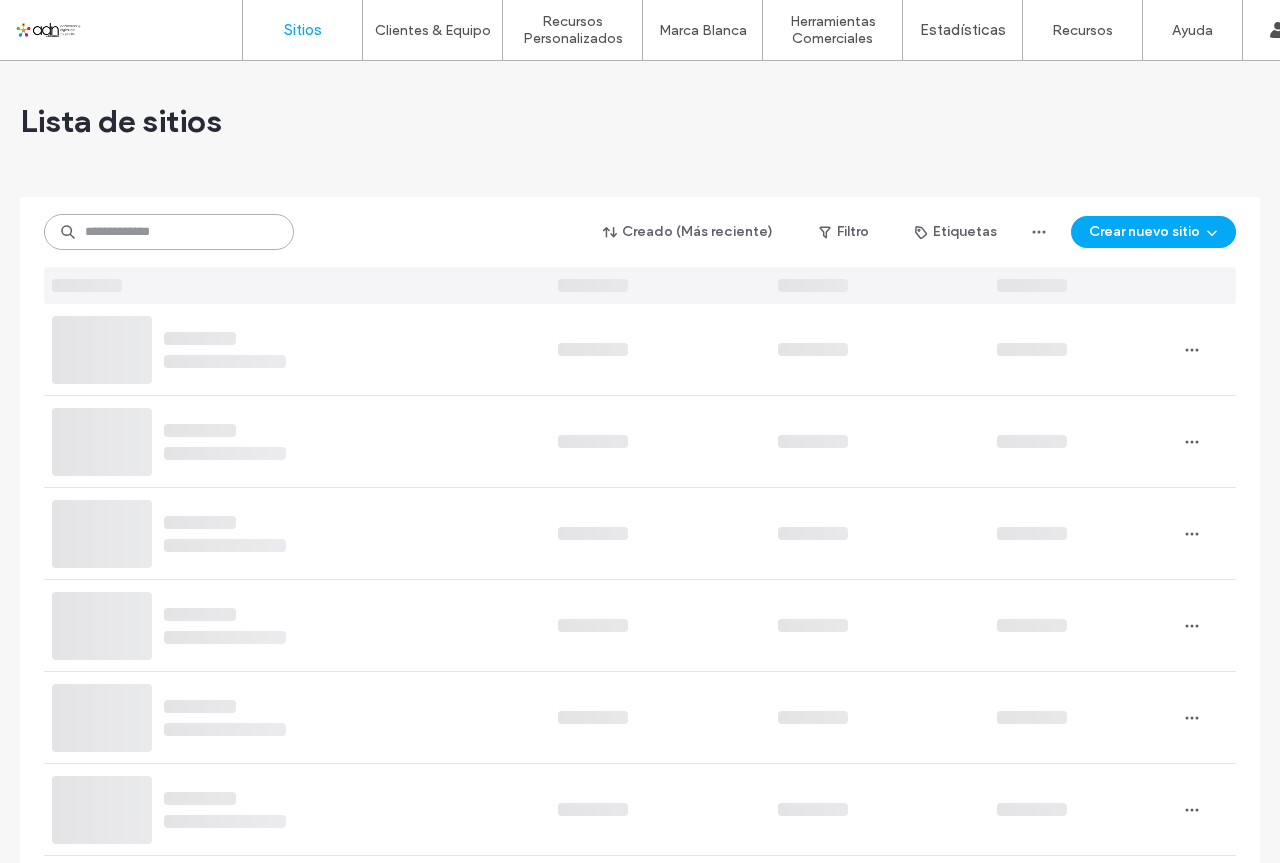 drag, startPoint x: 0, startPoint y: 0, endPoint x: 183, endPoint y: 236, distance: 298.63858 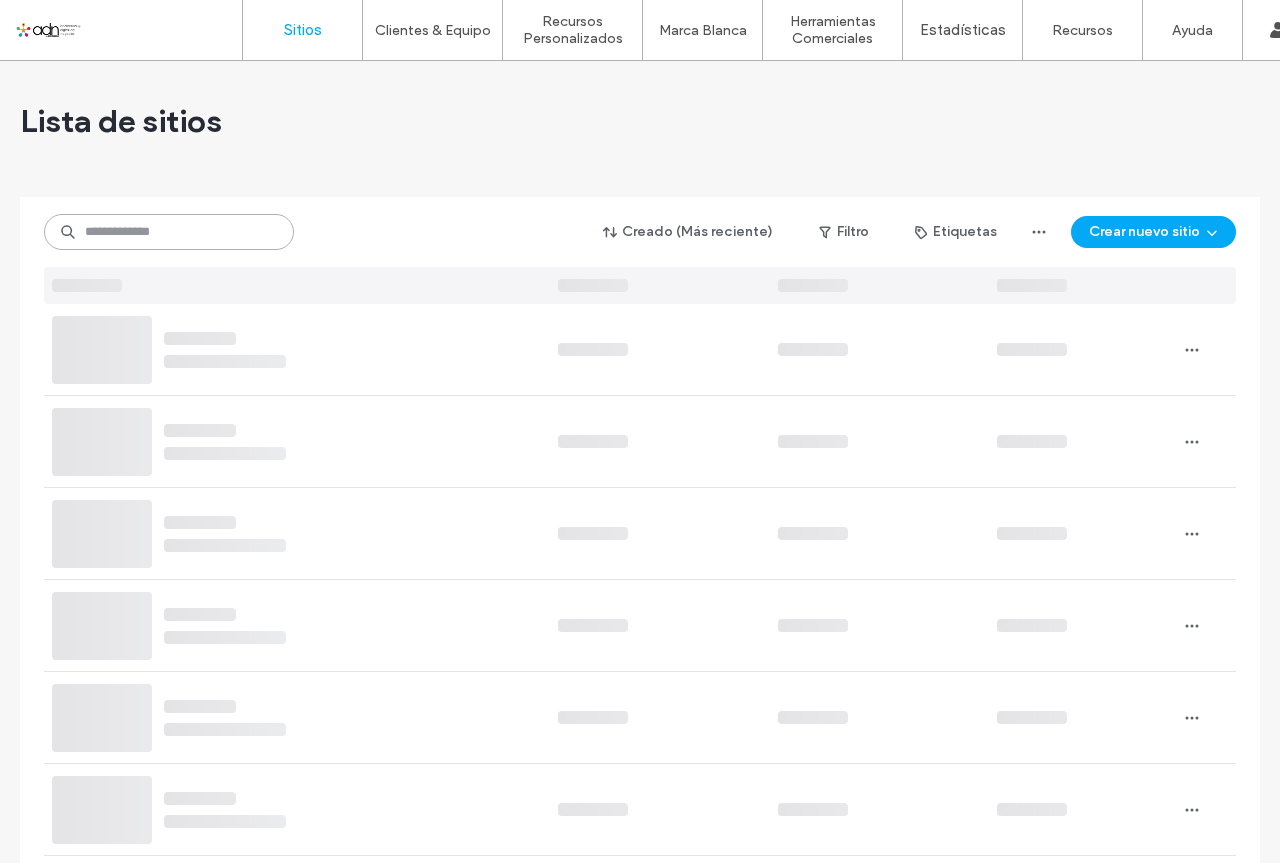 scroll, scrollTop: 0, scrollLeft: 0, axis: both 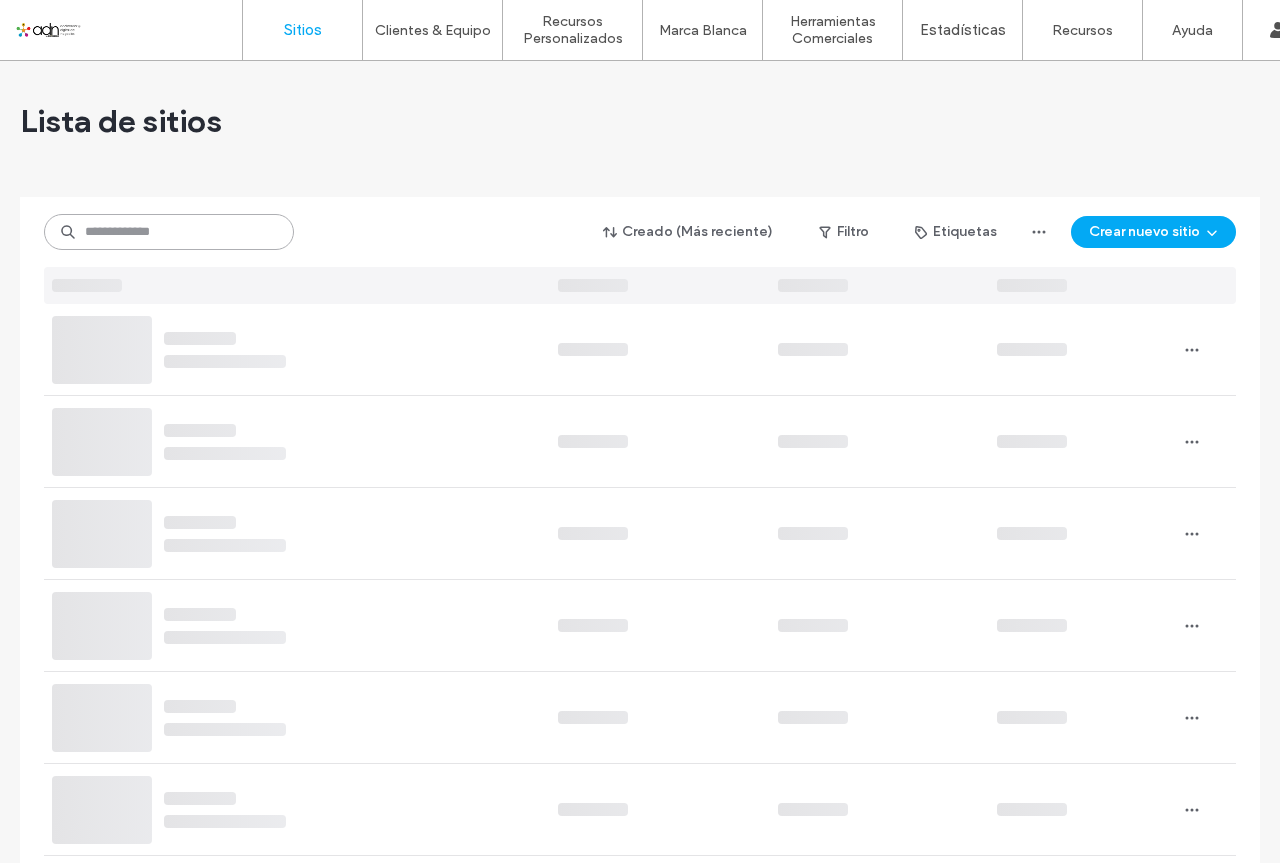 paste on "**********" 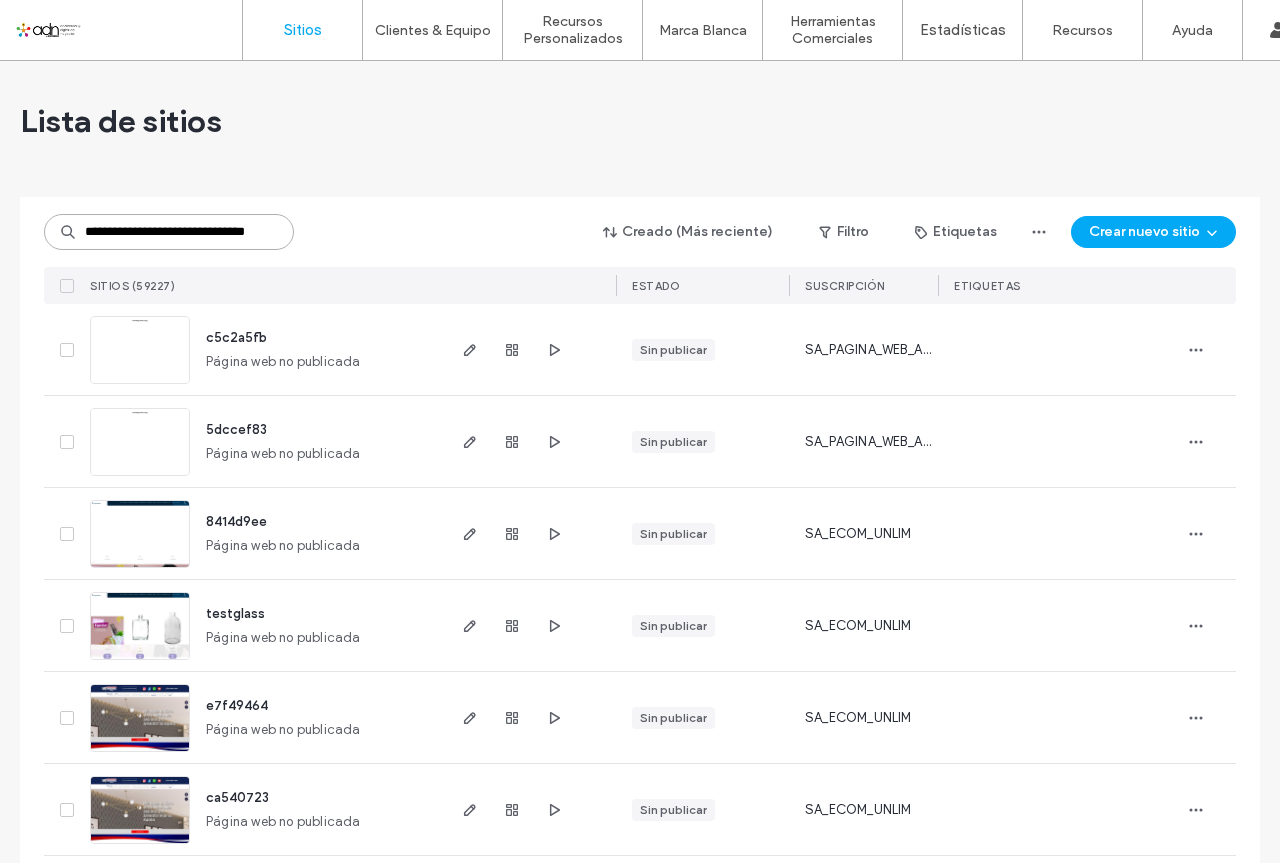 scroll, scrollTop: 0, scrollLeft: 52, axis: horizontal 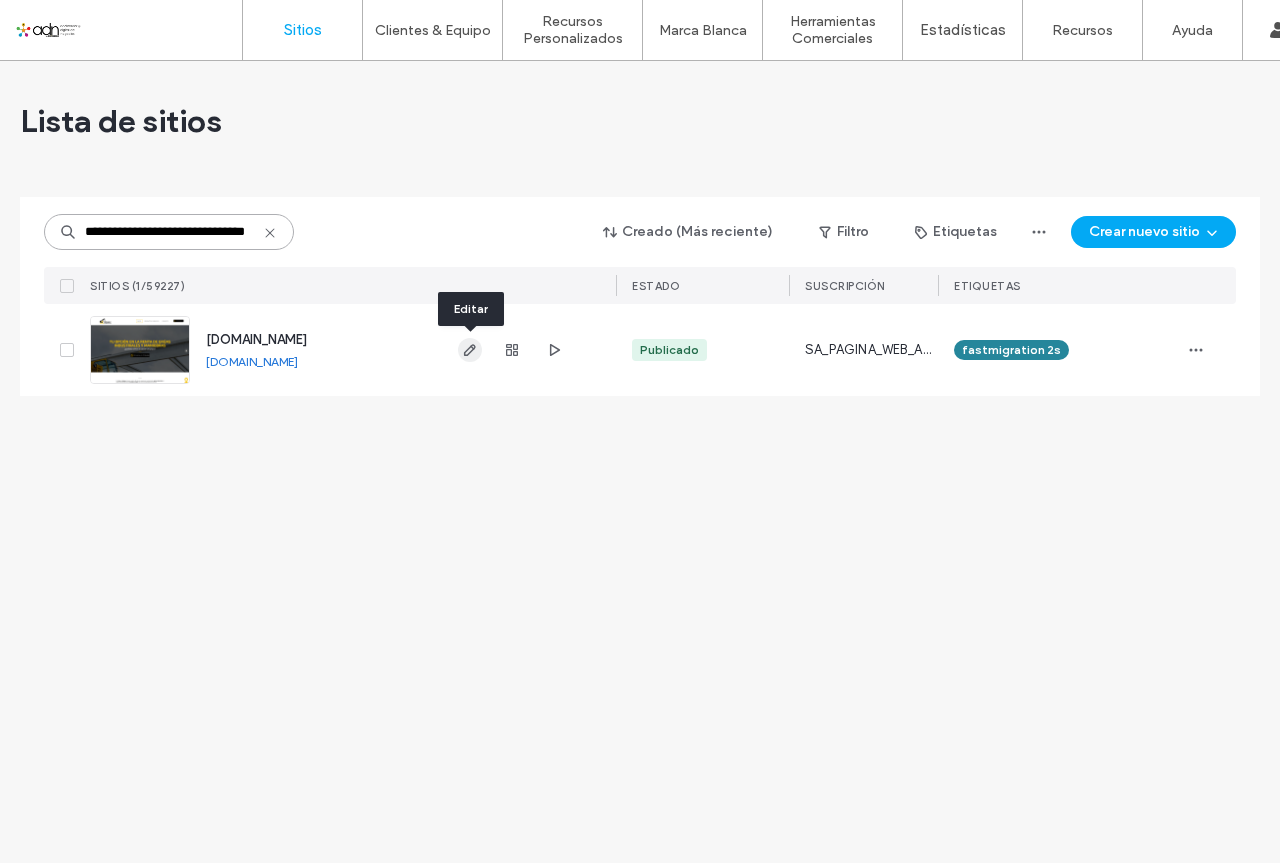 type on "**********" 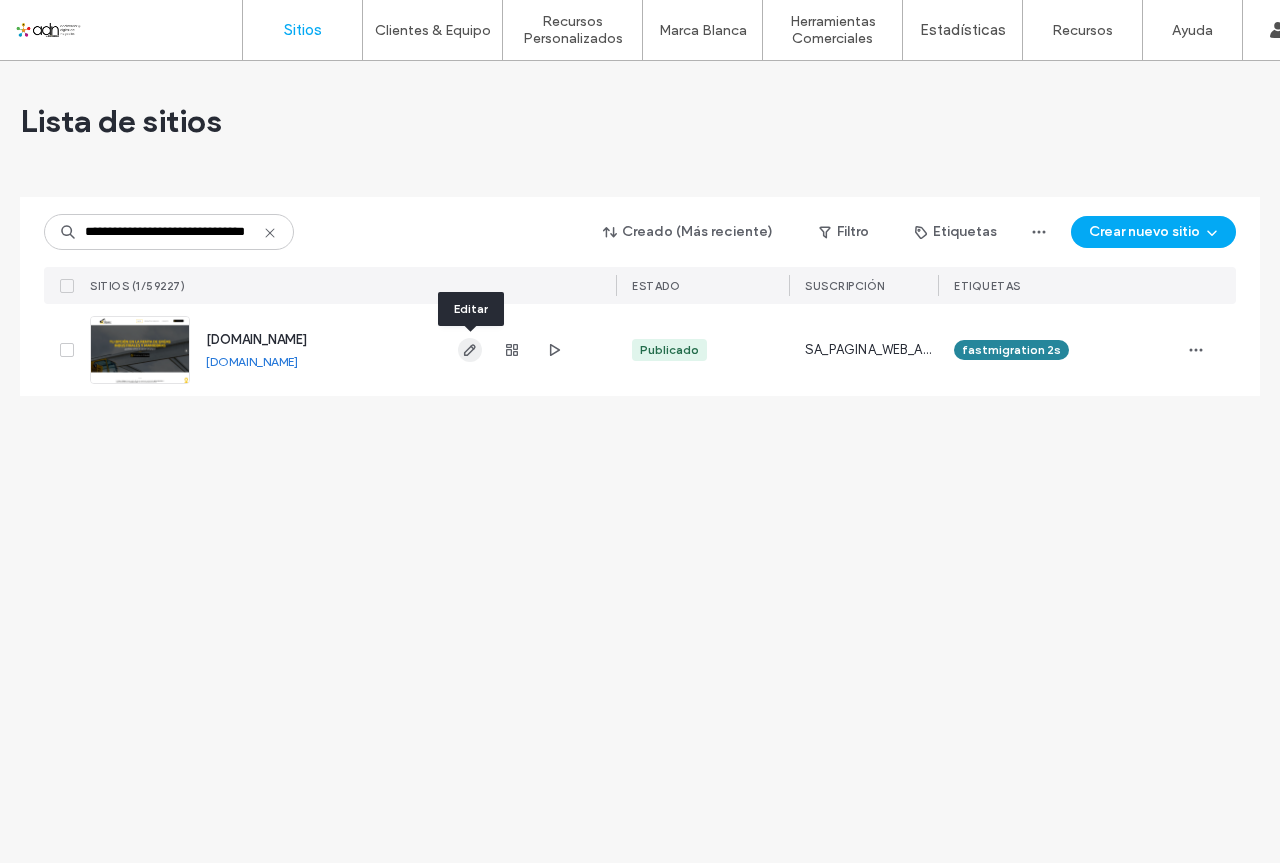 scroll, scrollTop: 0, scrollLeft: 0, axis: both 